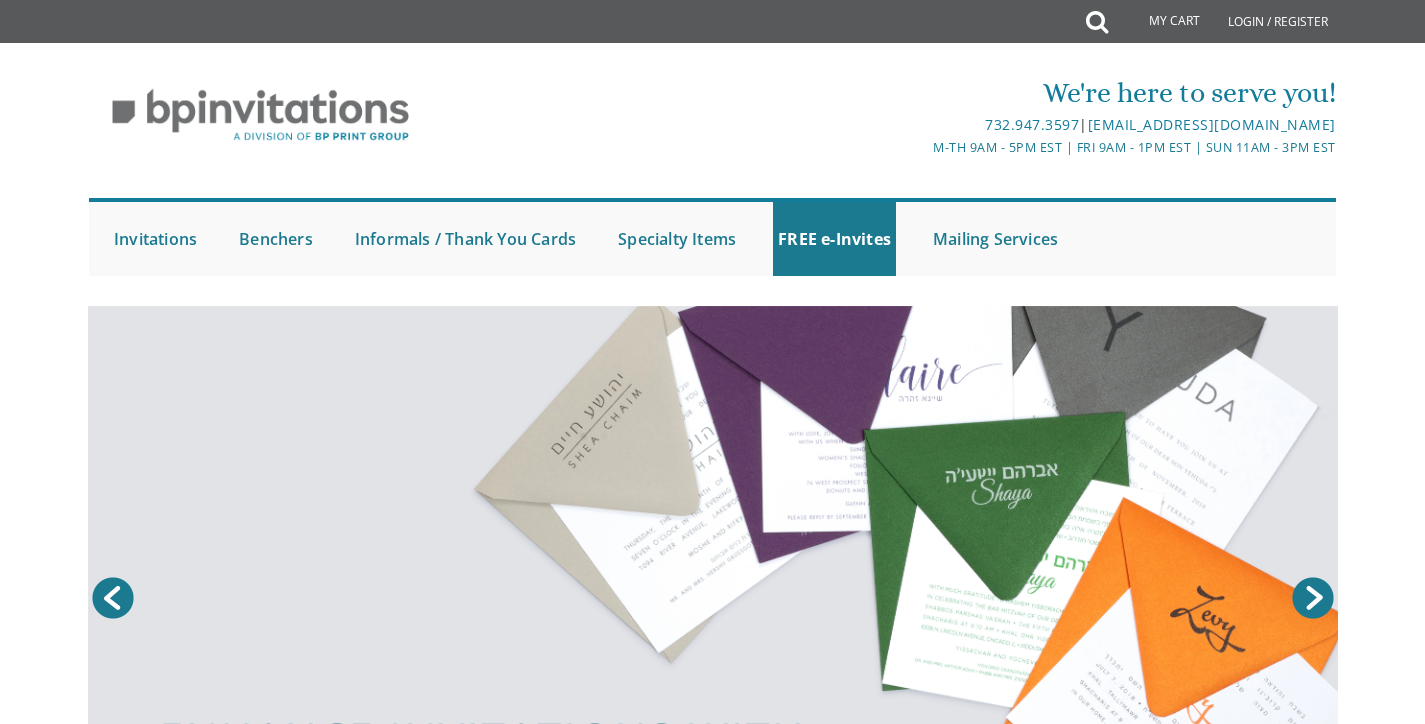 scroll, scrollTop: 0, scrollLeft: 0, axis: both 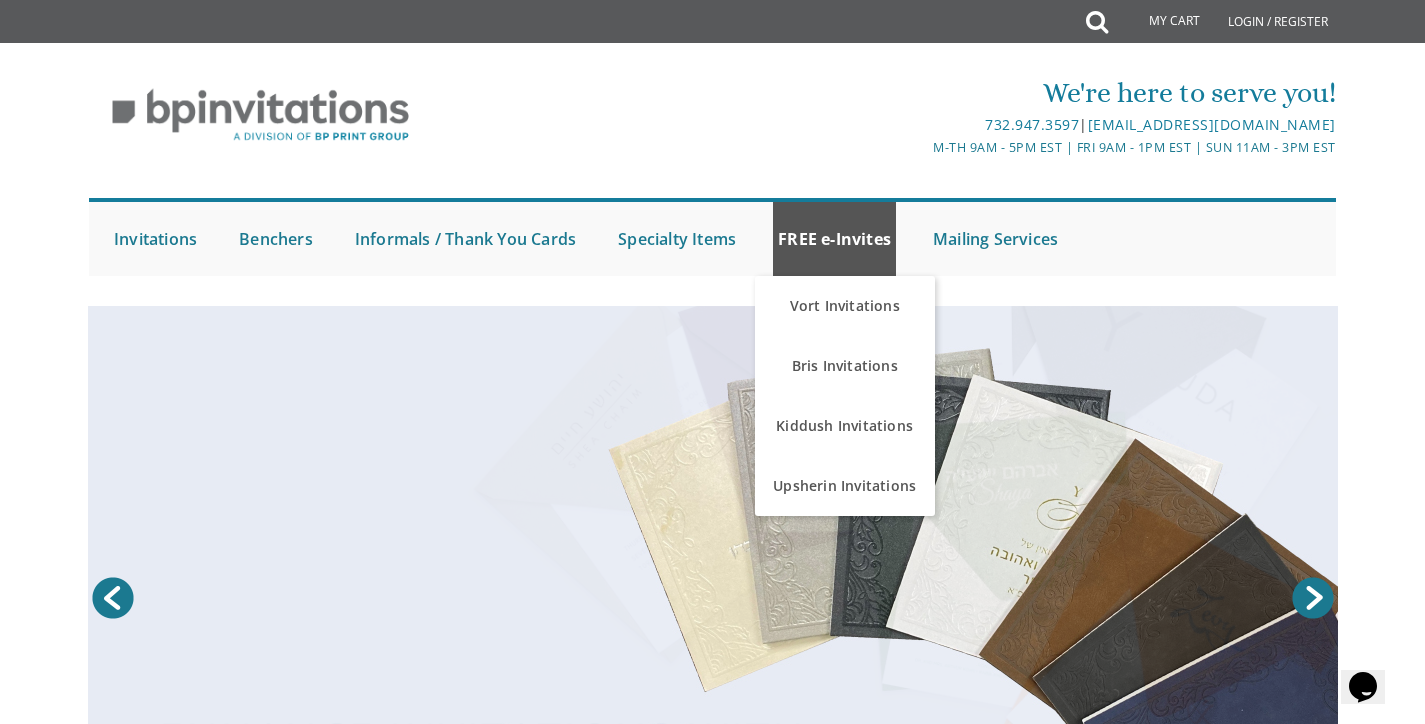 click on "FREE e-Invites" at bounding box center (834, 239) 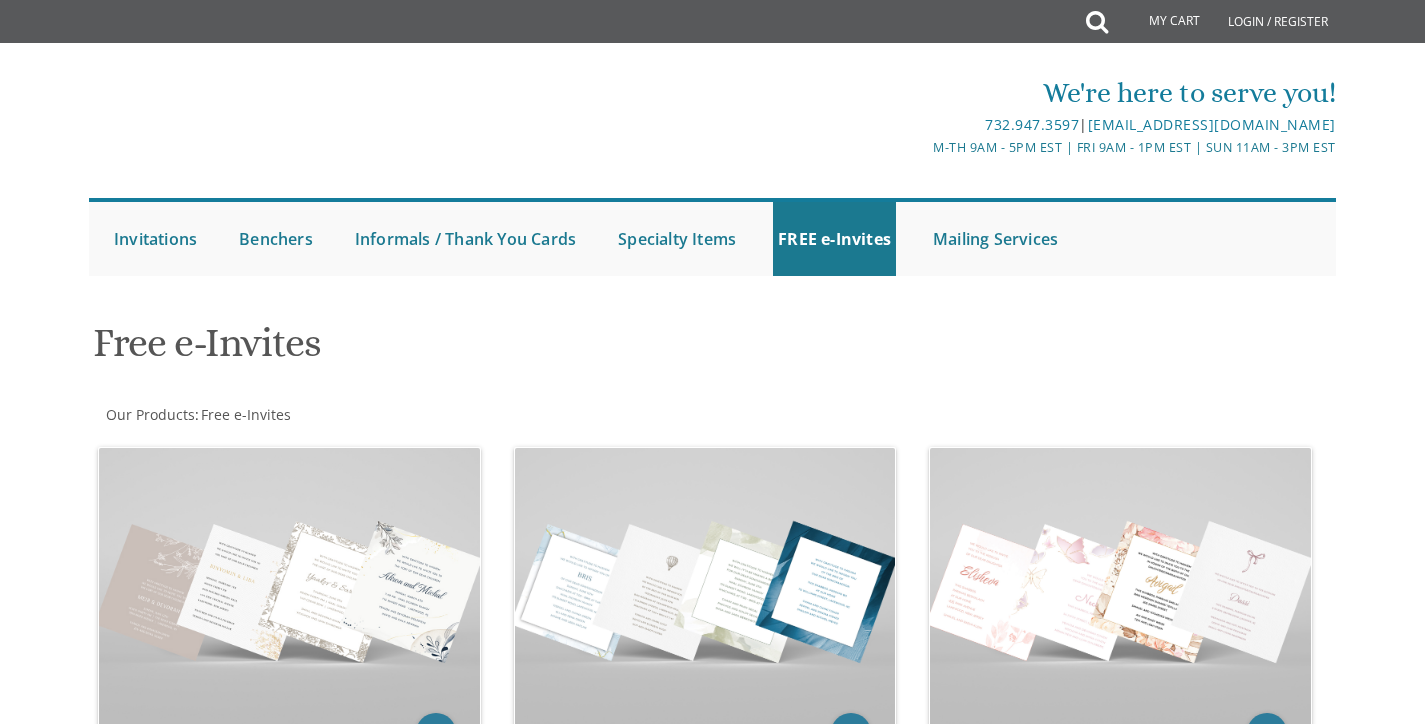scroll, scrollTop: 0, scrollLeft: 0, axis: both 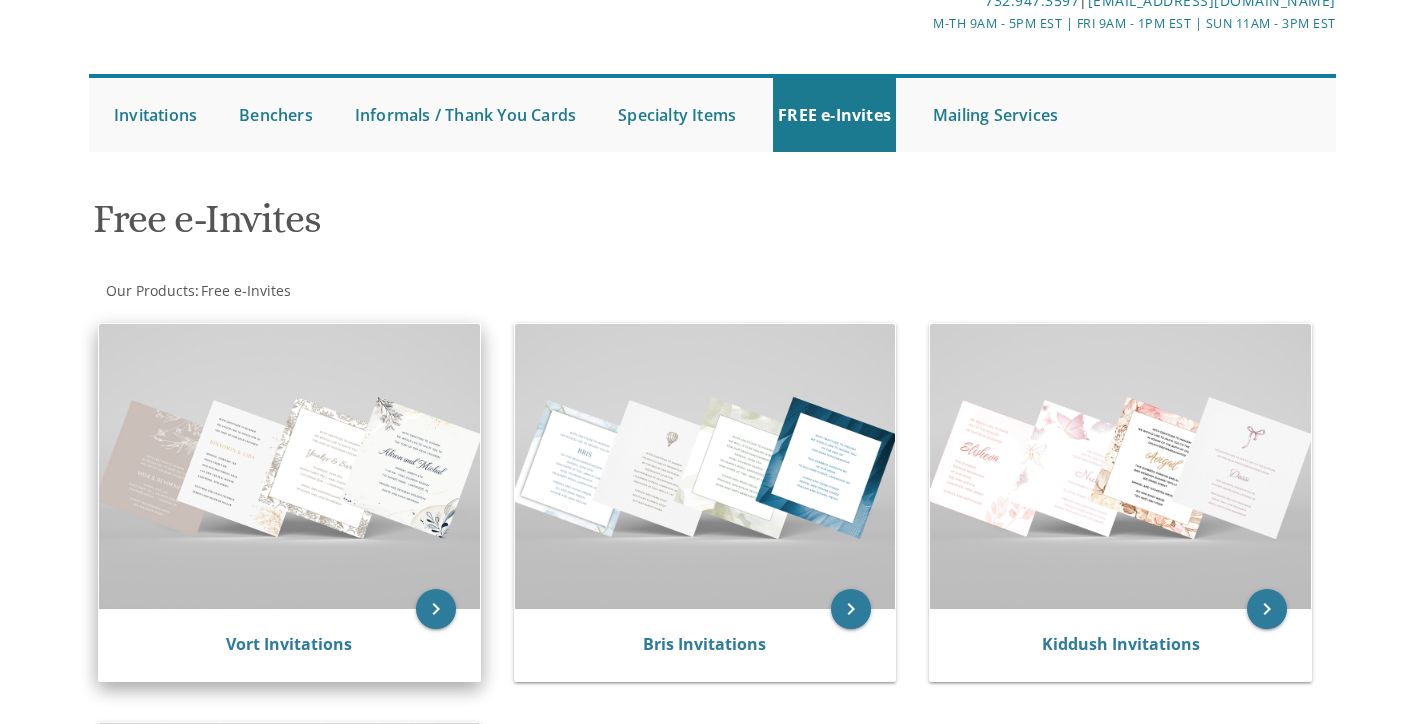 click at bounding box center [289, 466] 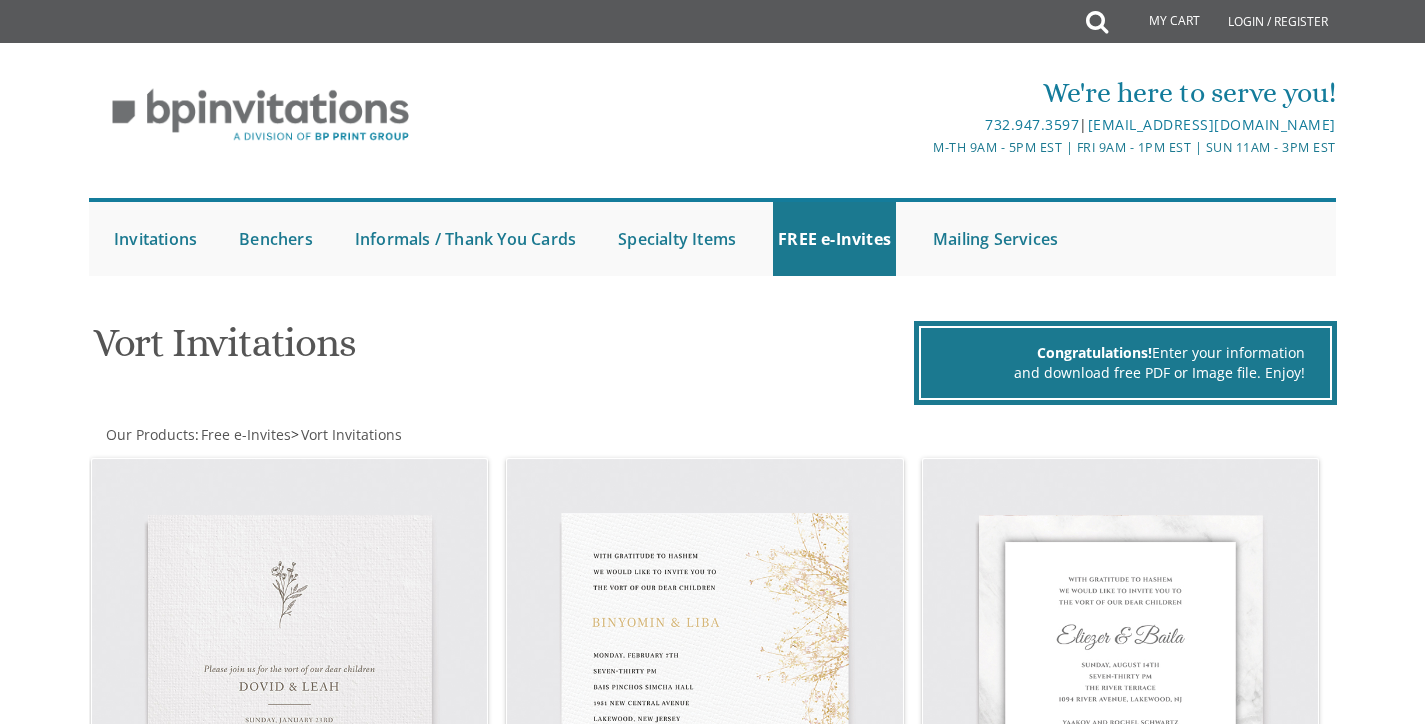 scroll, scrollTop: 0, scrollLeft: 0, axis: both 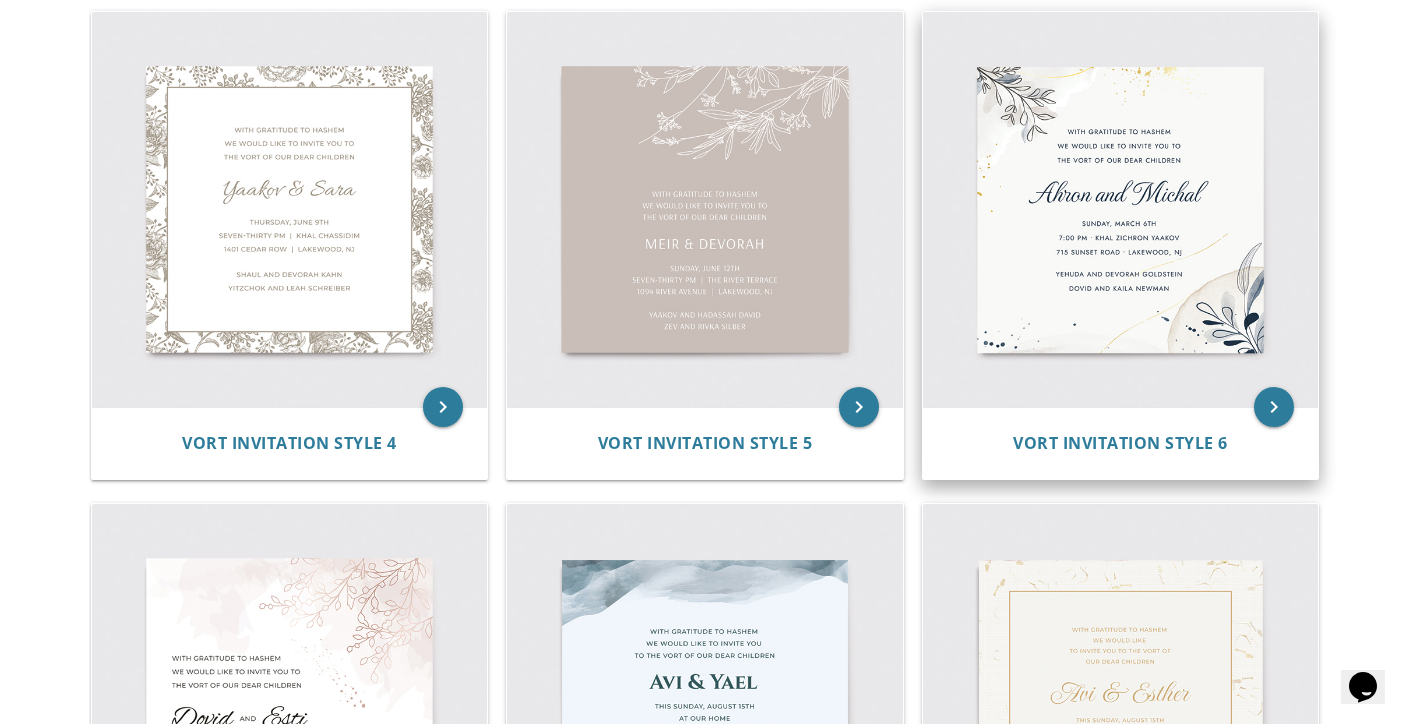 drag, startPoint x: 1263, startPoint y: 416, endPoint x: 1304, endPoint y: 441, distance: 48.02083 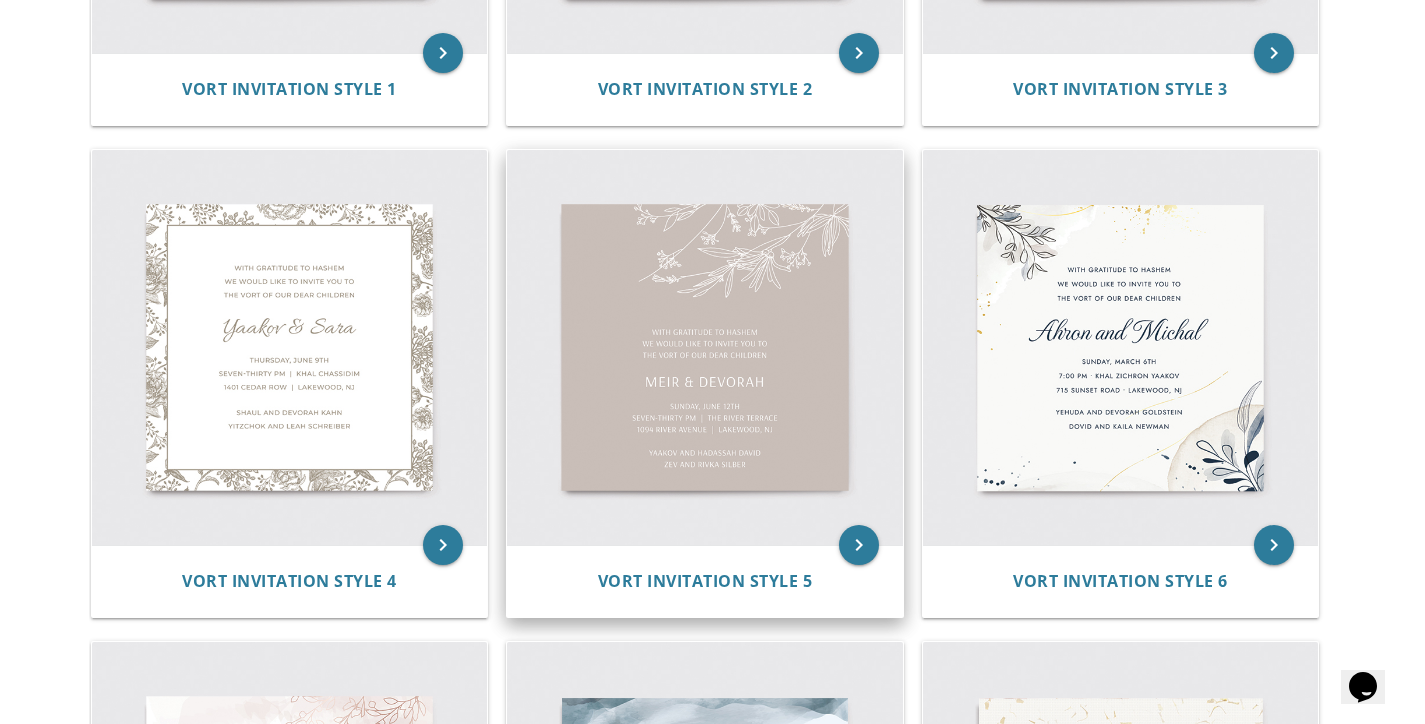 scroll, scrollTop: 805, scrollLeft: 0, axis: vertical 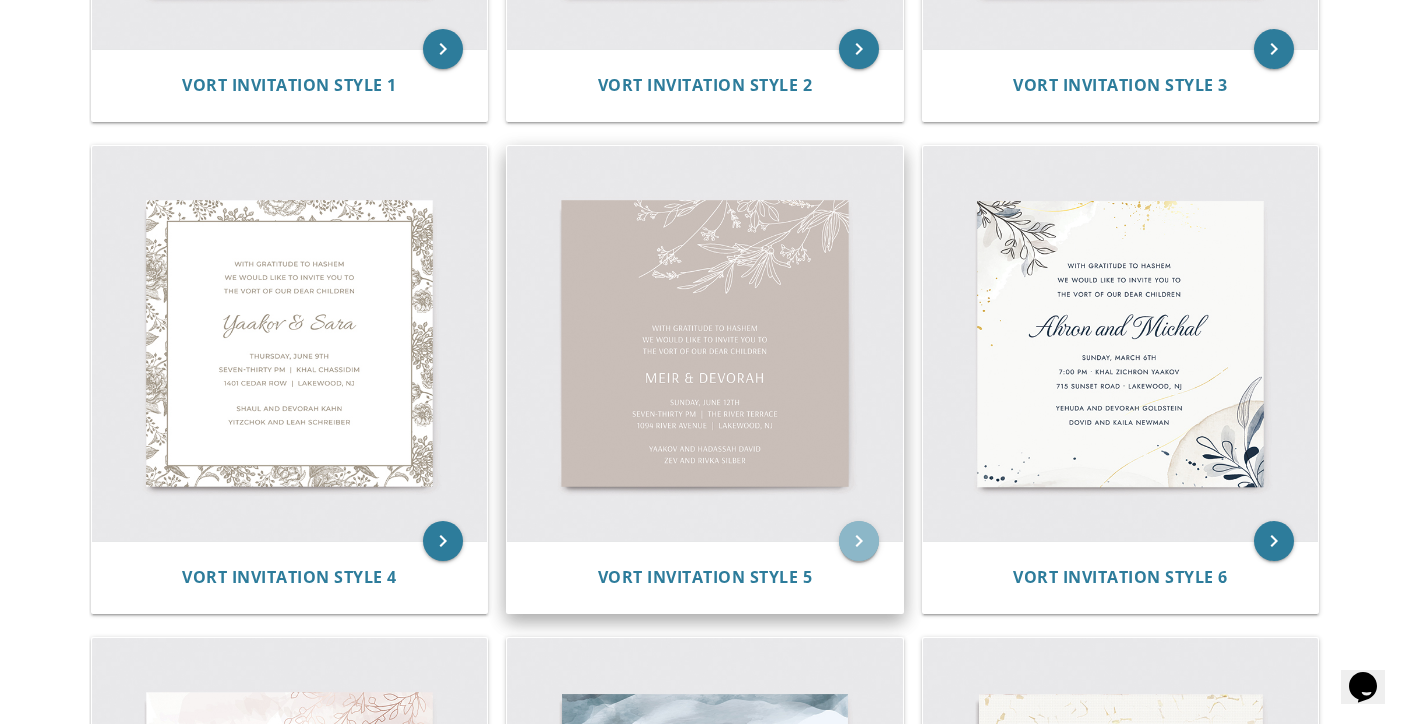 click on "keyboard_arrow_right" at bounding box center (859, 541) 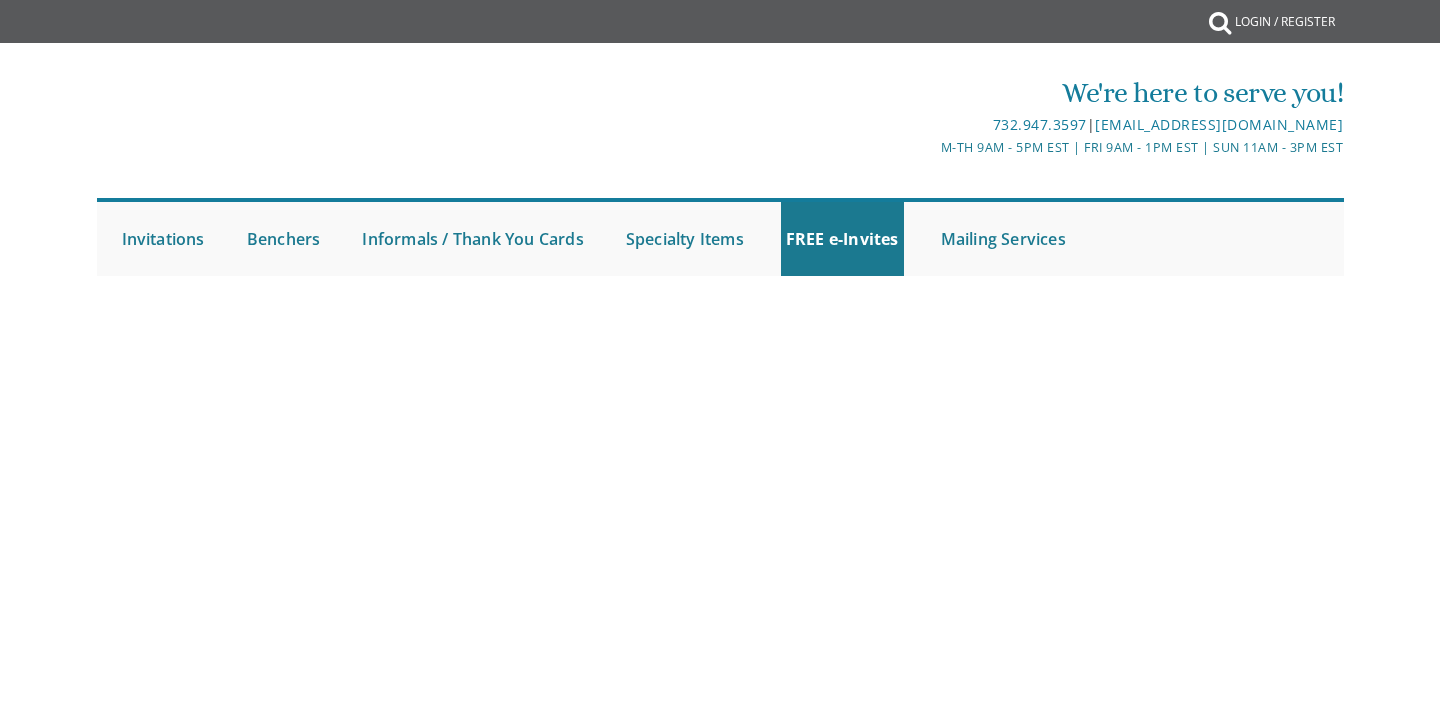 scroll, scrollTop: 0, scrollLeft: 0, axis: both 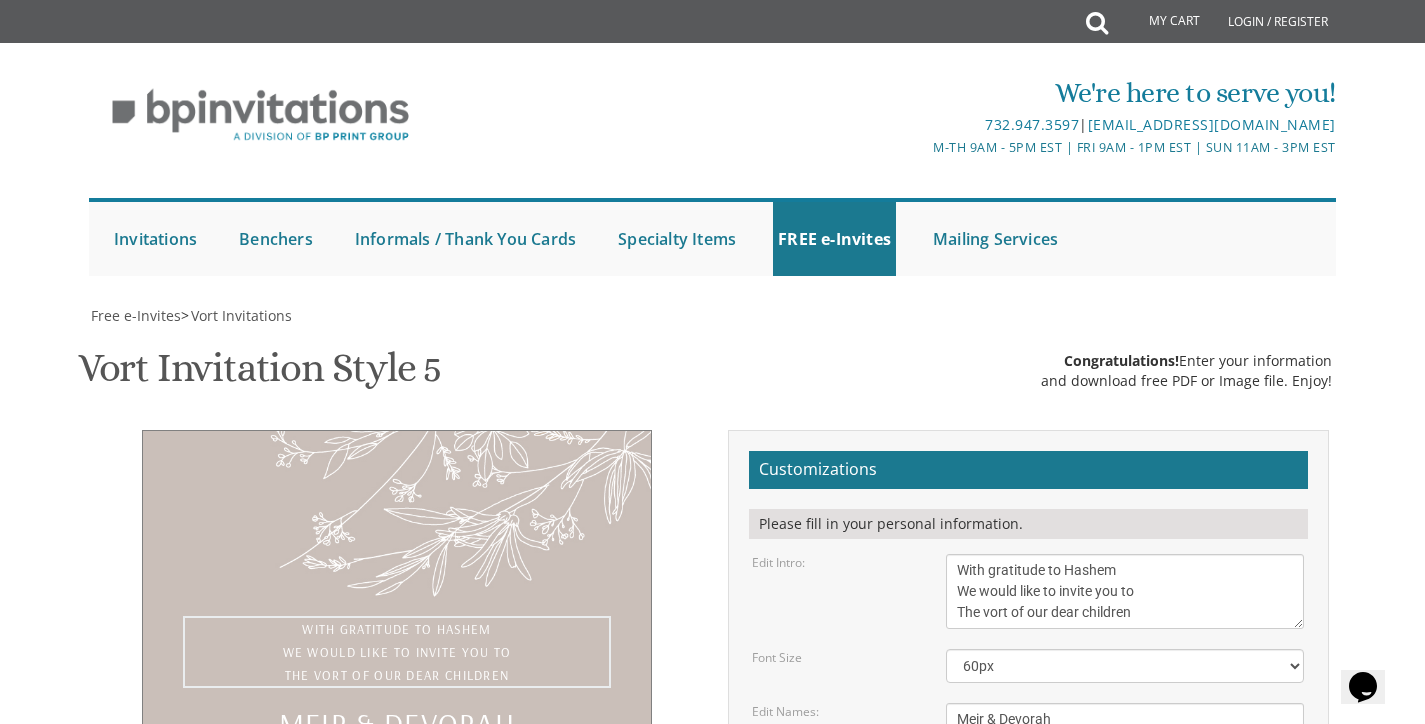 drag, startPoint x: 1149, startPoint y: 349, endPoint x: 937, endPoint y: 294, distance: 219.01826 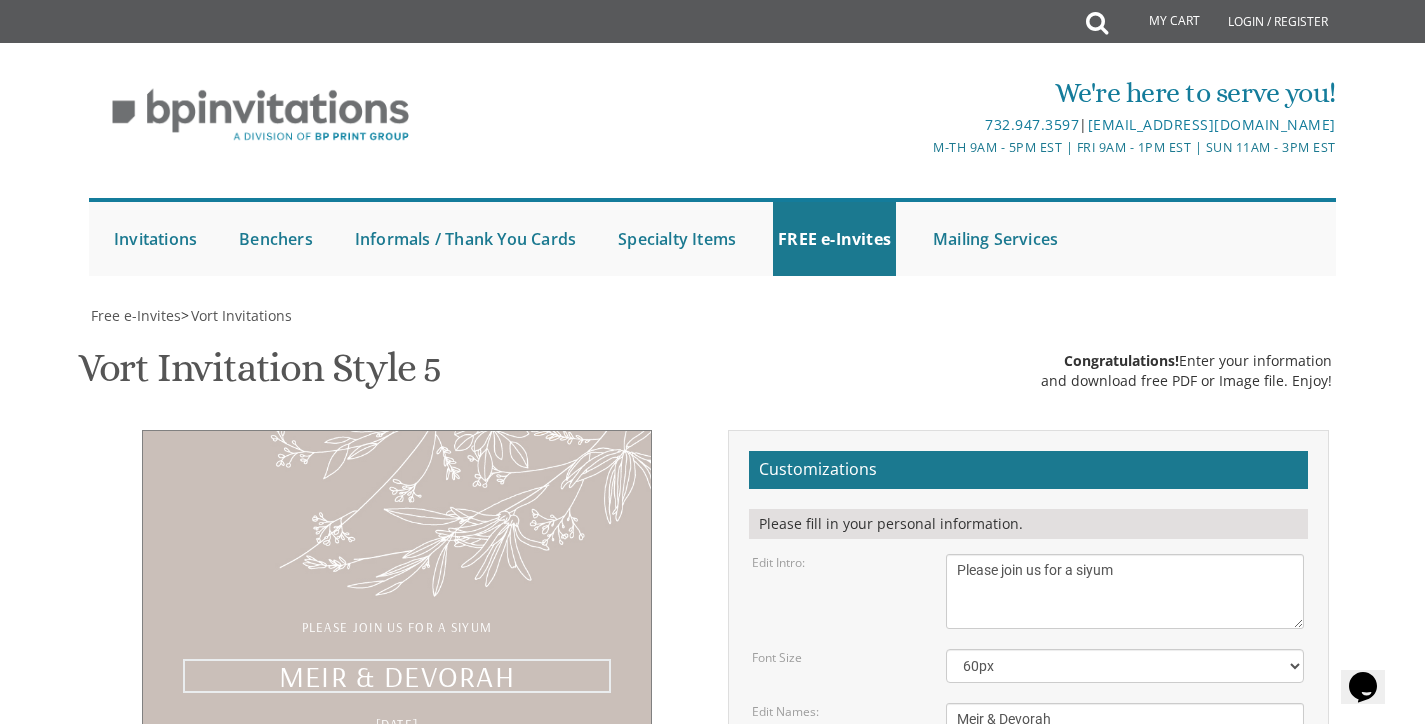 drag, startPoint x: 1069, startPoint y: 452, endPoint x: 959, endPoint y: 460, distance: 110.29053 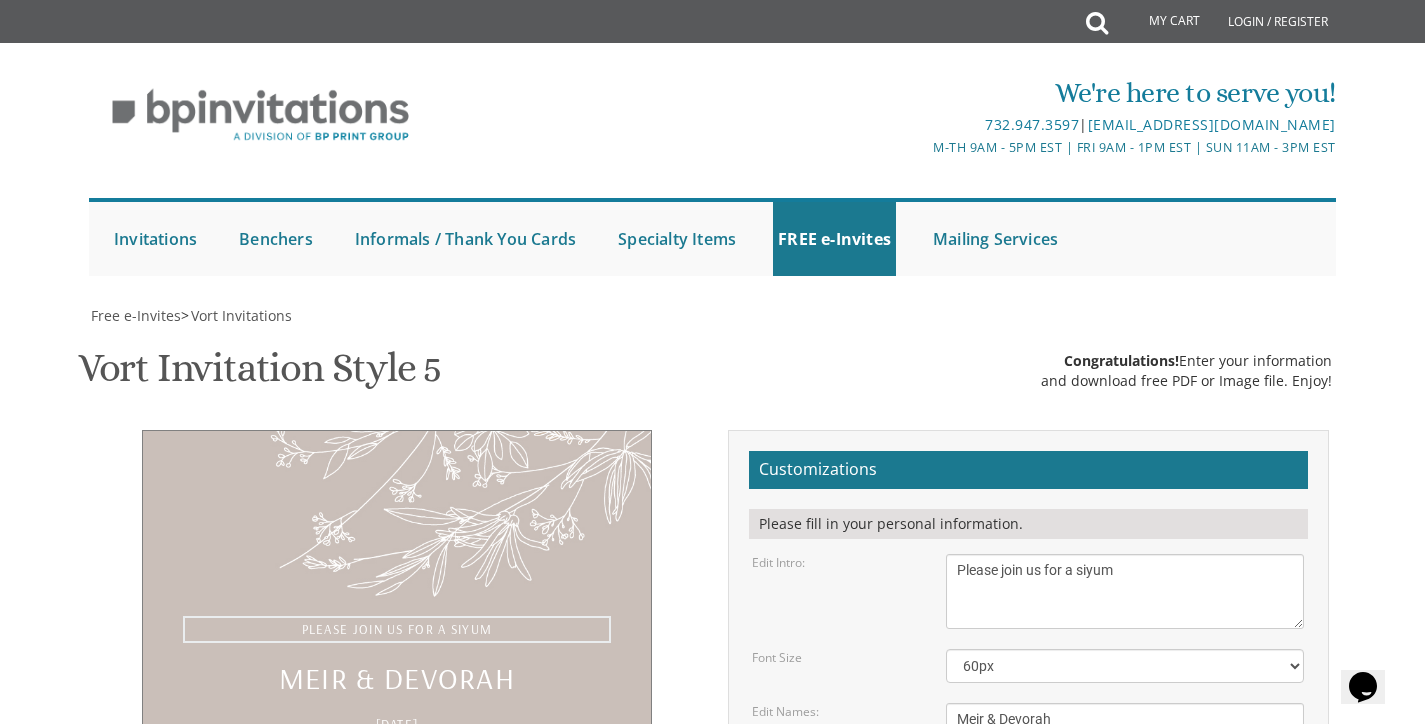 click on "With gratitude to Hashem
We would like to invite you to
The vort of our dear children" at bounding box center [1125, 591] 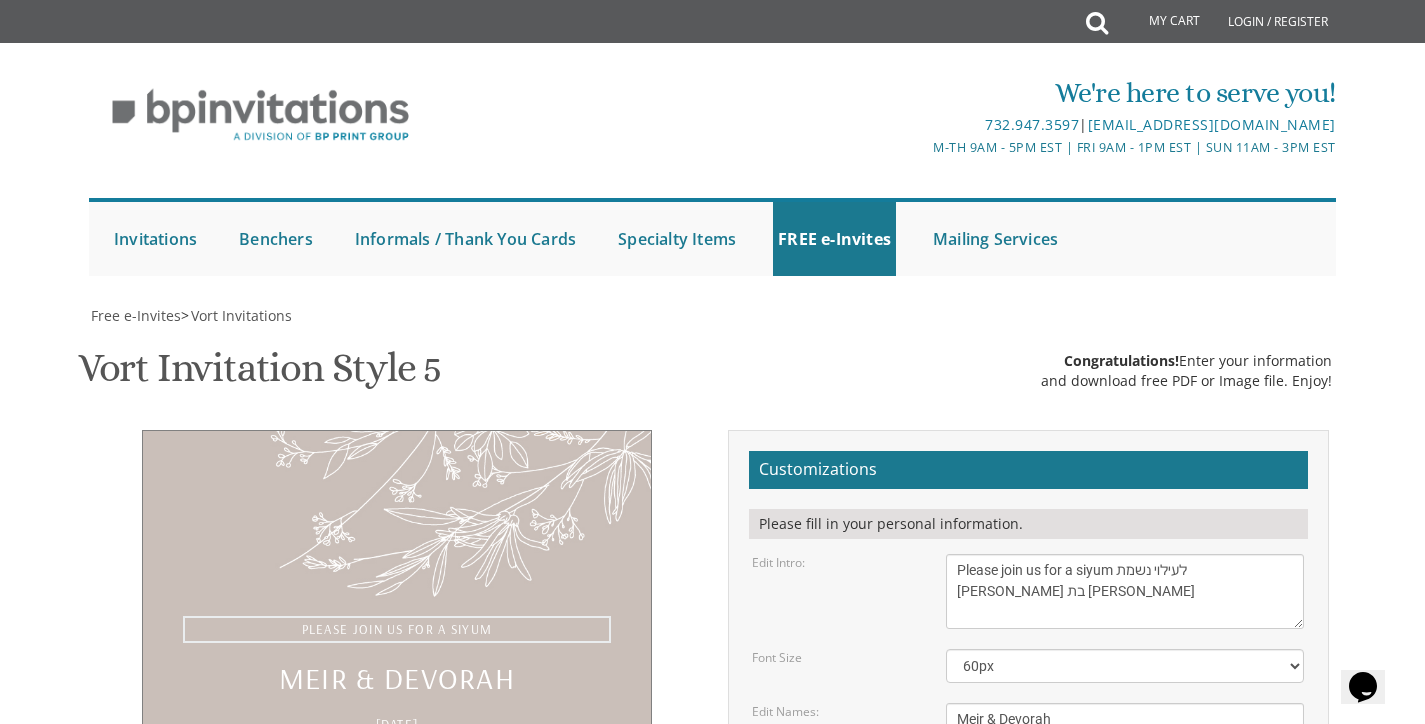 click on "With gratitude to Hashem
We would like to invite you to
The vort of our dear children" at bounding box center [1125, 591] 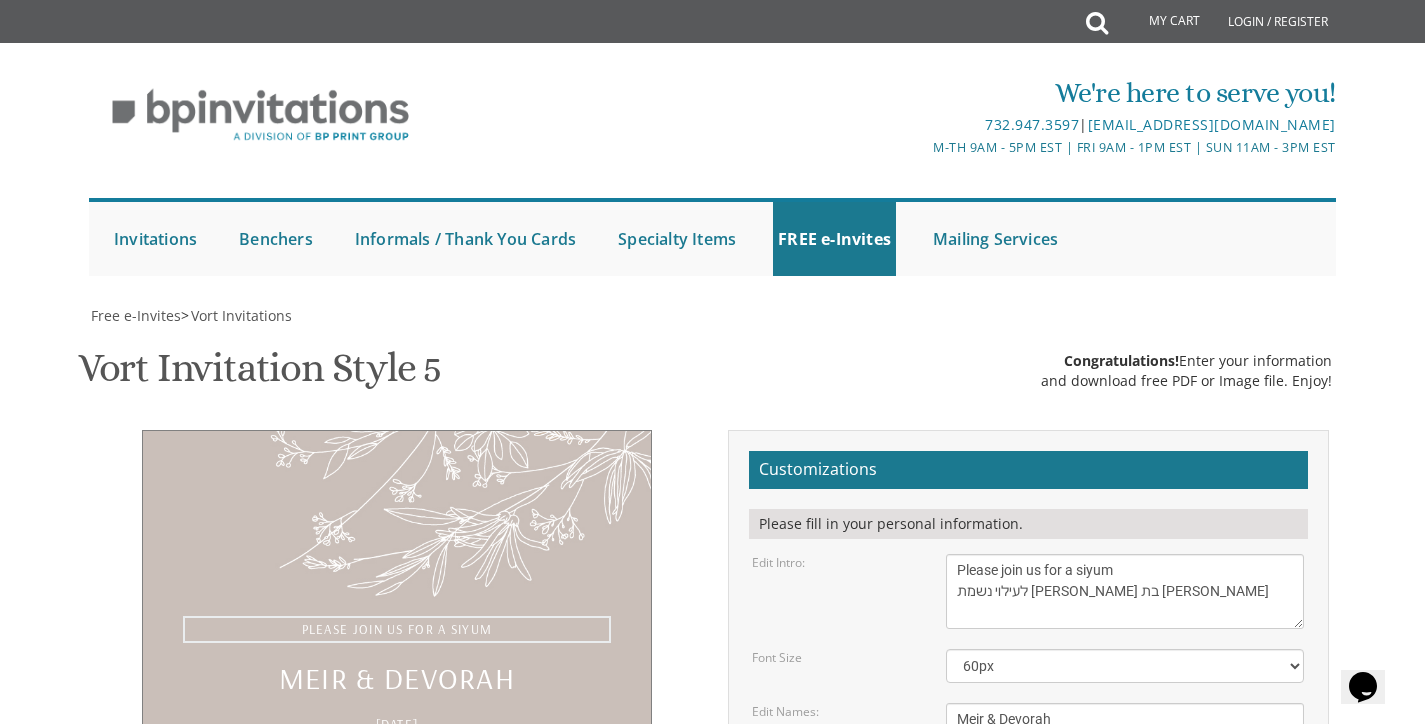 type on "Please join us for a siyum
לעילוי נשמת דינה בת יעקב" 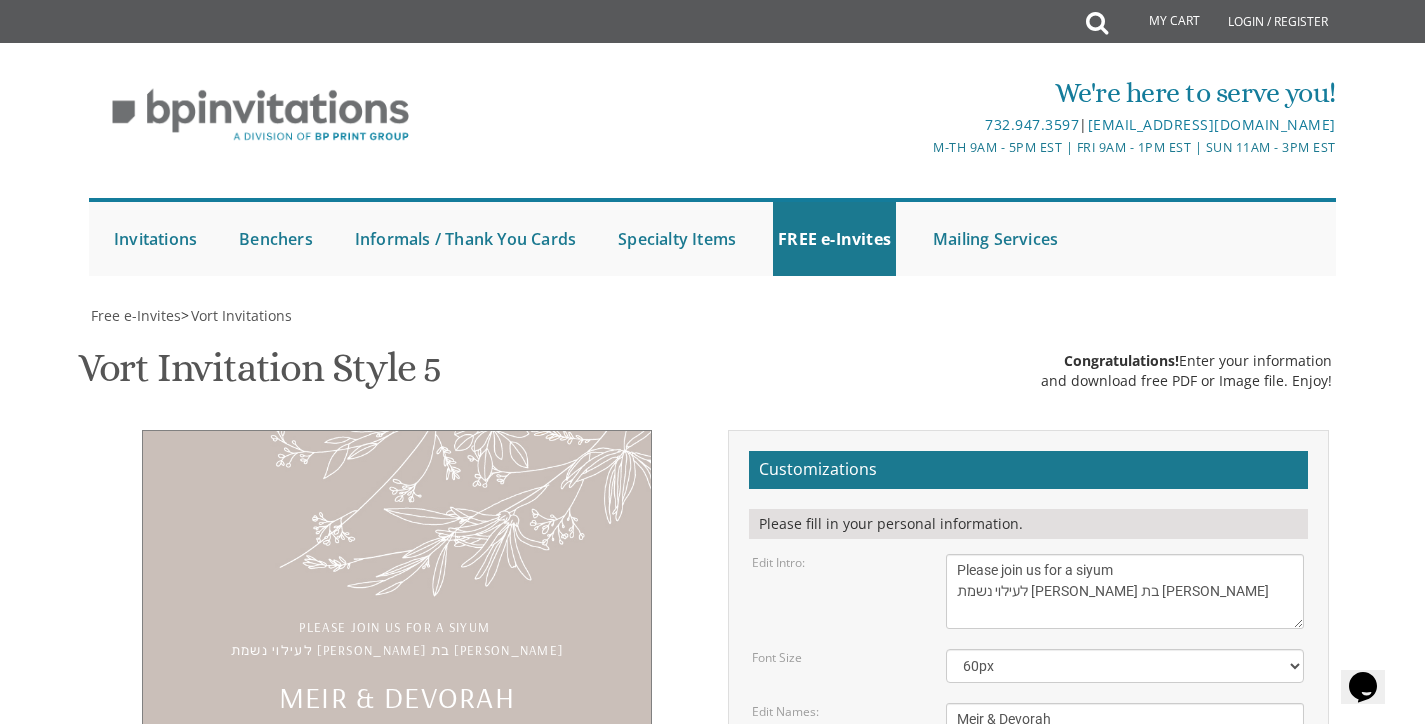 click on "Customizations
Please fill in your personal information.
Edit Intro:
With gratitude to Hashem
We would like to invite you to
The vort of our dear children
40px" at bounding box center [1028, 766] 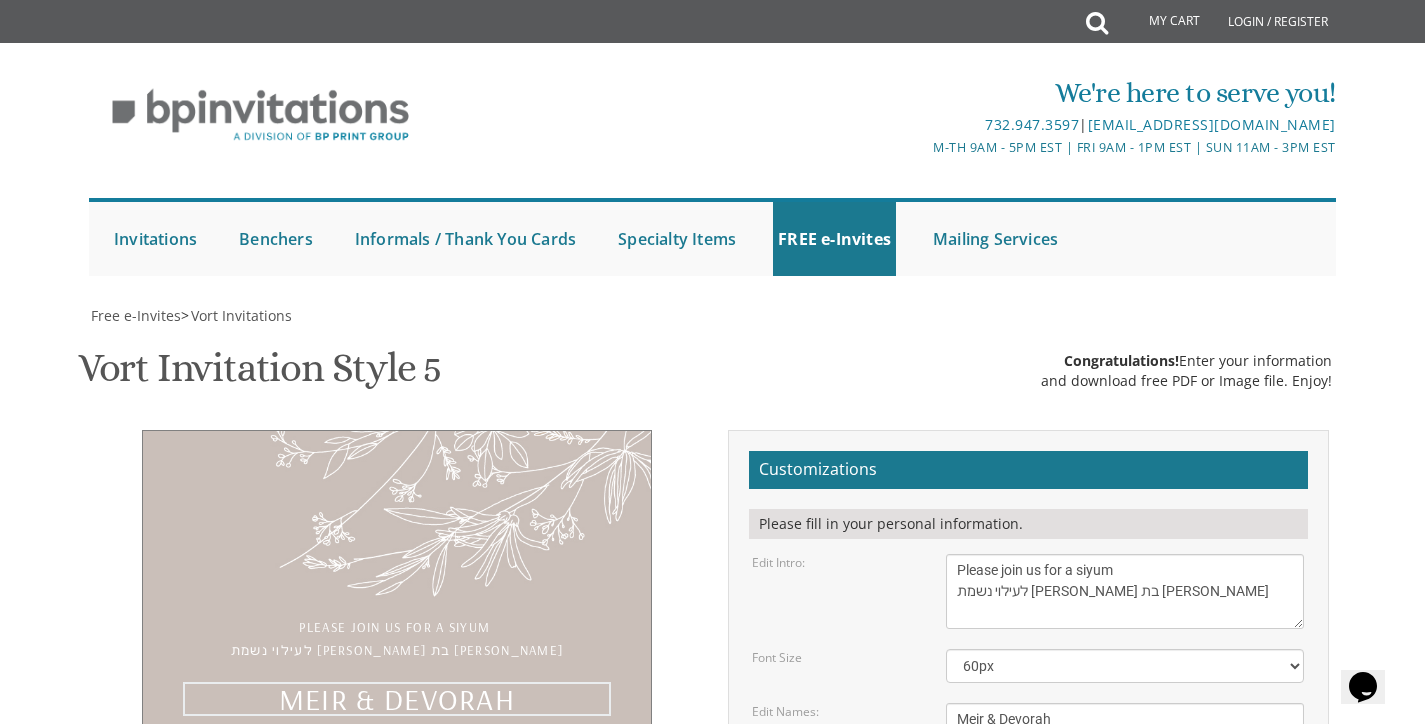 click on "Meir & Devorah" at bounding box center (1125, 719) 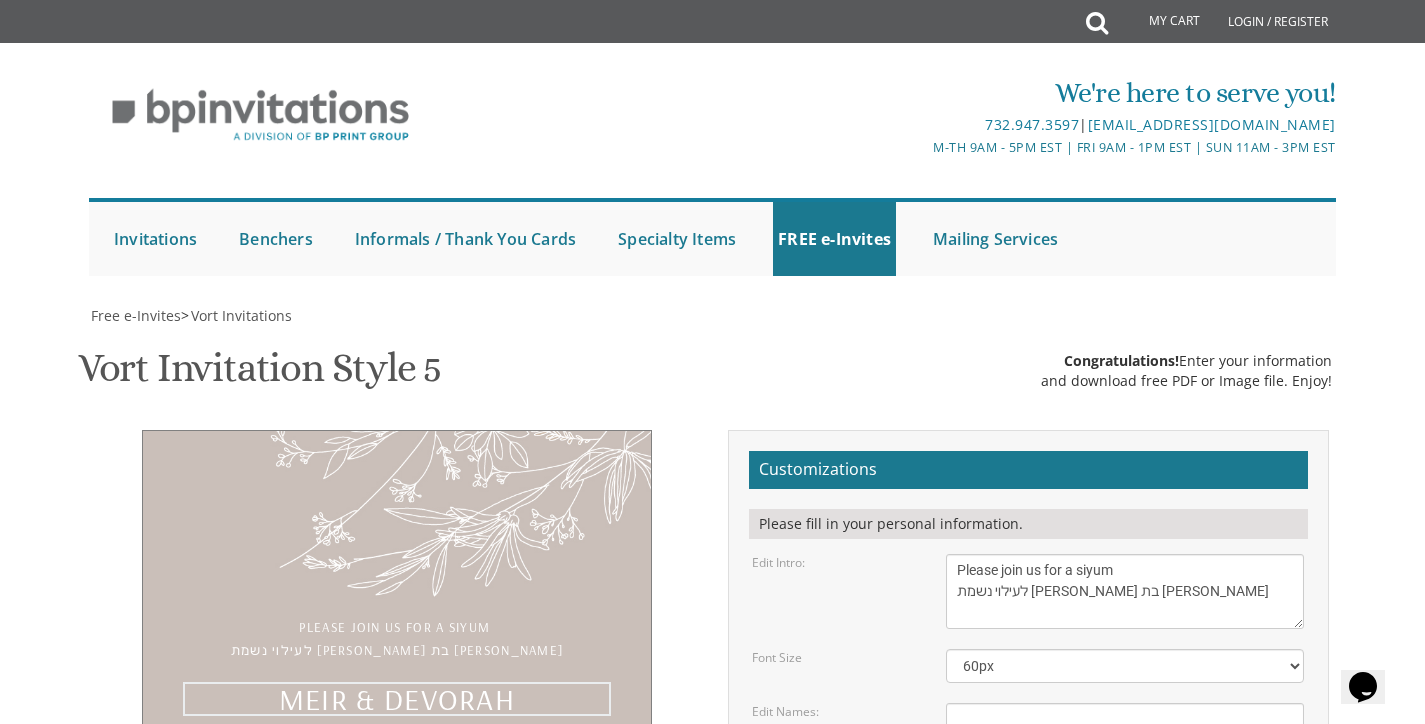 type 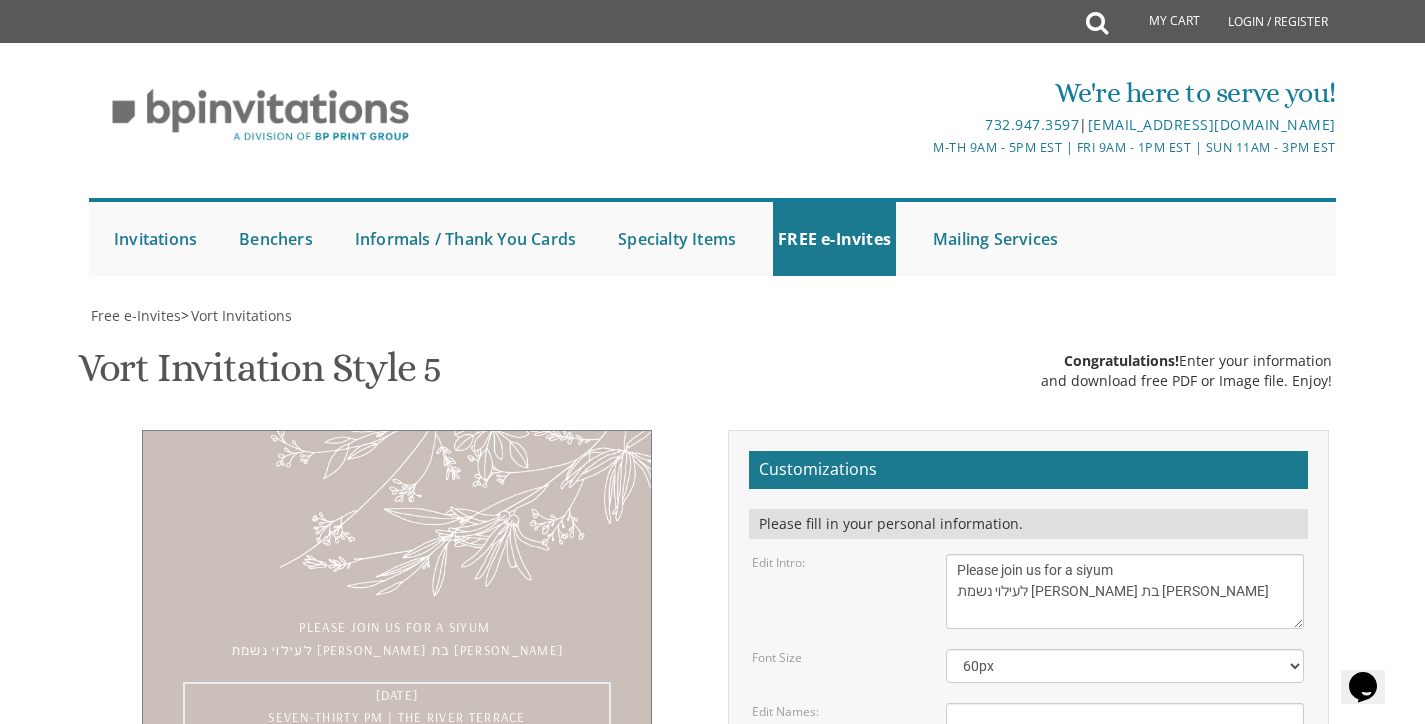 click on "Sunday, June 12
Seven-thirty pm | The River Terrace
1094 River Avenue | Lakewood, NJ" at bounding box center (1125, 793) 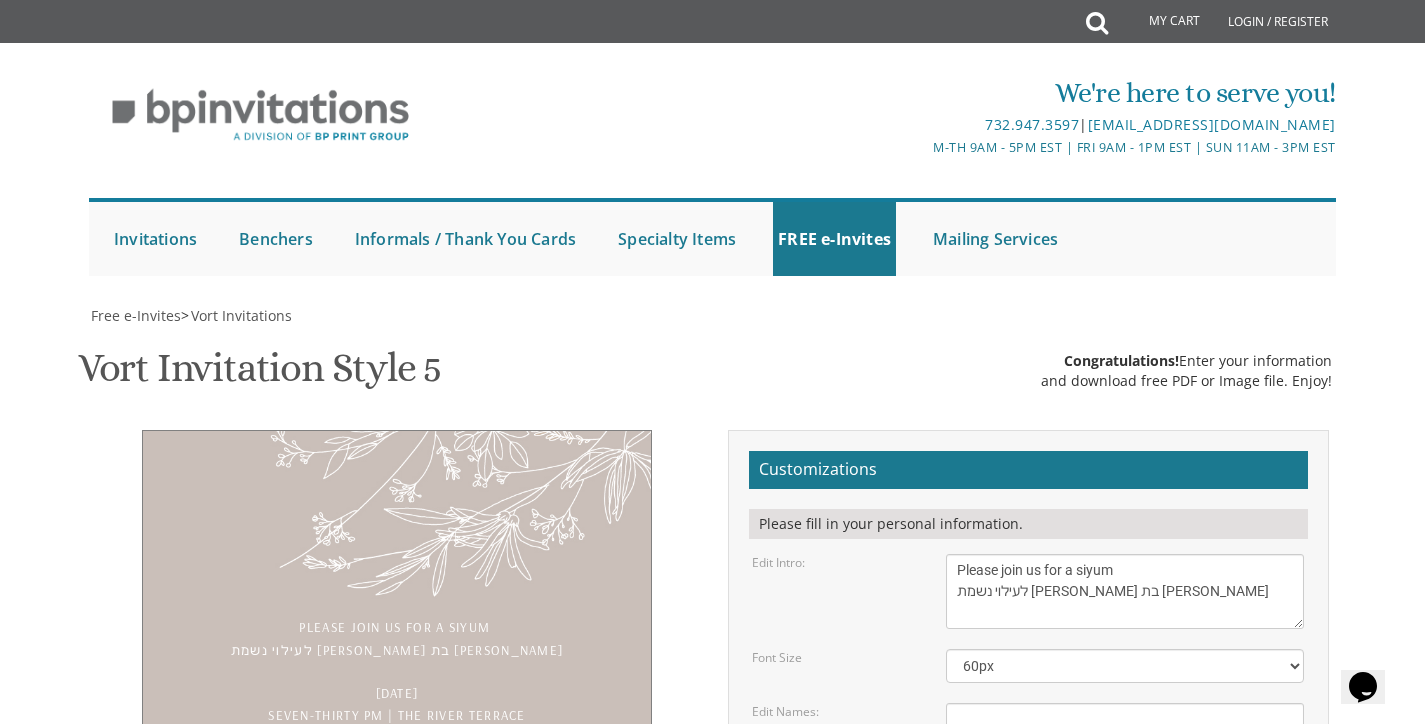 drag, startPoint x: 1096, startPoint y: 621, endPoint x: 973, endPoint y: 598, distance: 125.13193 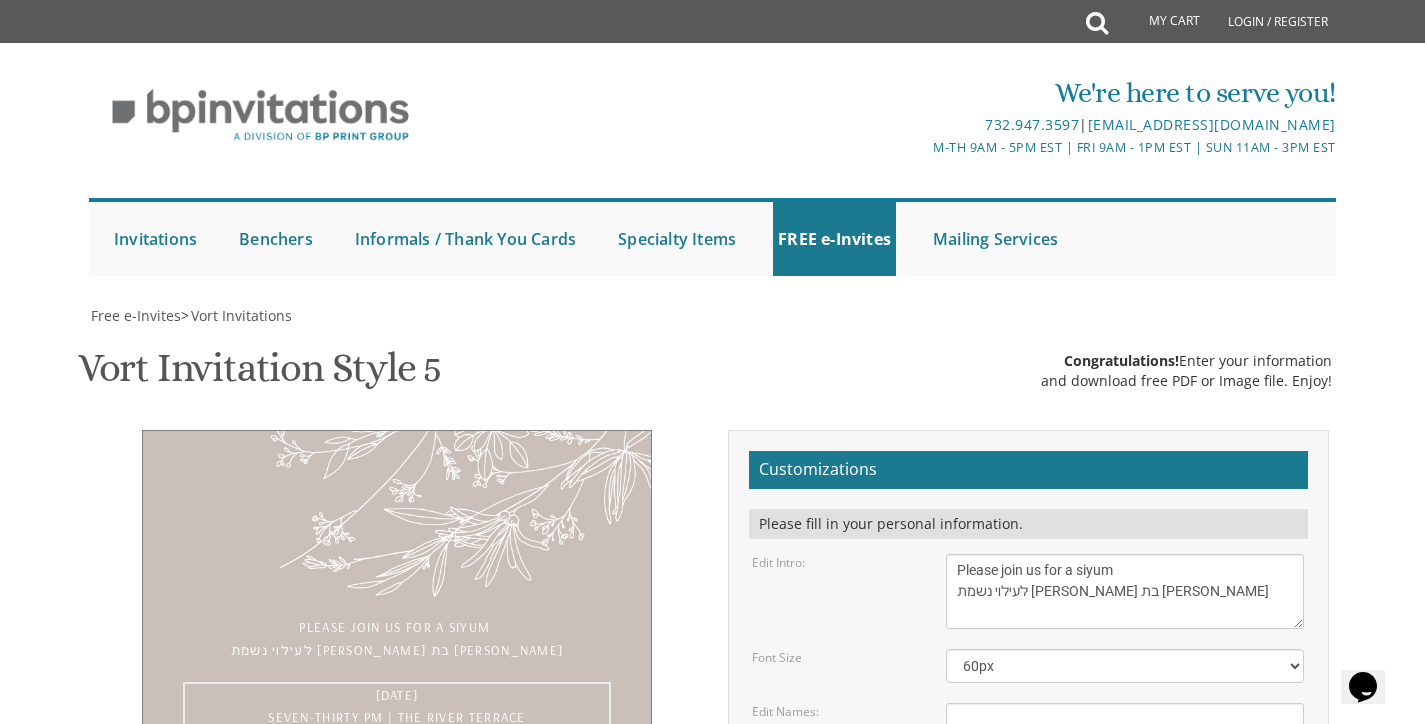 click on "Sunday, June 12
Seven-thirty pm | The River Terrace
1094 River Avenue | Lakewood, NJ" at bounding box center [1125, 793] 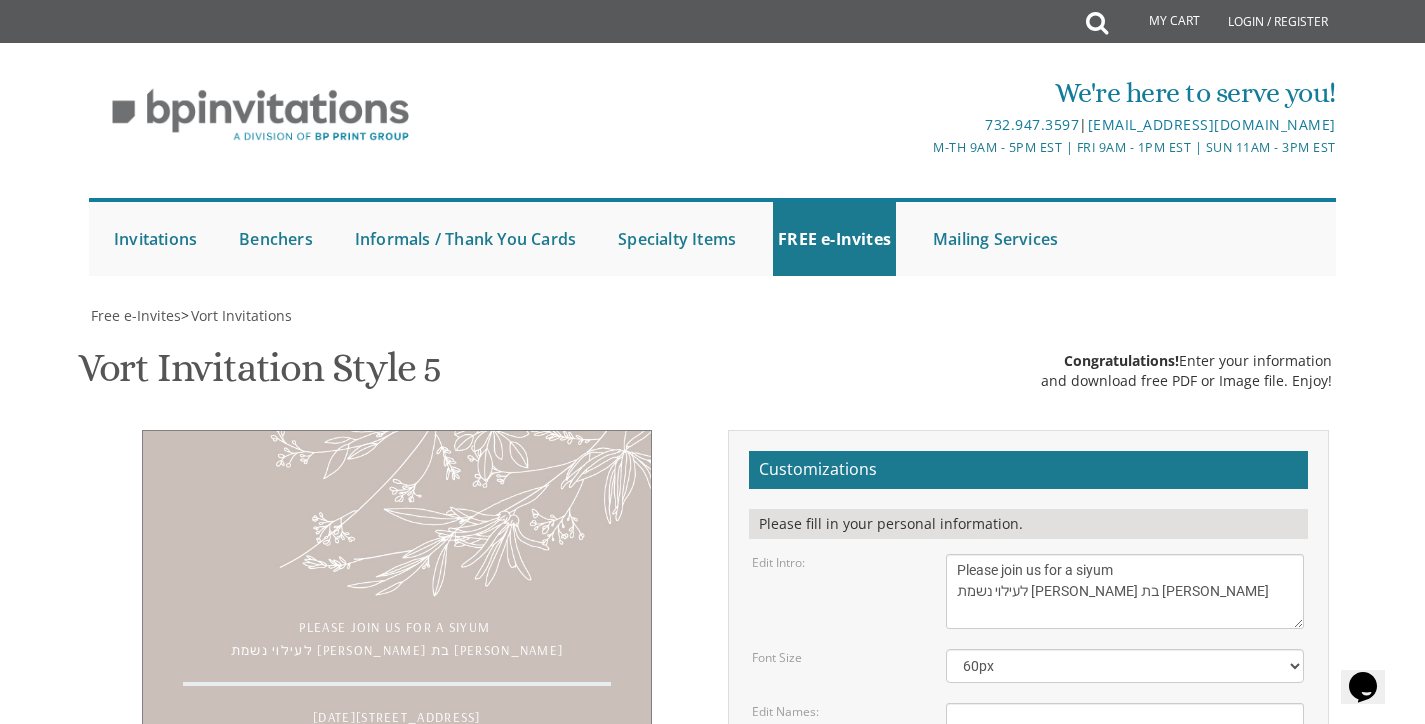 click on "Meir & Devorah" at bounding box center [1125, 719] 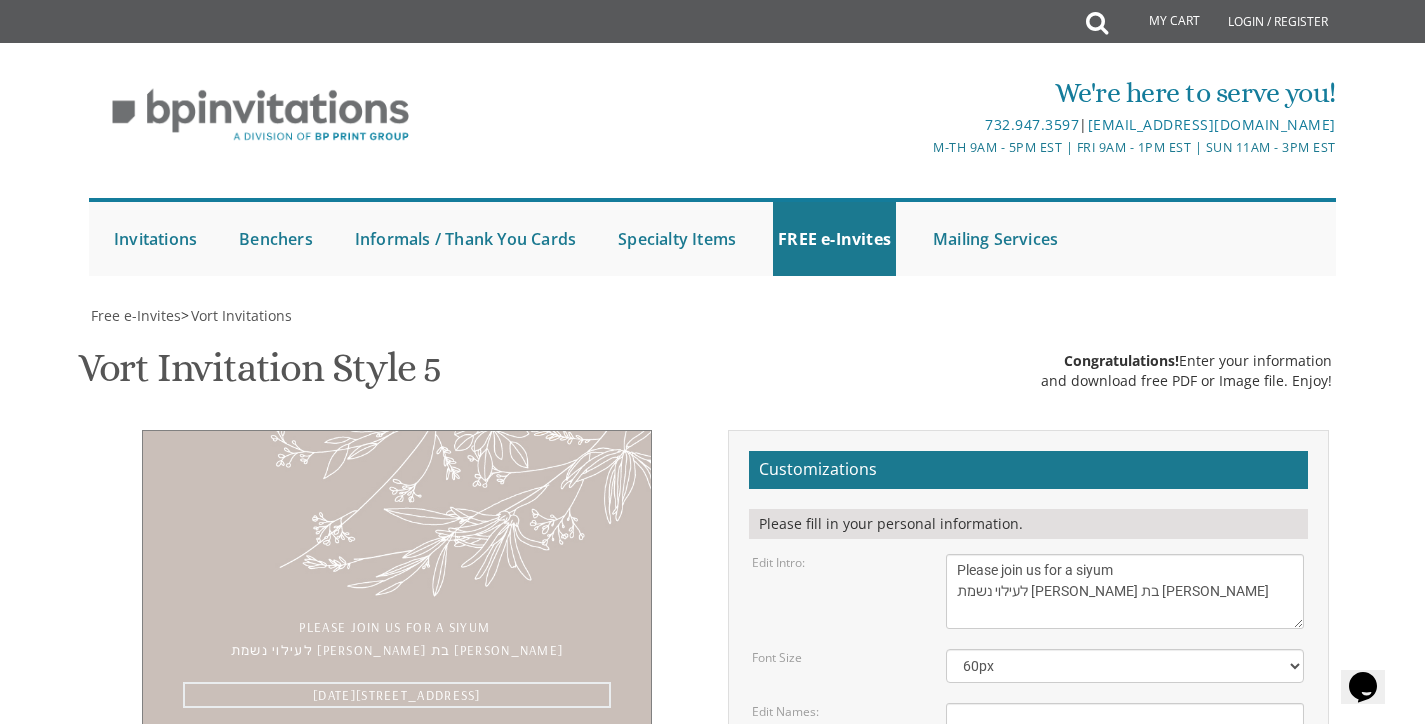 click on "[DATE]
Seven-thirty pm | The River Terrace
[STREET_ADDRESS]" at bounding box center (1125, 793) 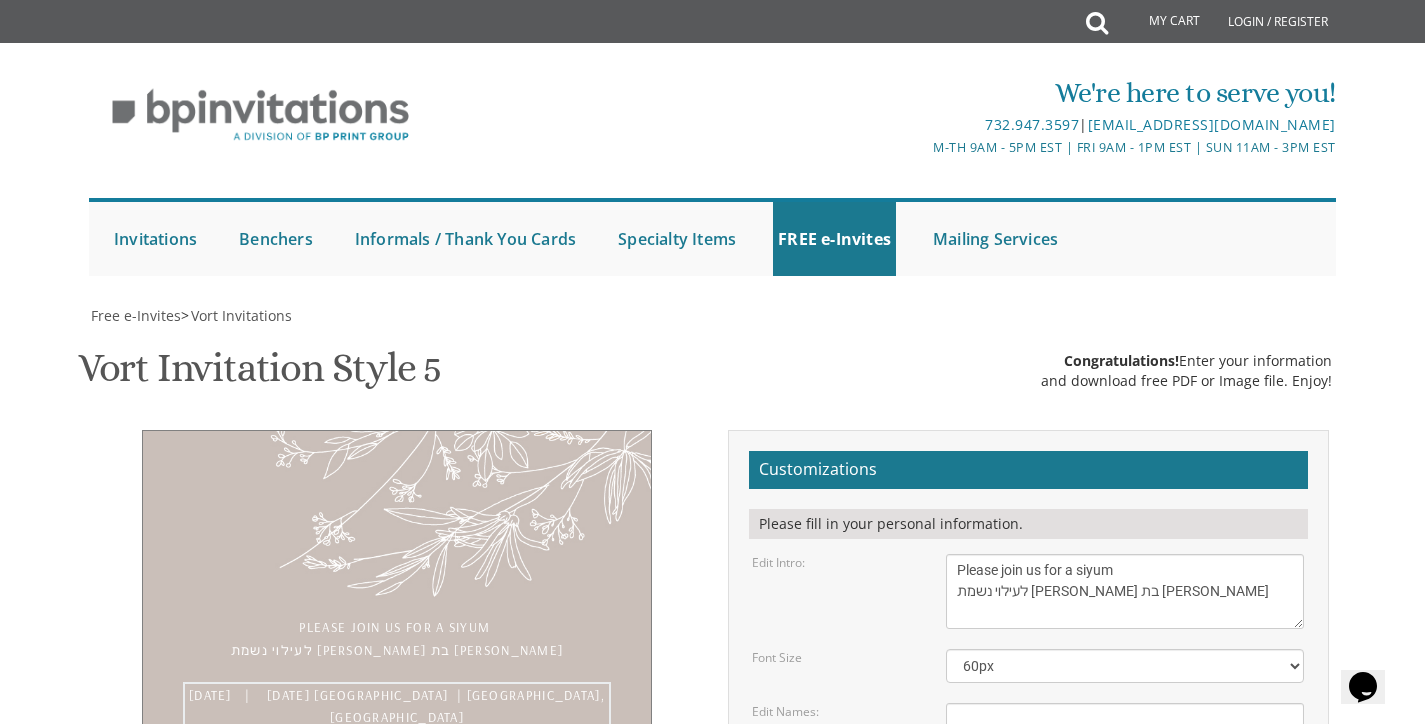 click on "[DATE]
Seven-thirty pm | The River Terrace
[STREET_ADDRESS]" at bounding box center [1125, 793] 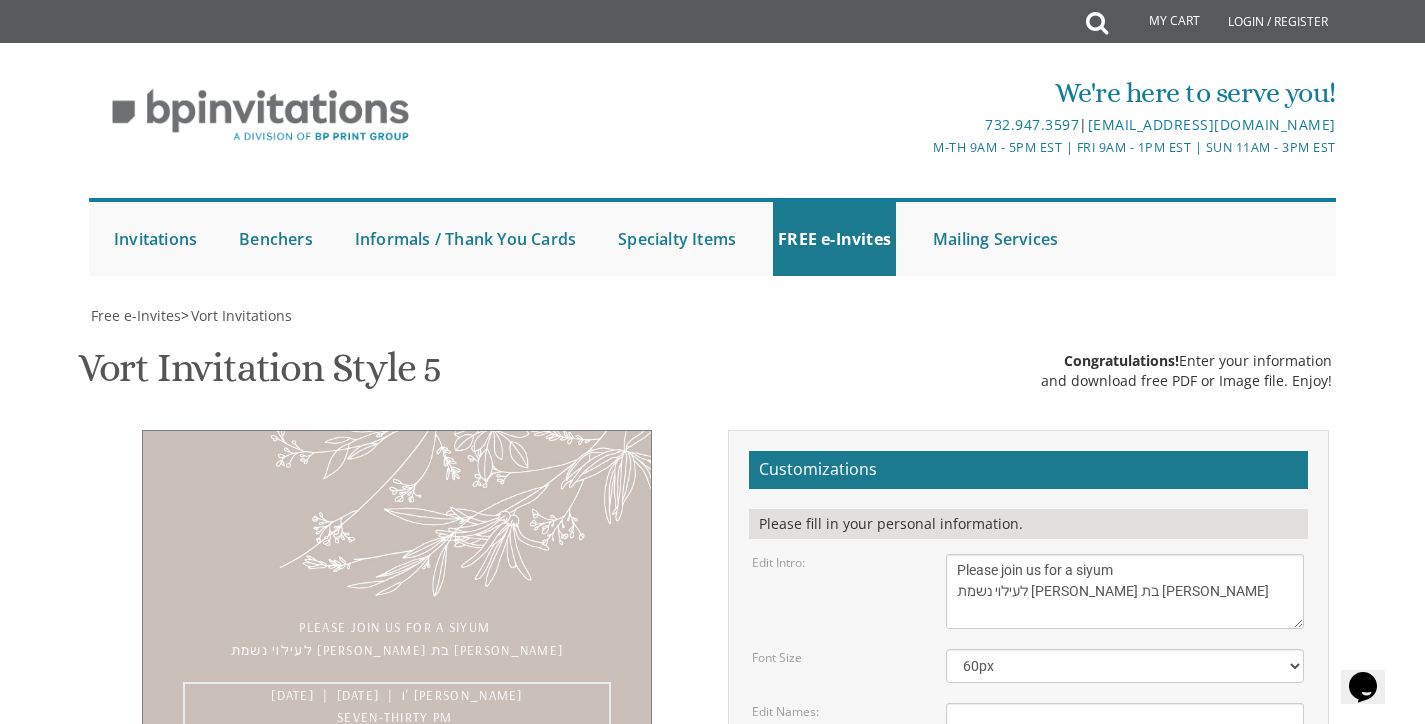 drag, startPoint x: 1071, startPoint y: 522, endPoint x: 1100, endPoint y: 522, distance: 29 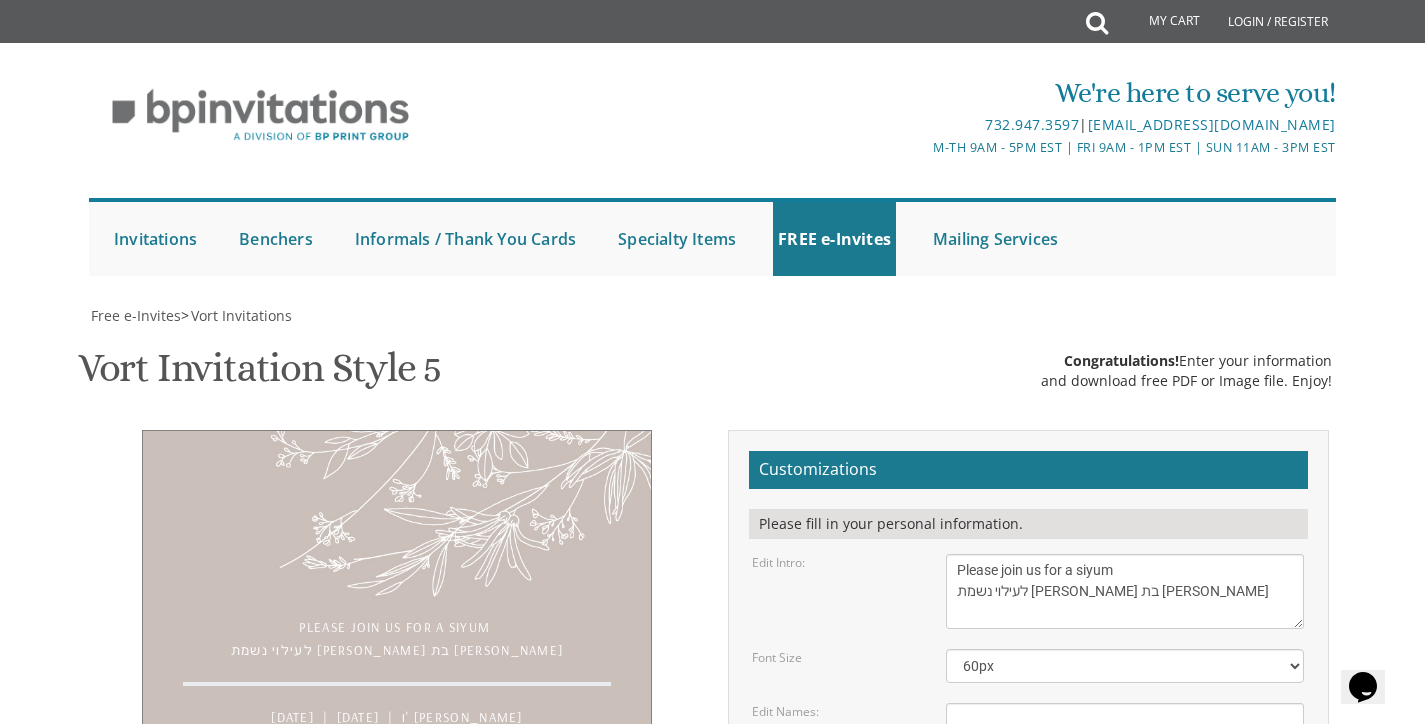 click on "[PERSON_NAME] and [PERSON_NAME] [PERSON_NAME] and [PERSON_NAME]" at bounding box center [1125, 878] 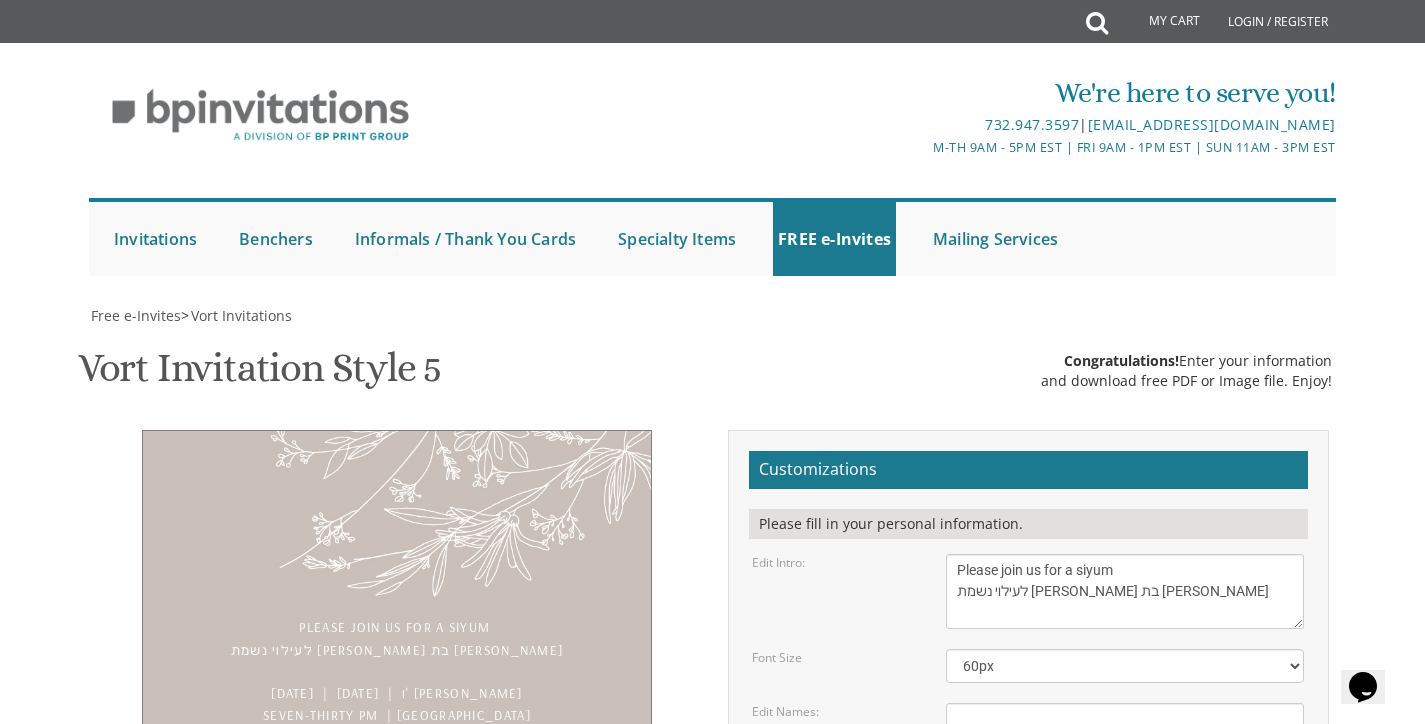 click on "Email Address*" at bounding box center [1028, 965] 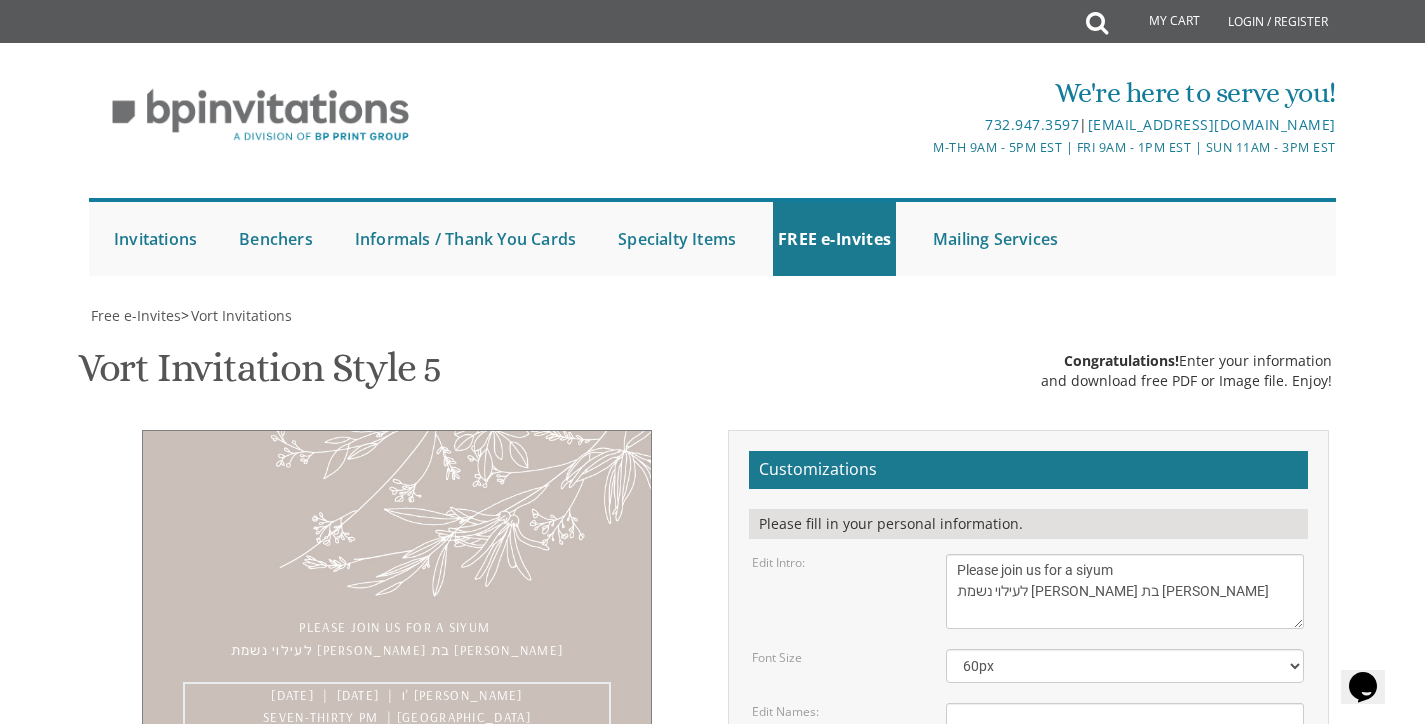 drag, startPoint x: 1037, startPoint y: 528, endPoint x: 953, endPoint y: 529, distance: 84.00595 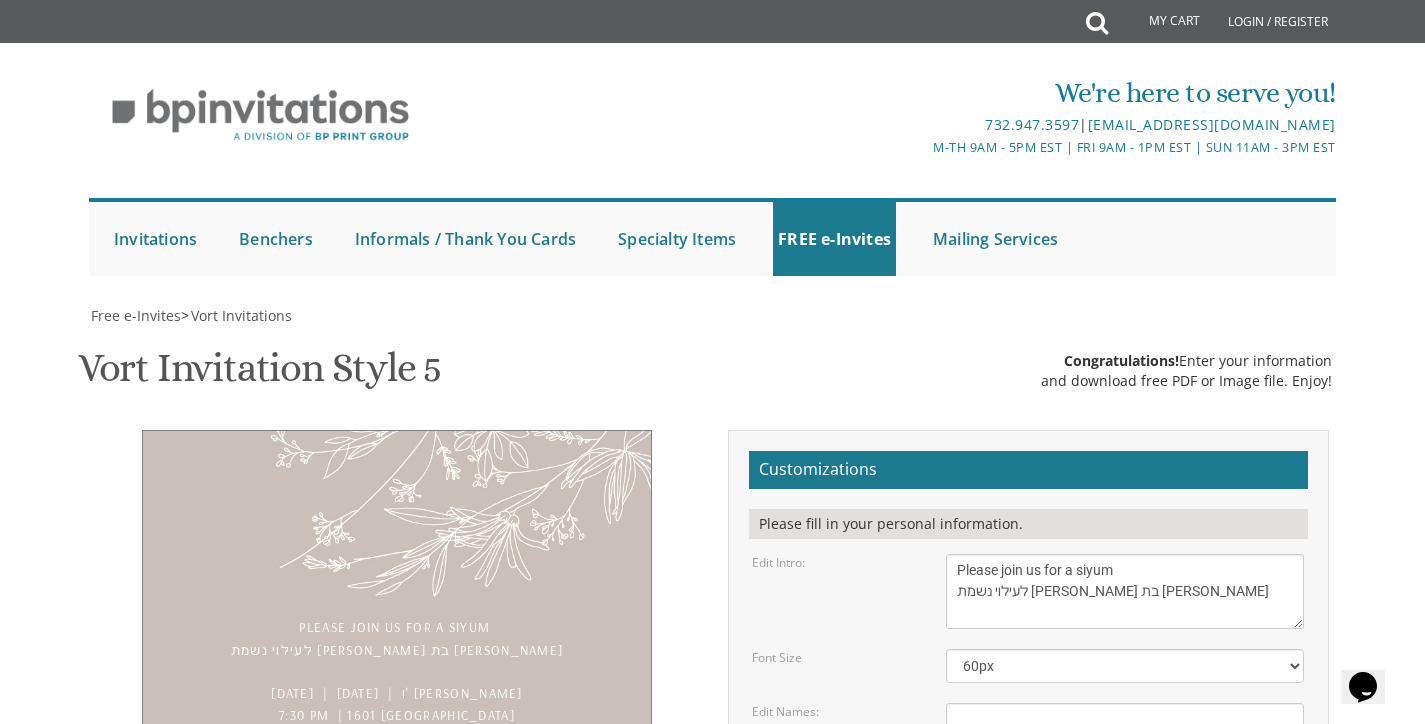 click on "Customizations
Please fill in your personal information.
Edit Intro:
With gratitude to Hashem
We would like to invite you to
The vort of our dear children" at bounding box center (1028, 773) 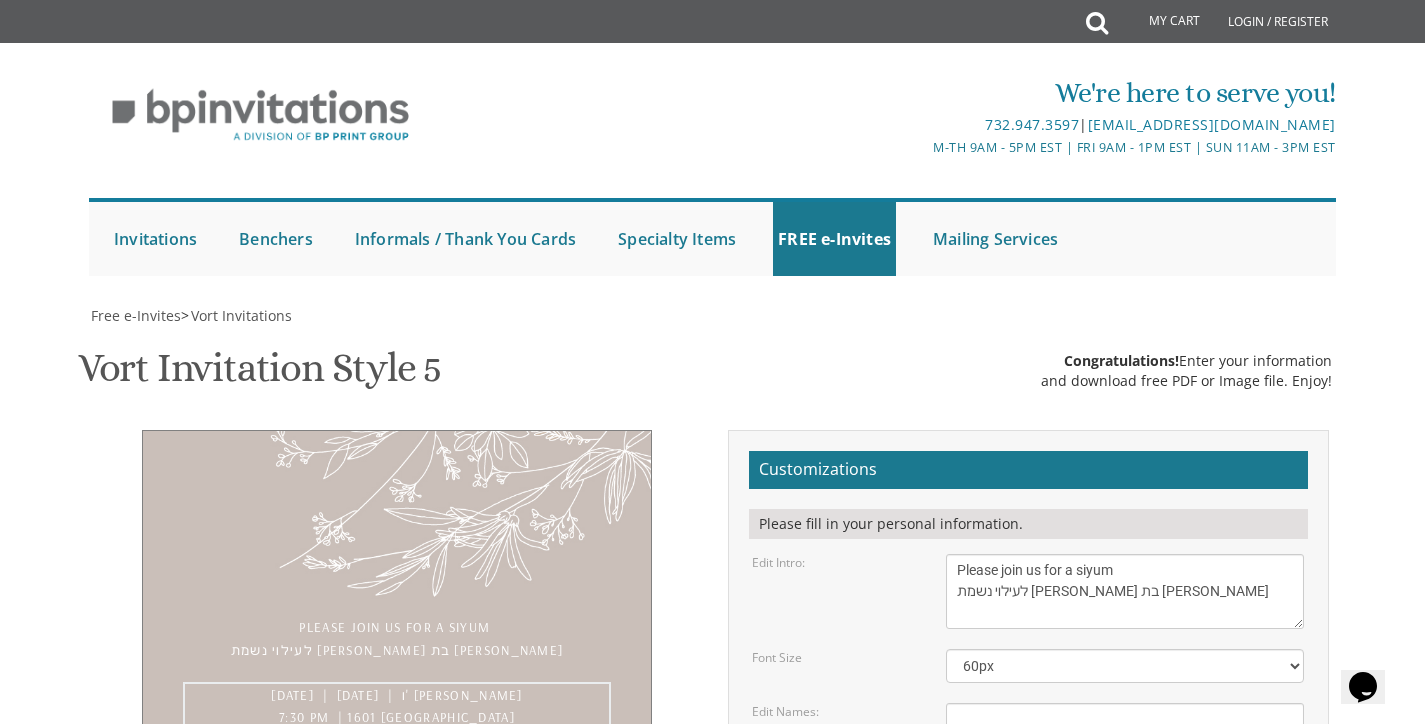 drag, startPoint x: 1135, startPoint y: 535, endPoint x: 1025, endPoint y: 526, distance: 110.36757 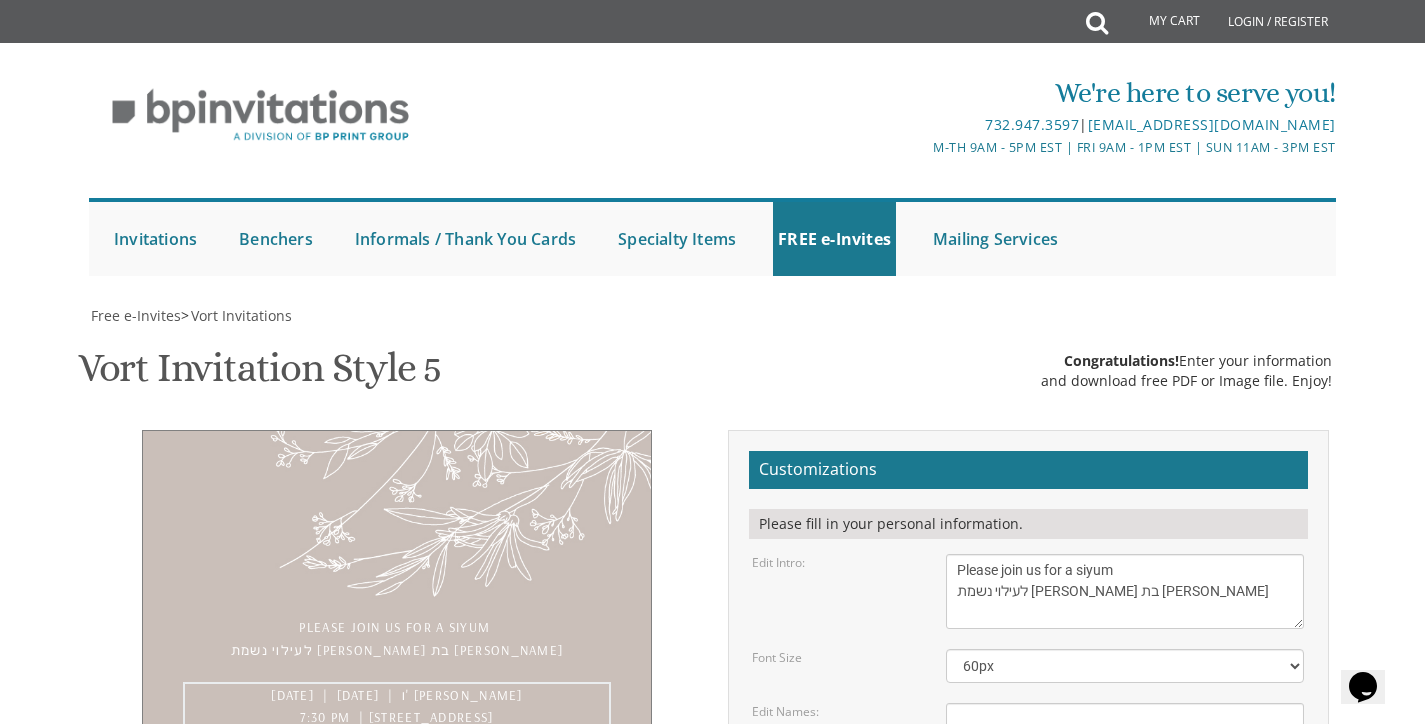 type on "Wednesday  |  July 2  |  ו' בתמוז
7:30 pm  | 1601 Middlesex st" 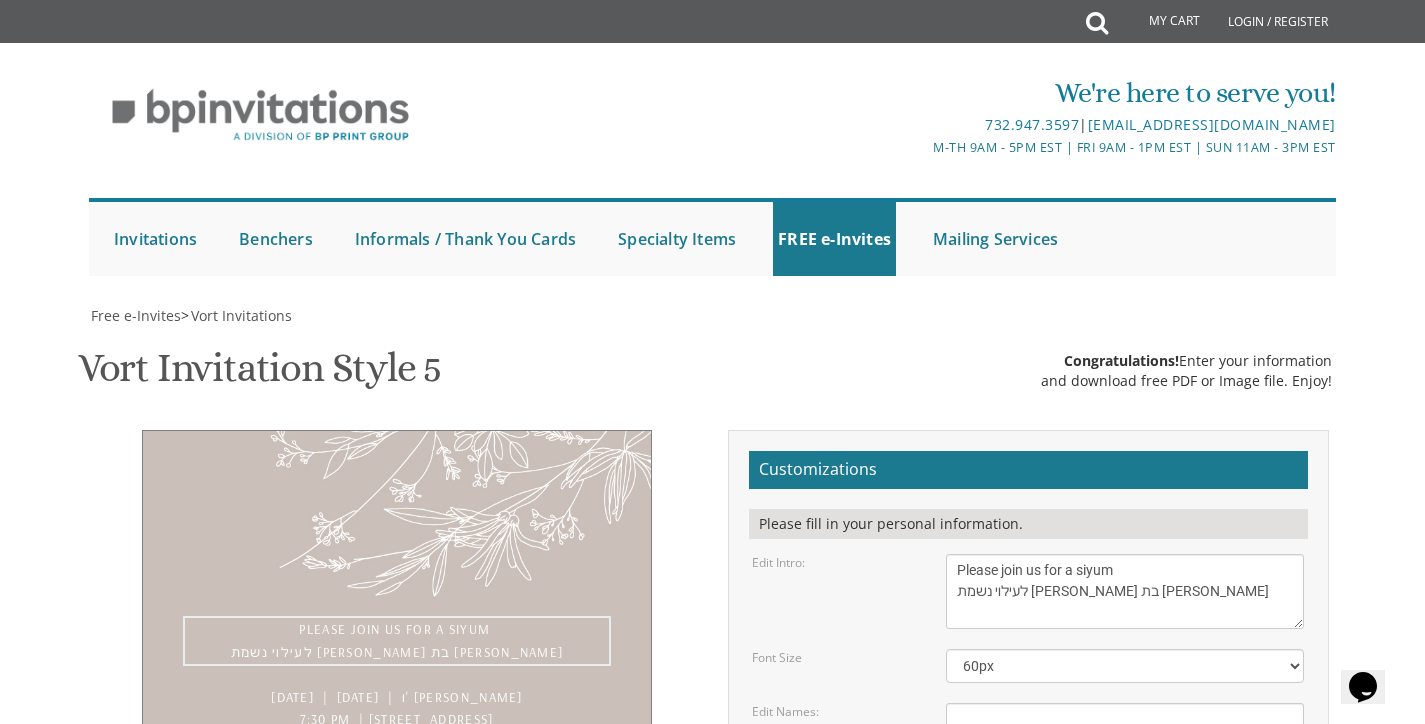 drag, startPoint x: 1079, startPoint y: 303, endPoint x: 956, endPoint y: 304, distance: 123.00407 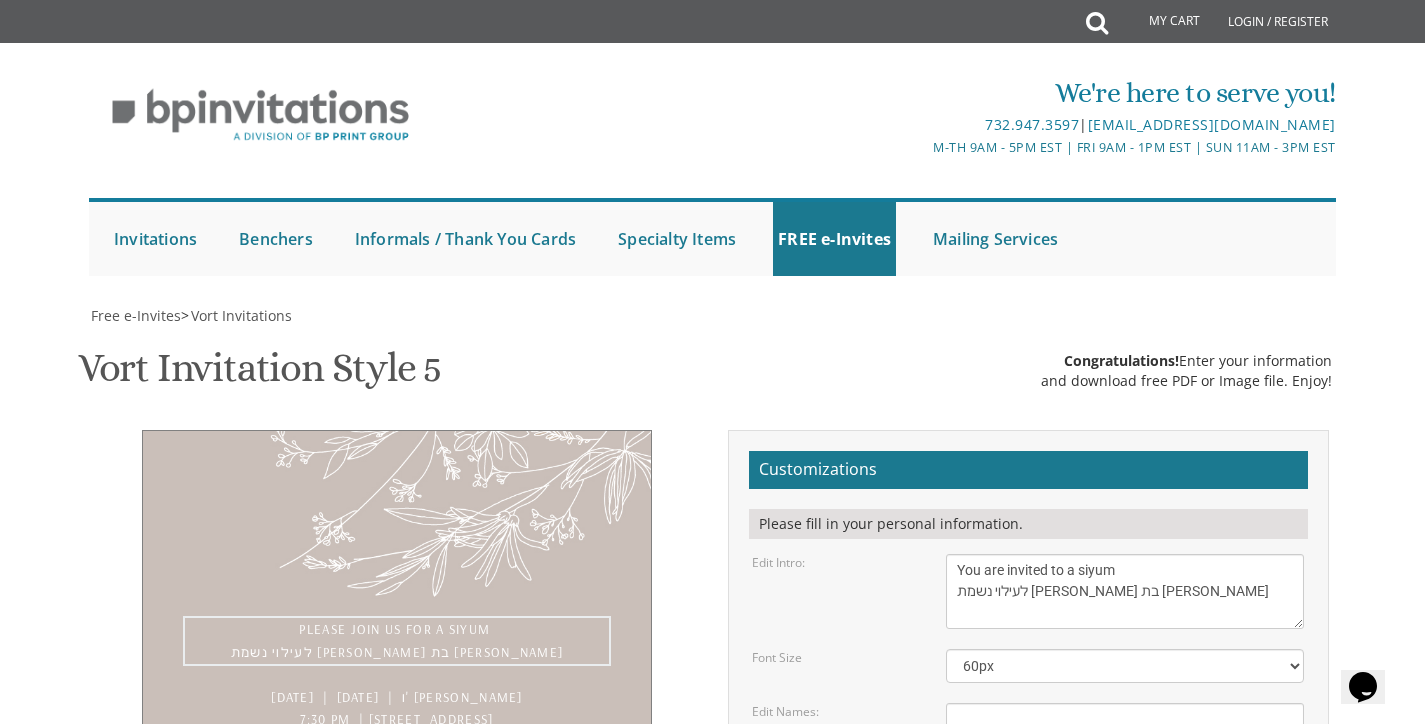 click on "Customizations
Please fill in your personal information.
Edit Intro:
With gratitude to Hashem
We would like to invite you to
The vort of our dear children" at bounding box center [1028, 773] 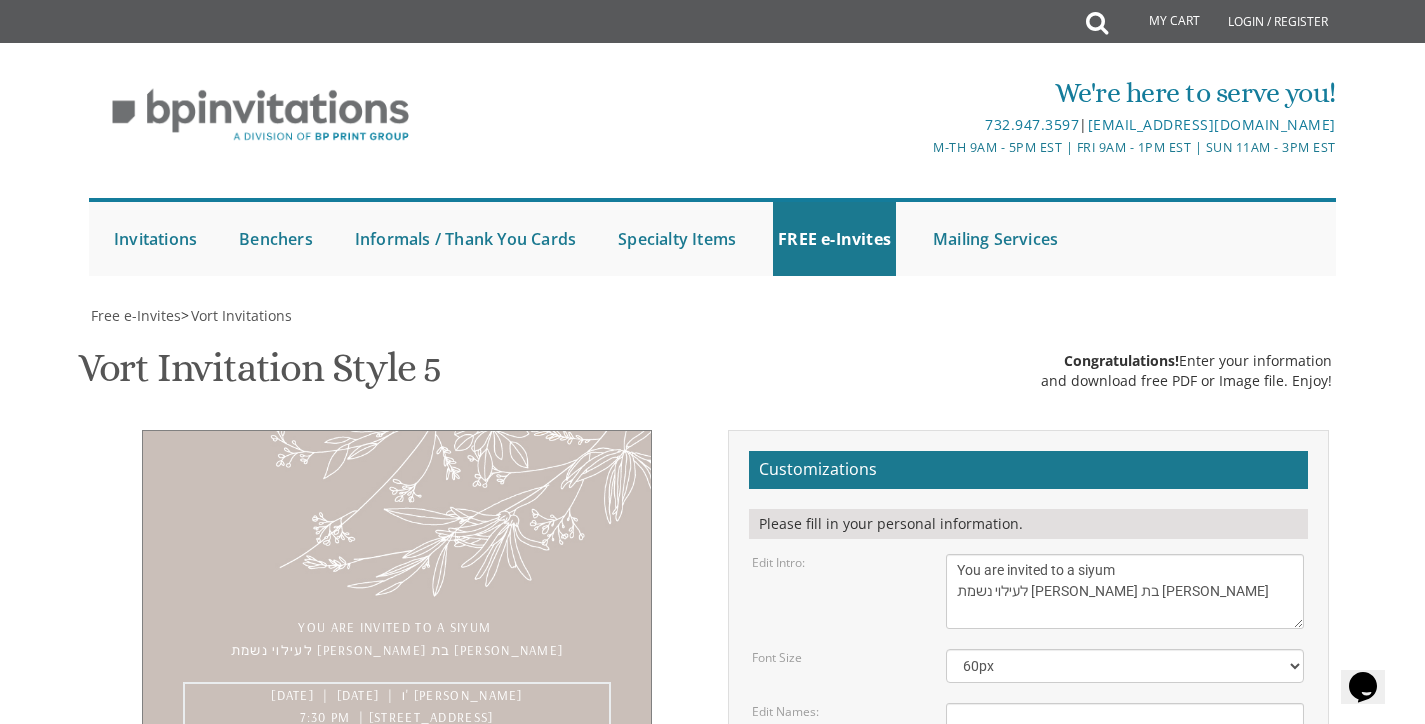 drag, startPoint x: 1157, startPoint y: 527, endPoint x: 937, endPoint y: 502, distance: 221.4159 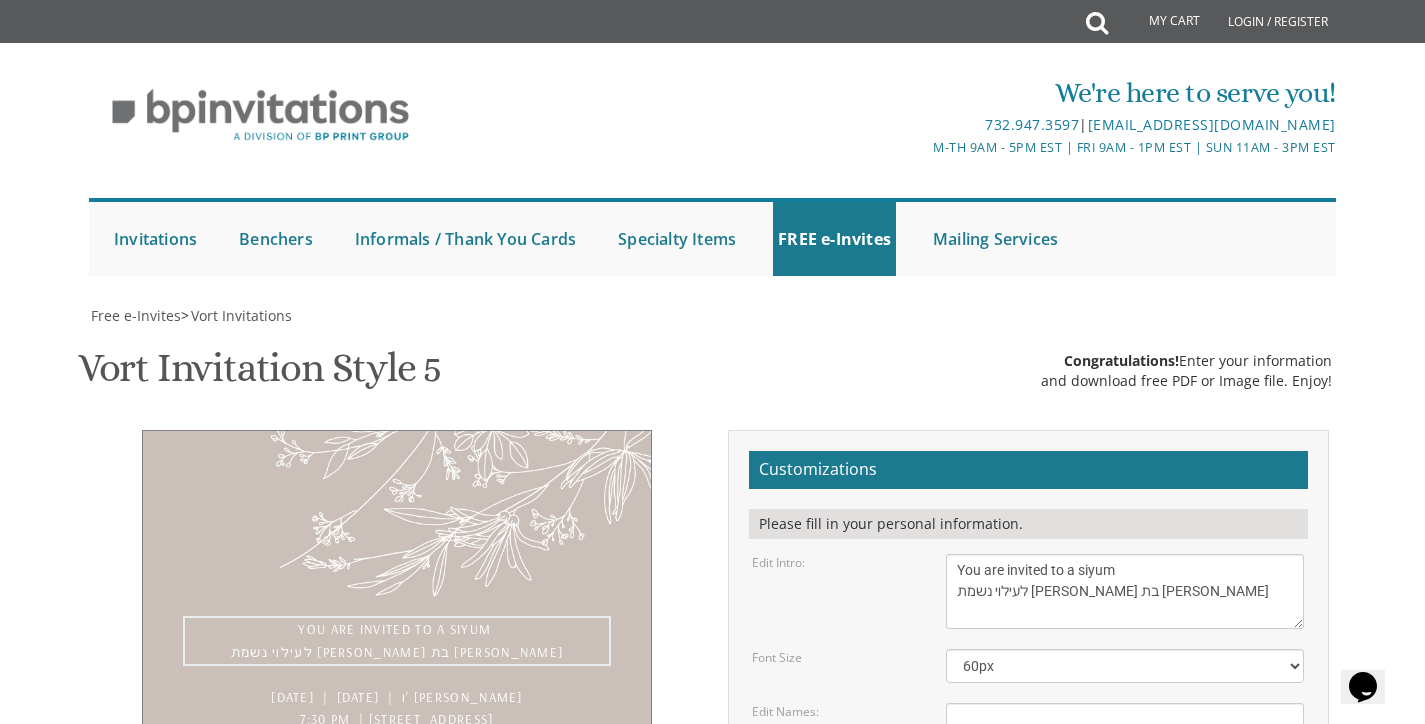 drag, startPoint x: 1129, startPoint y: 327, endPoint x: 935, endPoint y: 304, distance: 195.35864 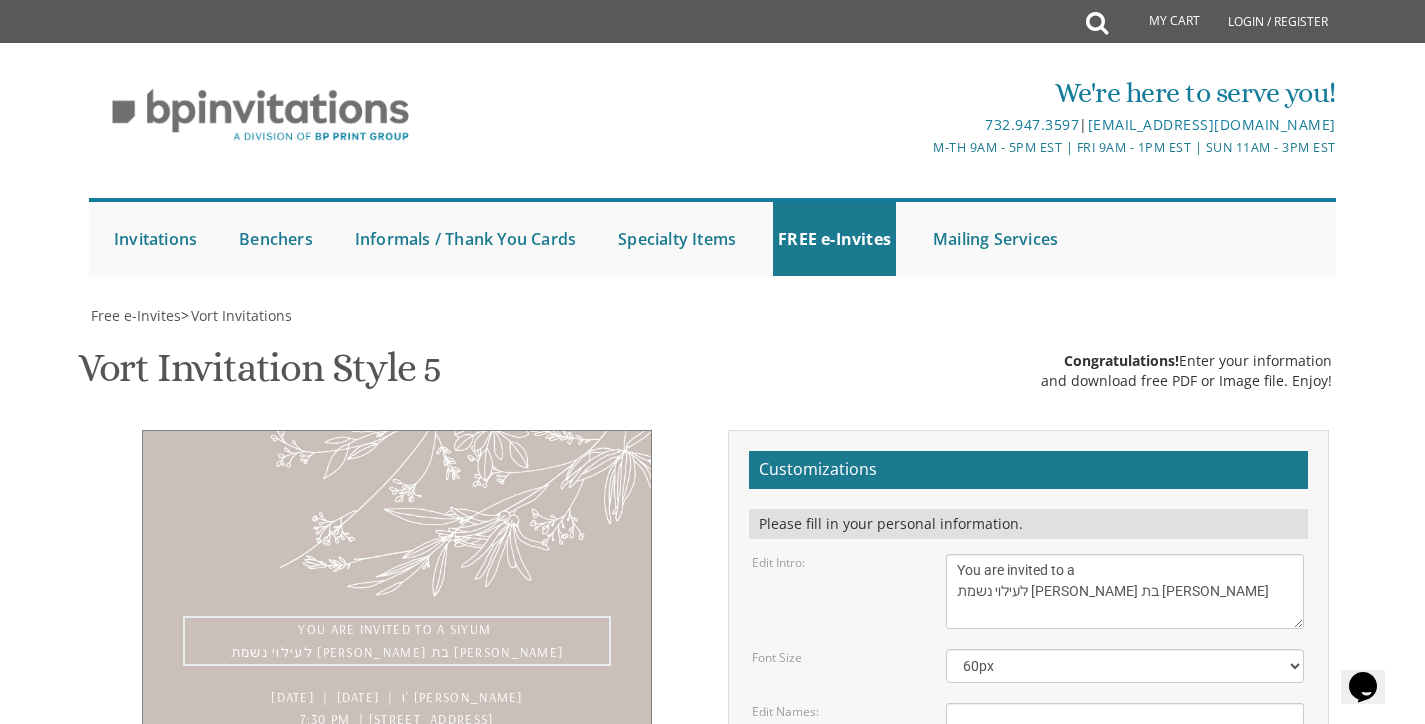 type on "You are invited to a
לעילוי נשמת דינה בת יעקב" 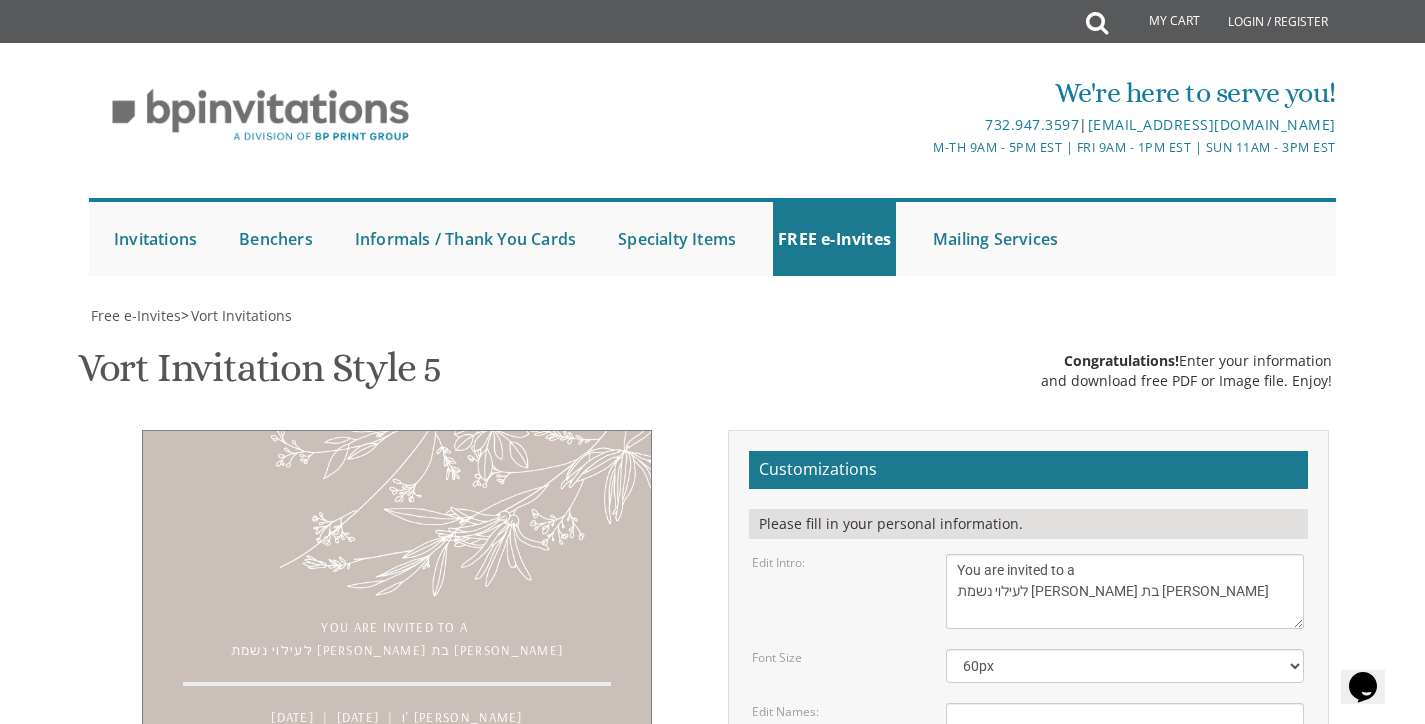 paste on "siyum" 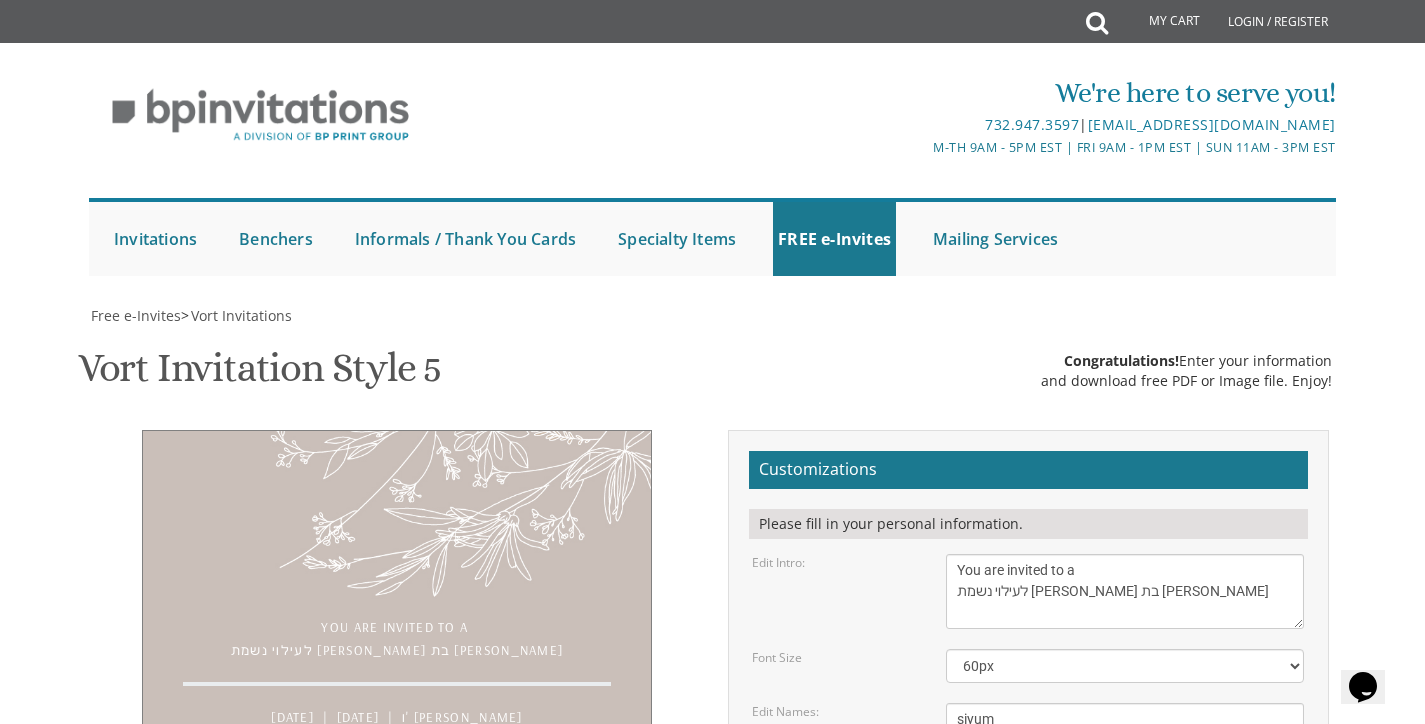 type on "siyum" 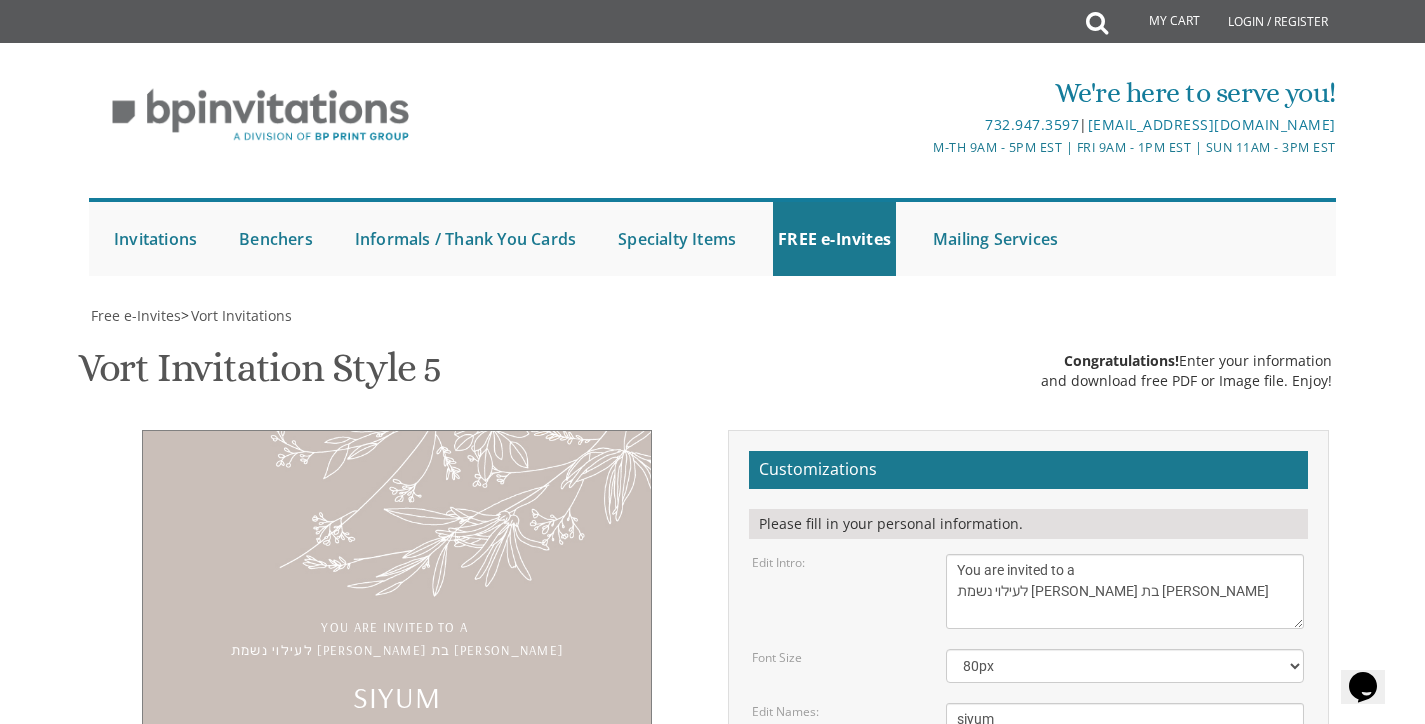 click on "Edit Names:
Meir & Devorah" at bounding box center [1028, 719] 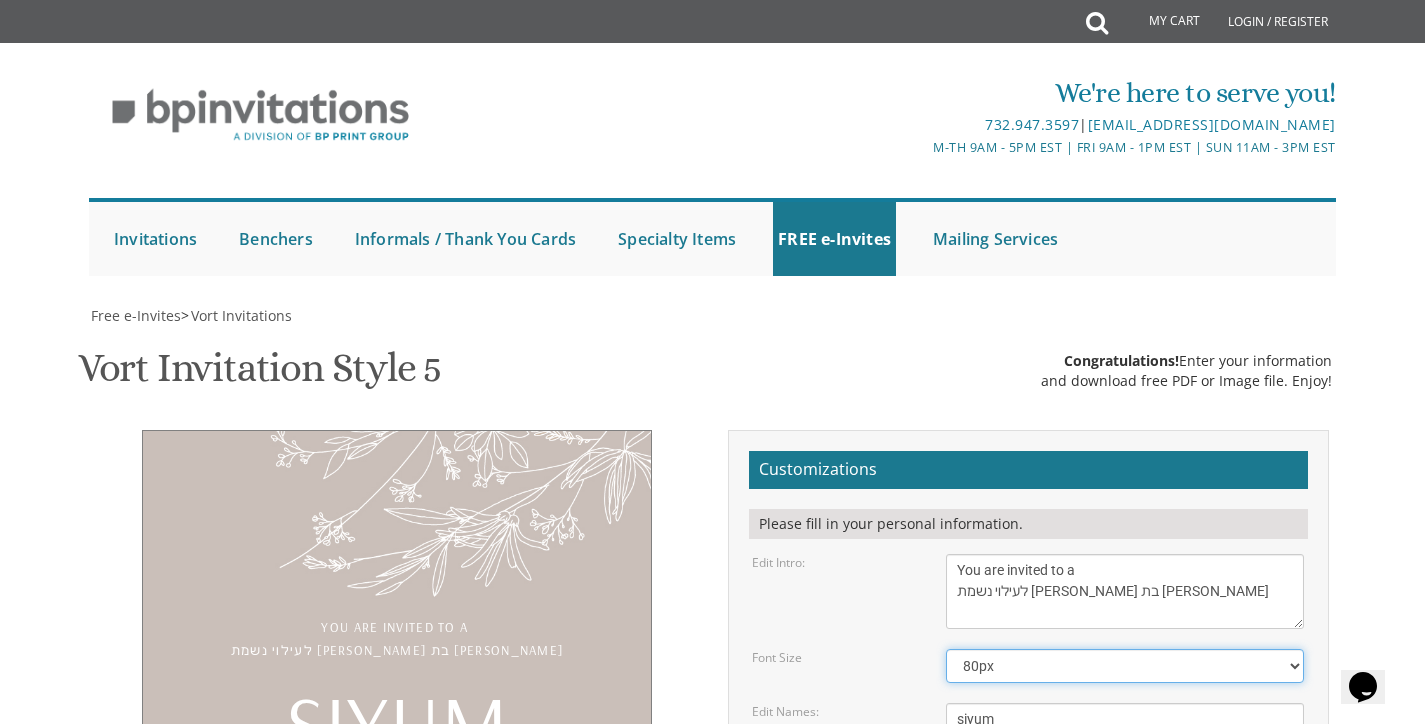 select on "70px" 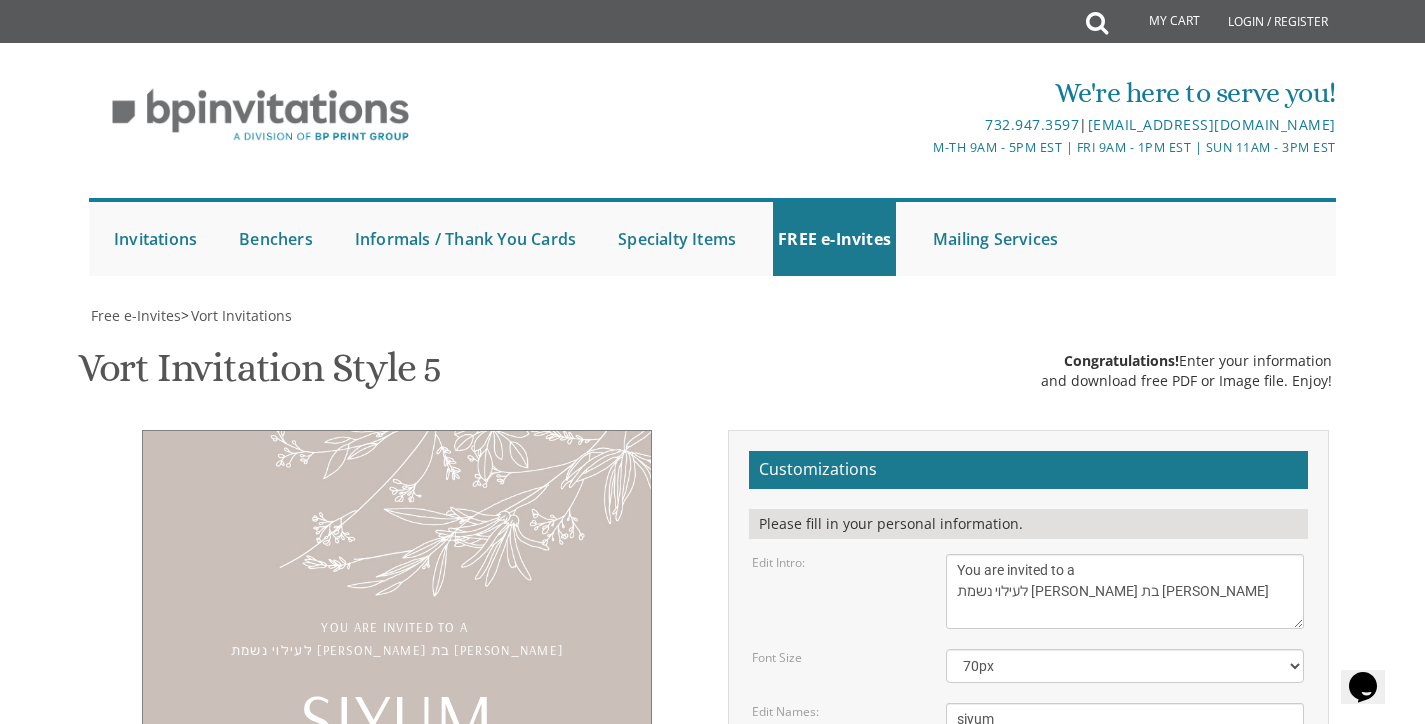 click on "Edit Names:" at bounding box center [834, 711] 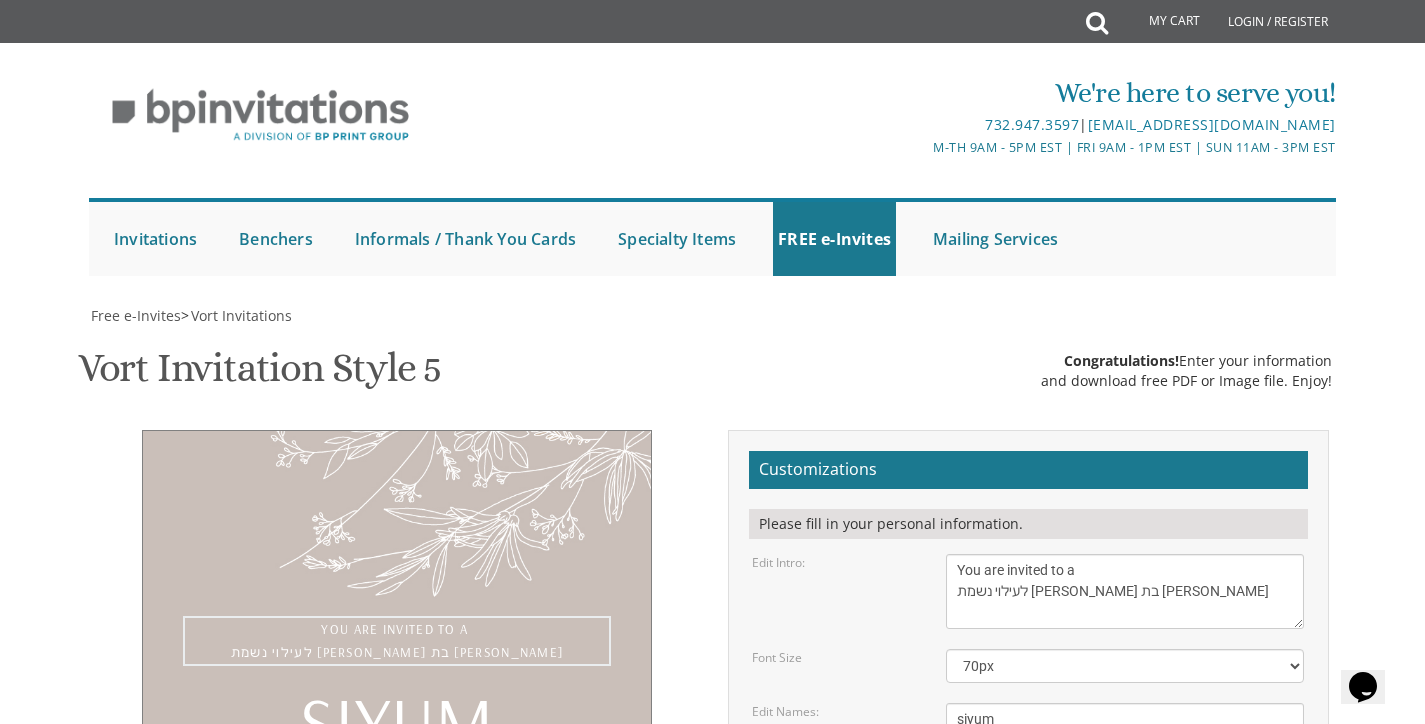 drag, startPoint x: 1116, startPoint y: 330, endPoint x: 953, endPoint y: 332, distance: 163.01227 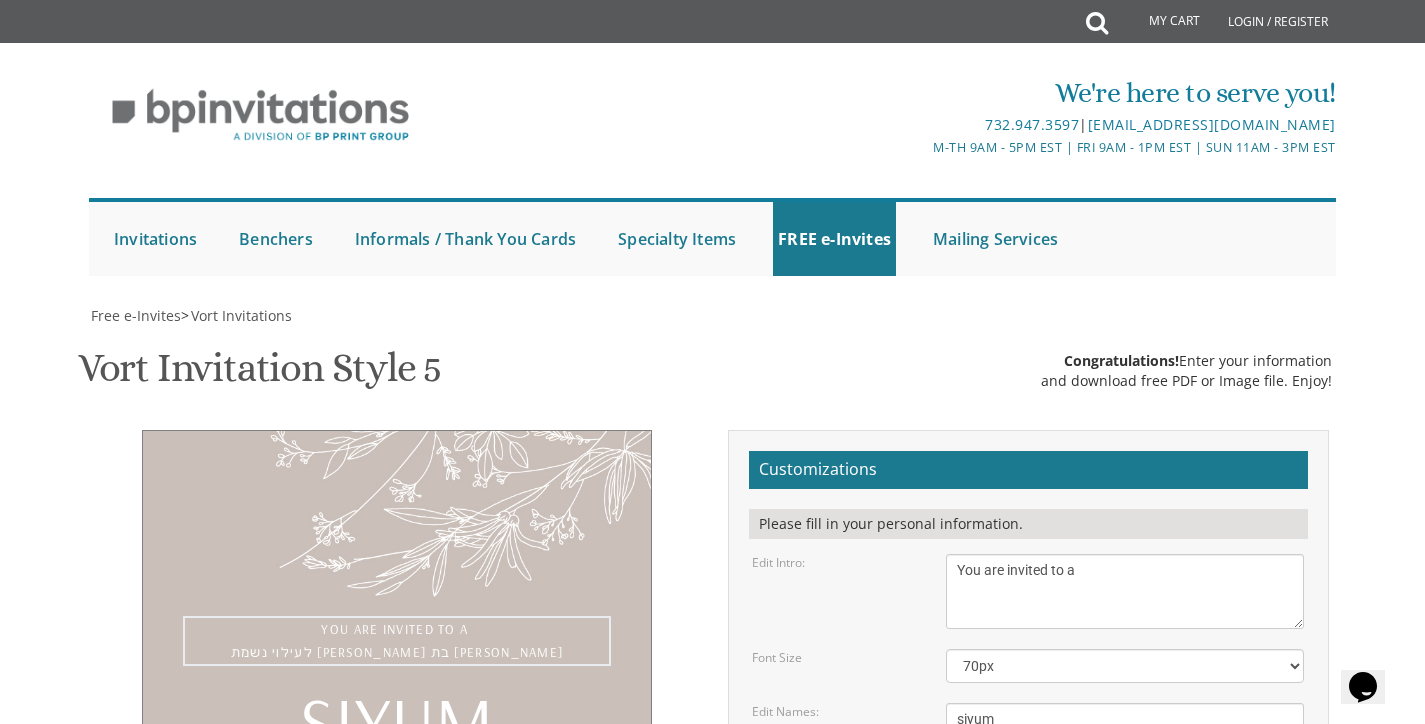 type on "You are invited to a" 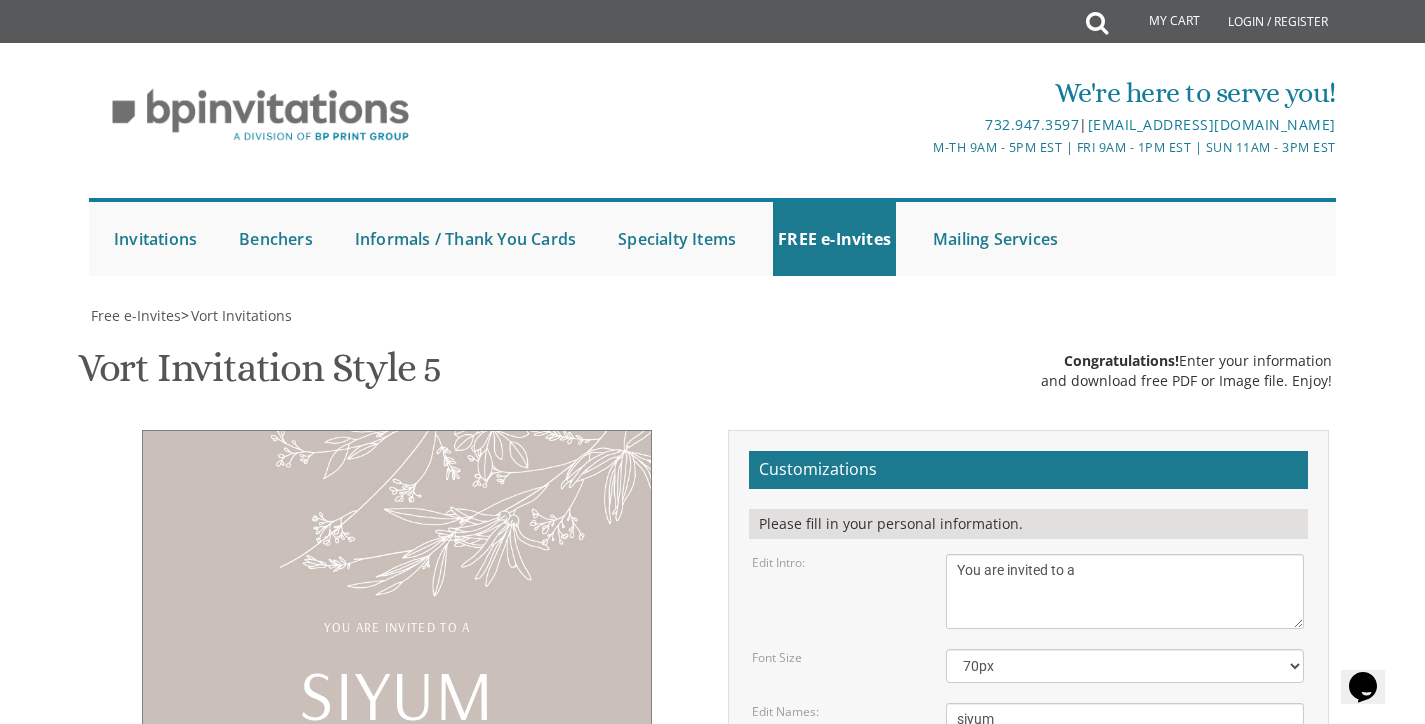 click on "Font Size" at bounding box center (834, 657) 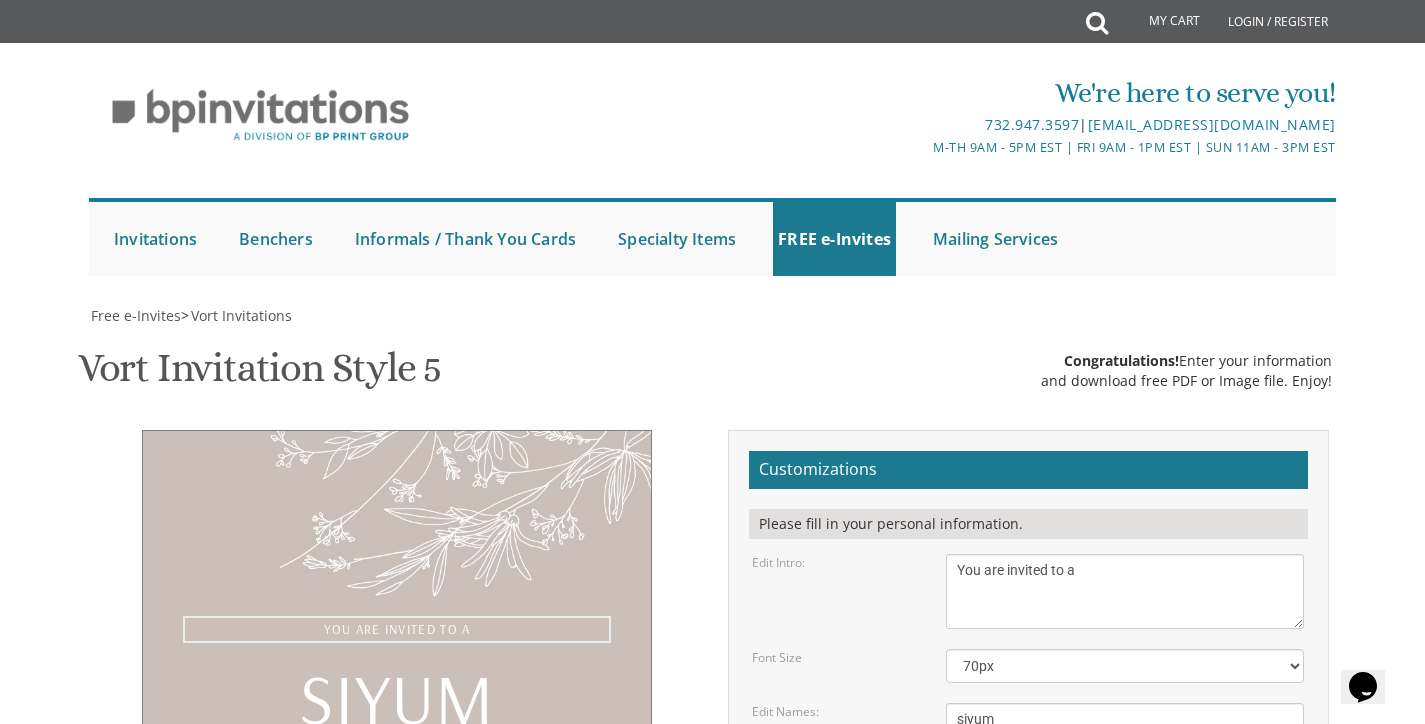click on "With gratitude to Hashem
We would like to invite you to
The vort of our dear children" at bounding box center [1125, 591] 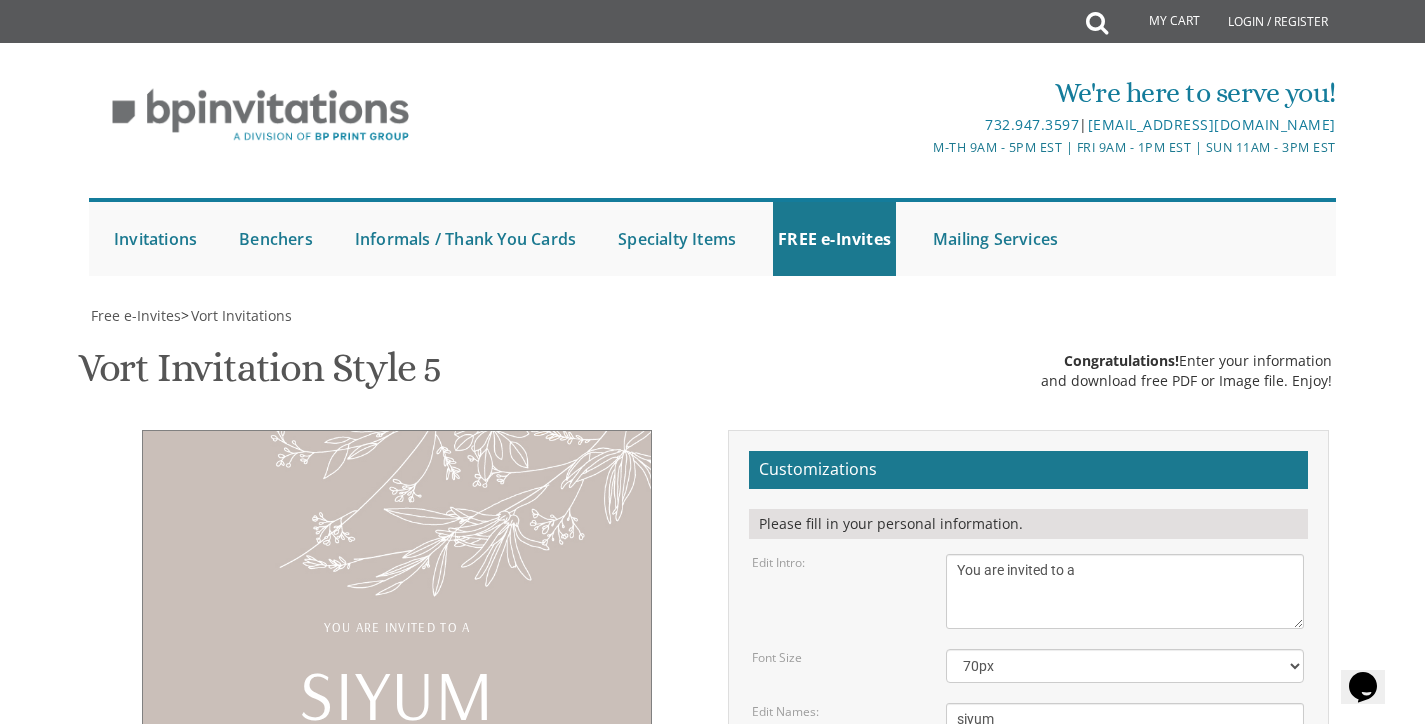paste on "לעילוי נשמת דינה בת יעקב" 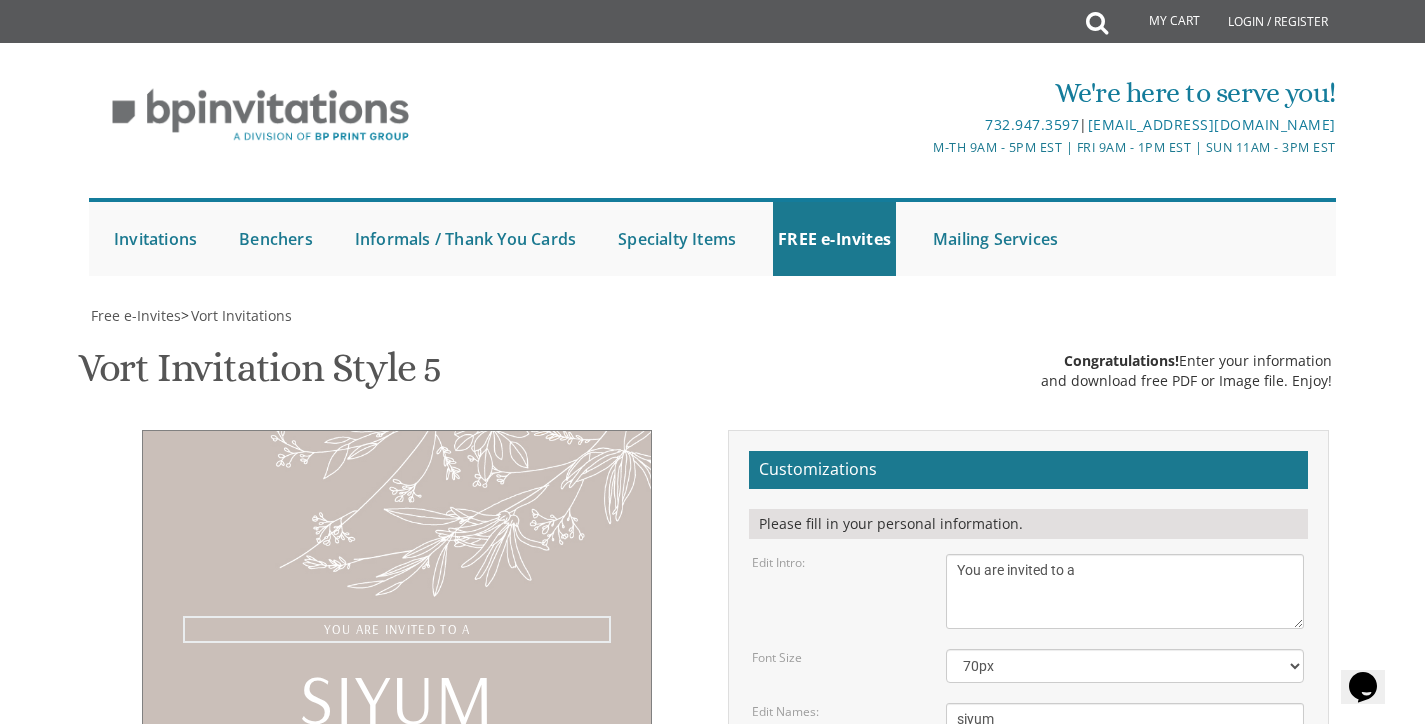 drag, startPoint x: 1095, startPoint y: 296, endPoint x: 938, endPoint y: 293, distance: 157.02866 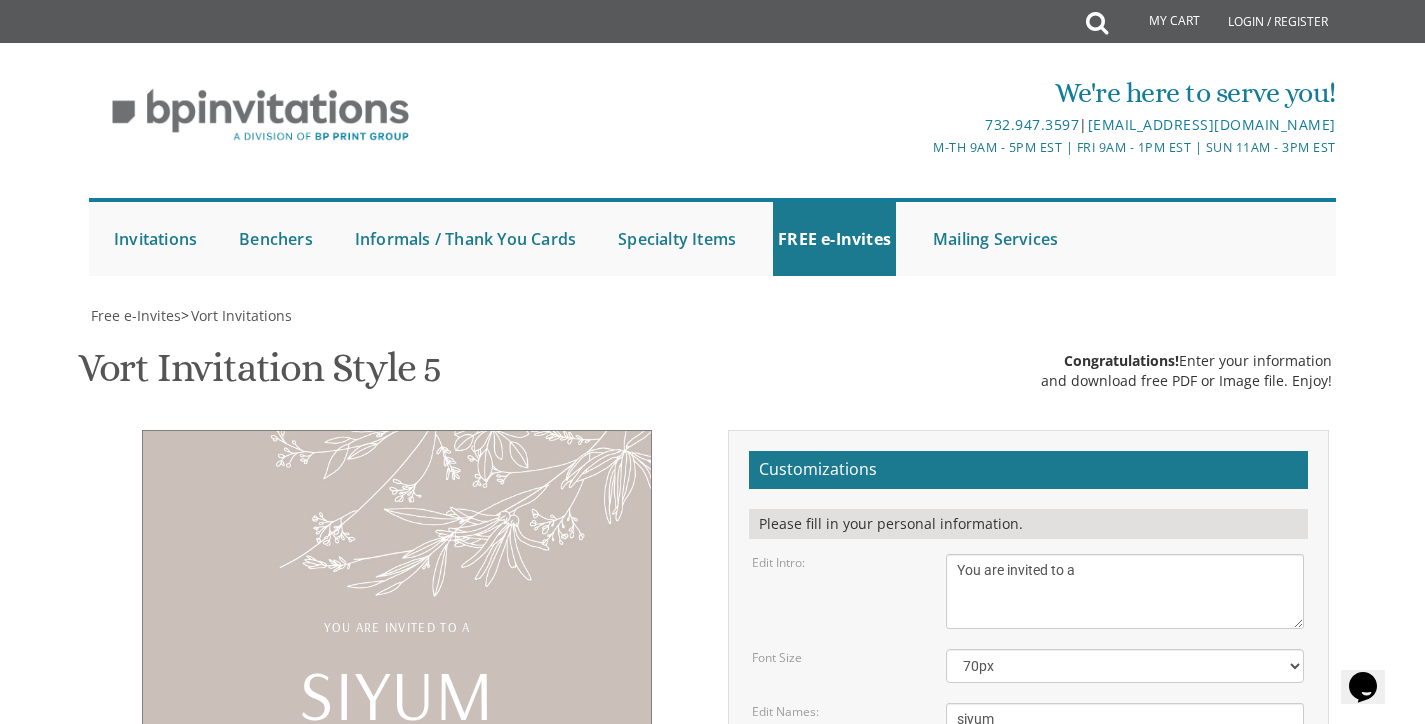 click on "[DATE]
Seven-thirty pm | The River Terrace
[STREET_ADDRESS]" at bounding box center (1125, 793) 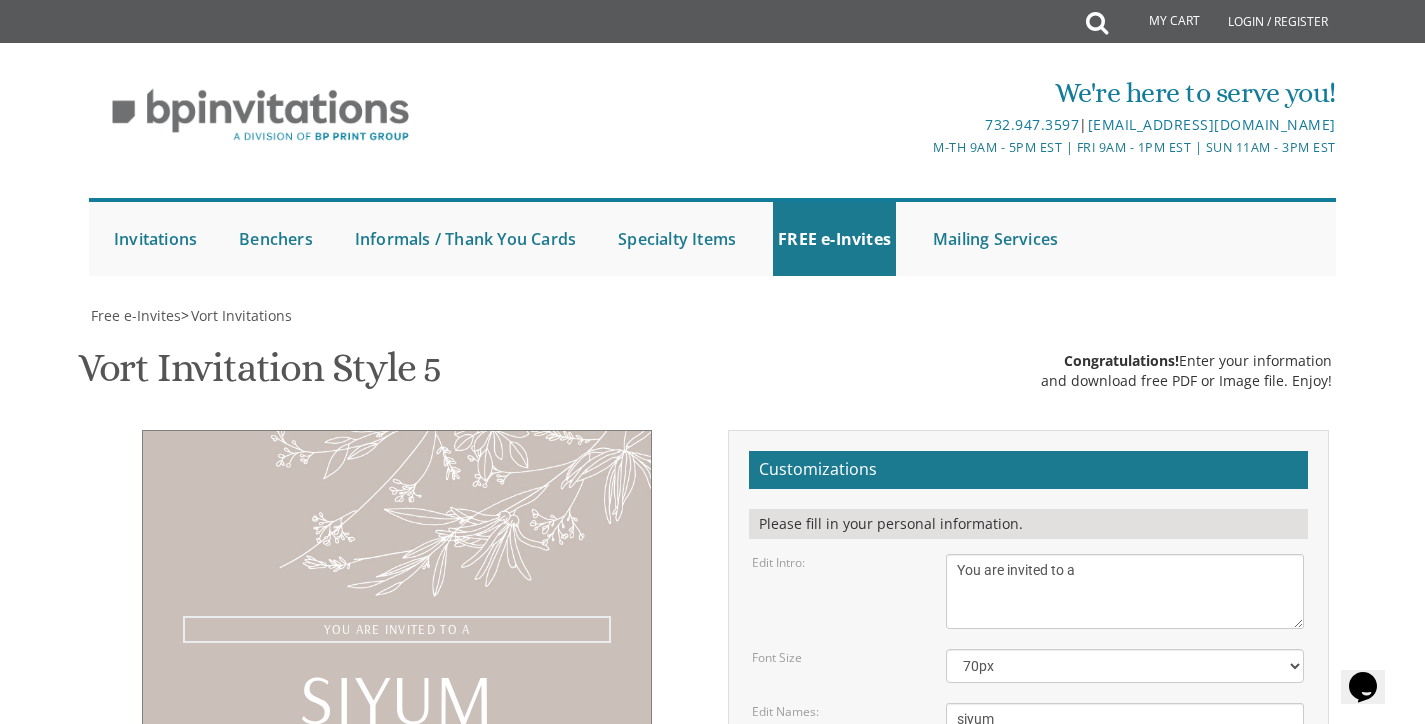 drag, startPoint x: 1102, startPoint y: 315, endPoint x: 934, endPoint y: 301, distance: 168.58232 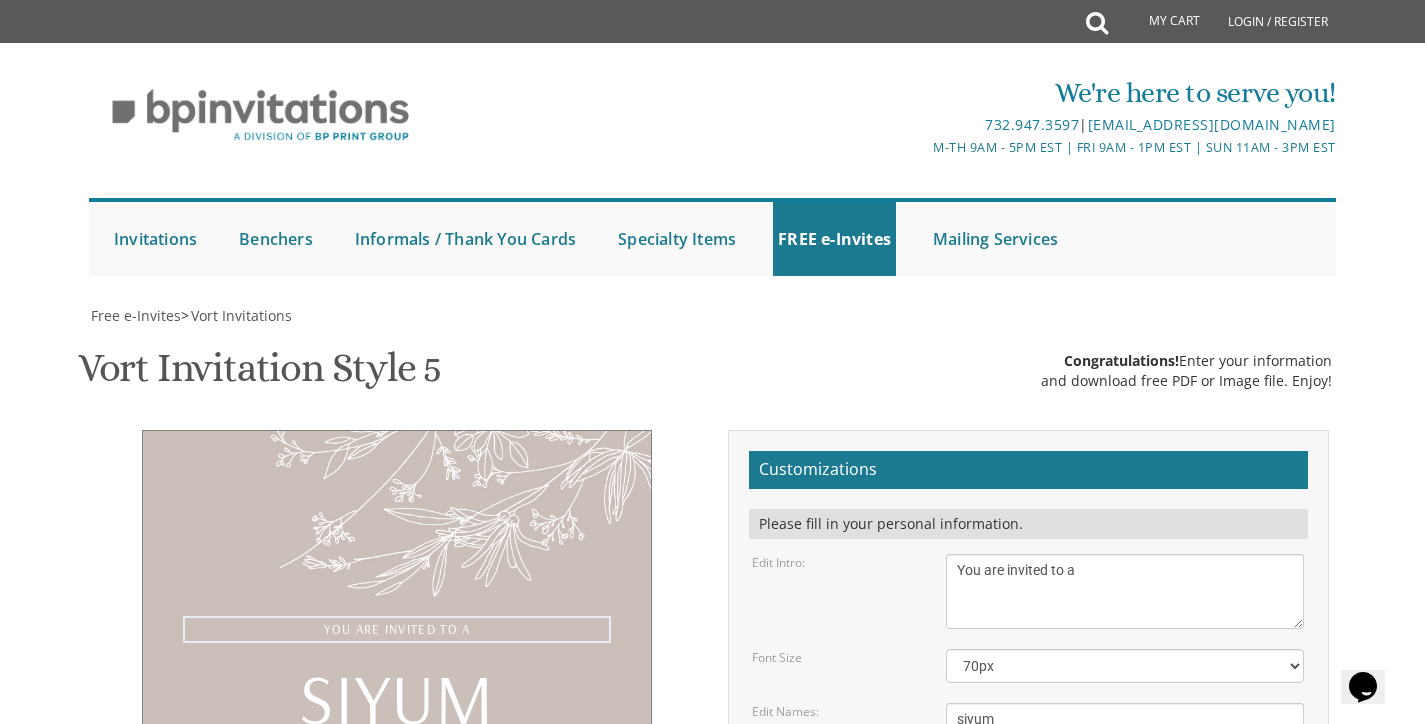 click on "[DATE]
Seven-thirty pm | The River Terrace
[STREET_ADDRESS]" at bounding box center (1125, 793) 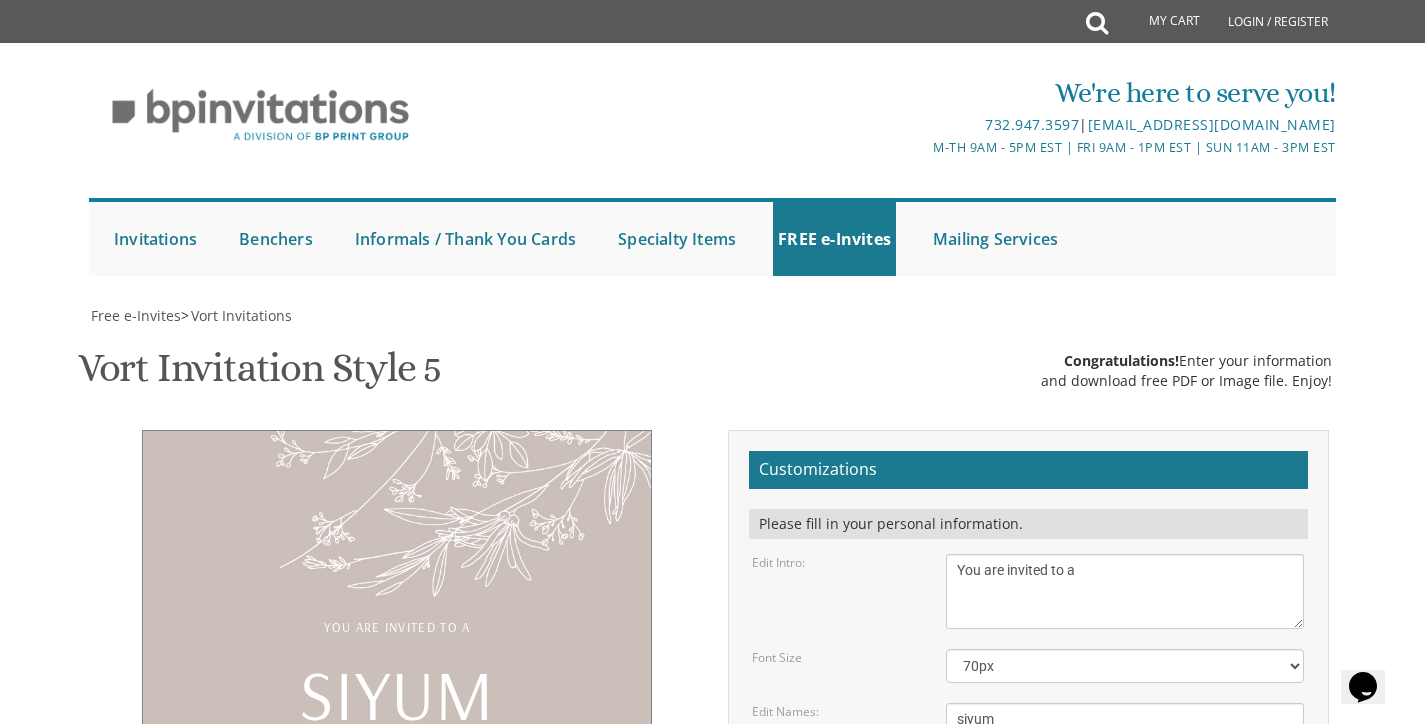 click on "[DATE]
Seven-thirty pm | The River Terrace
[STREET_ADDRESS]" at bounding box center [1125, 793] 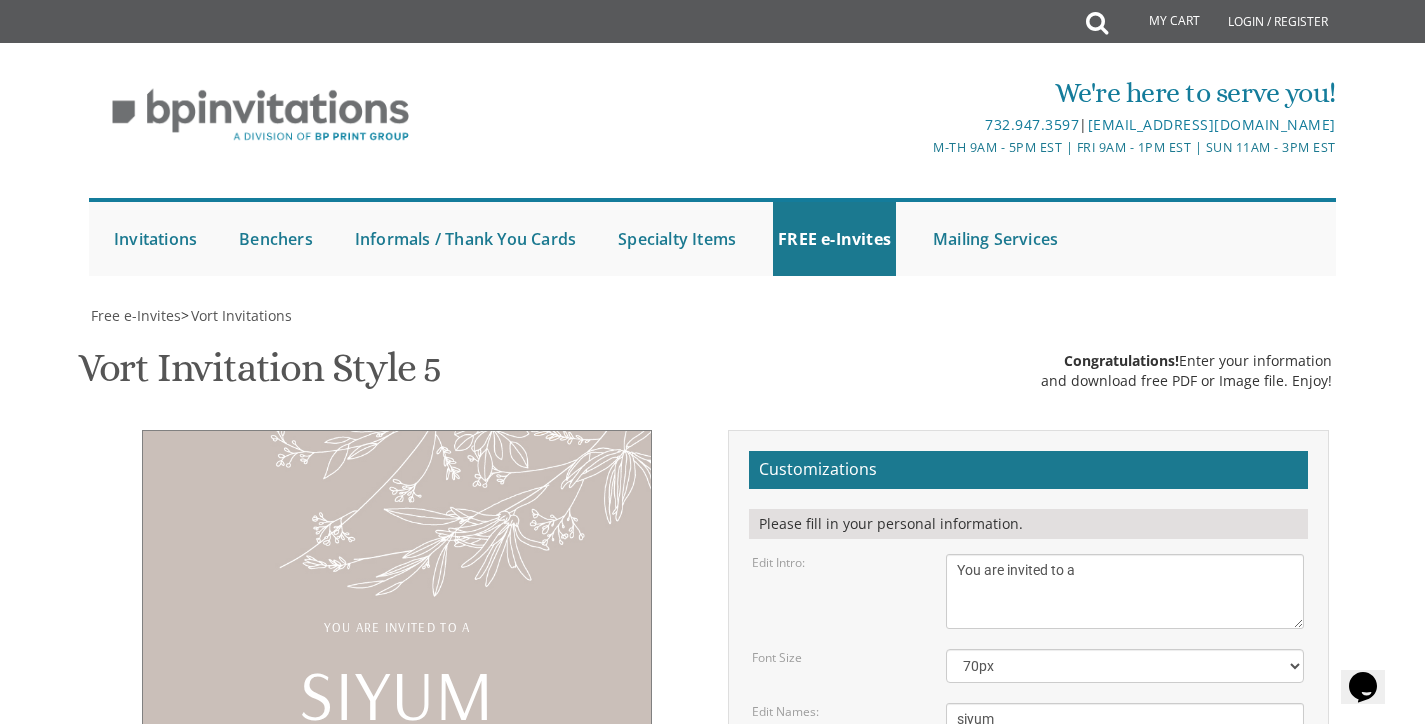 click on "Edit Details:
Sunday, June 12
Seven-thirty pm | The River Terrace
1094 River Avenue | Lakewood, NJ" at bounding box center (1028, 793) 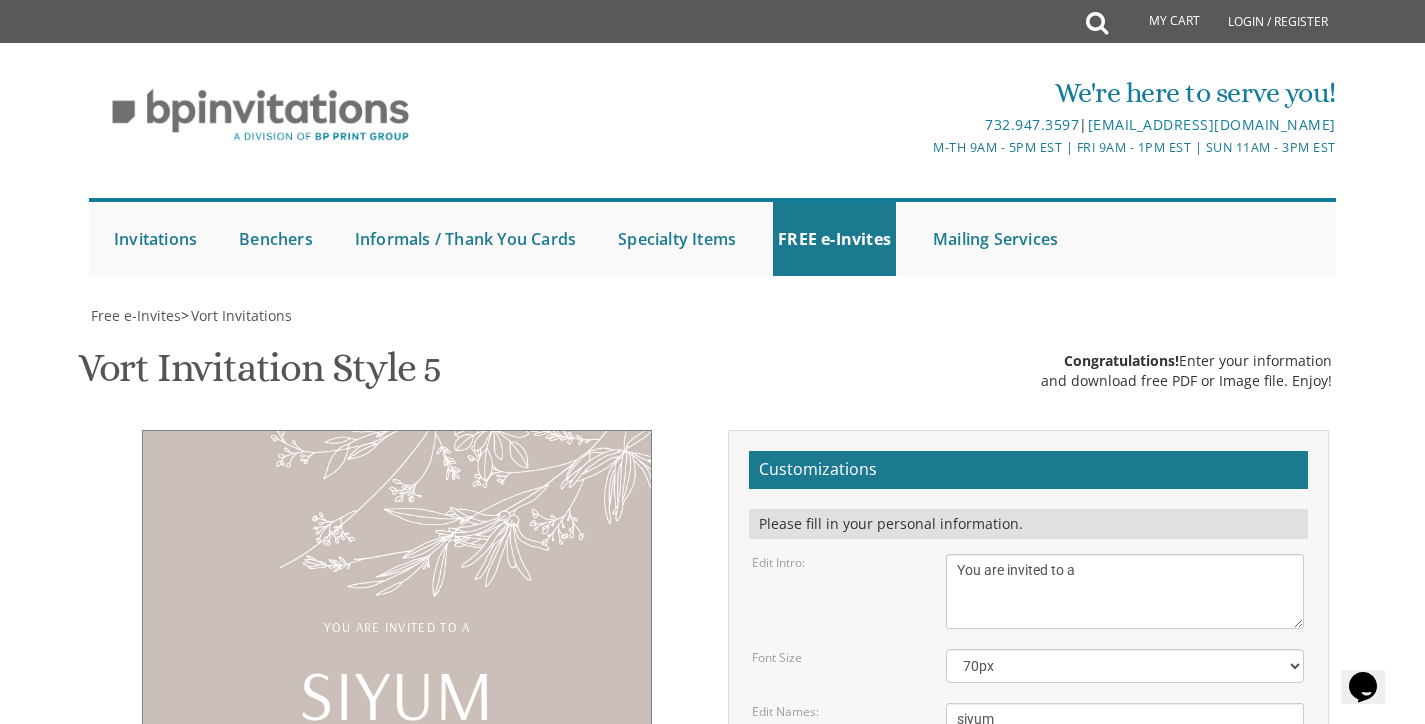 click on "[DATE]
Seven-thirty pm | The River Terrace
[STREET_ADDRESS]" at bounding box center [1125, 793] 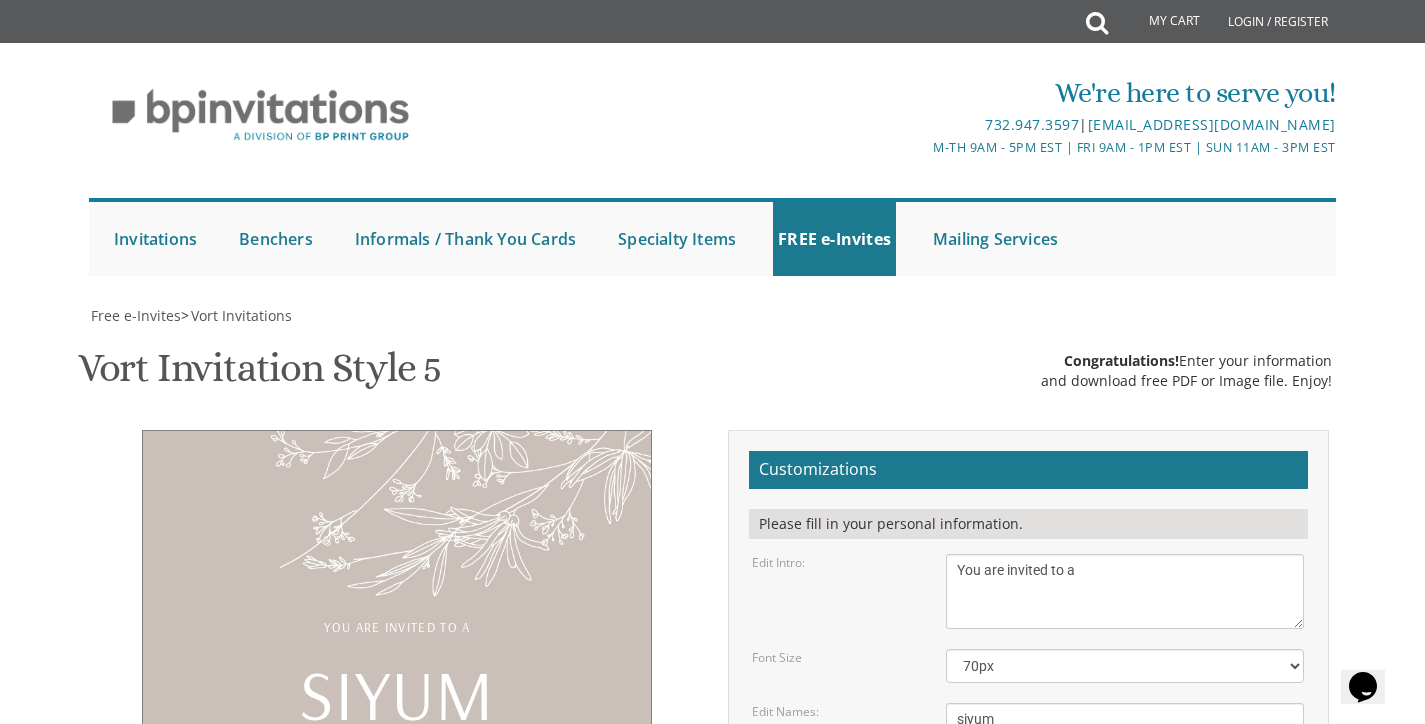 click on "Customizations
Please fill in your personal information.
Edit Intro:
With gratitude to Hashem
We would like to invite you to
The vort of our dear children
Font Size 40px 50px 60px" at bounding box center (1028, 773) 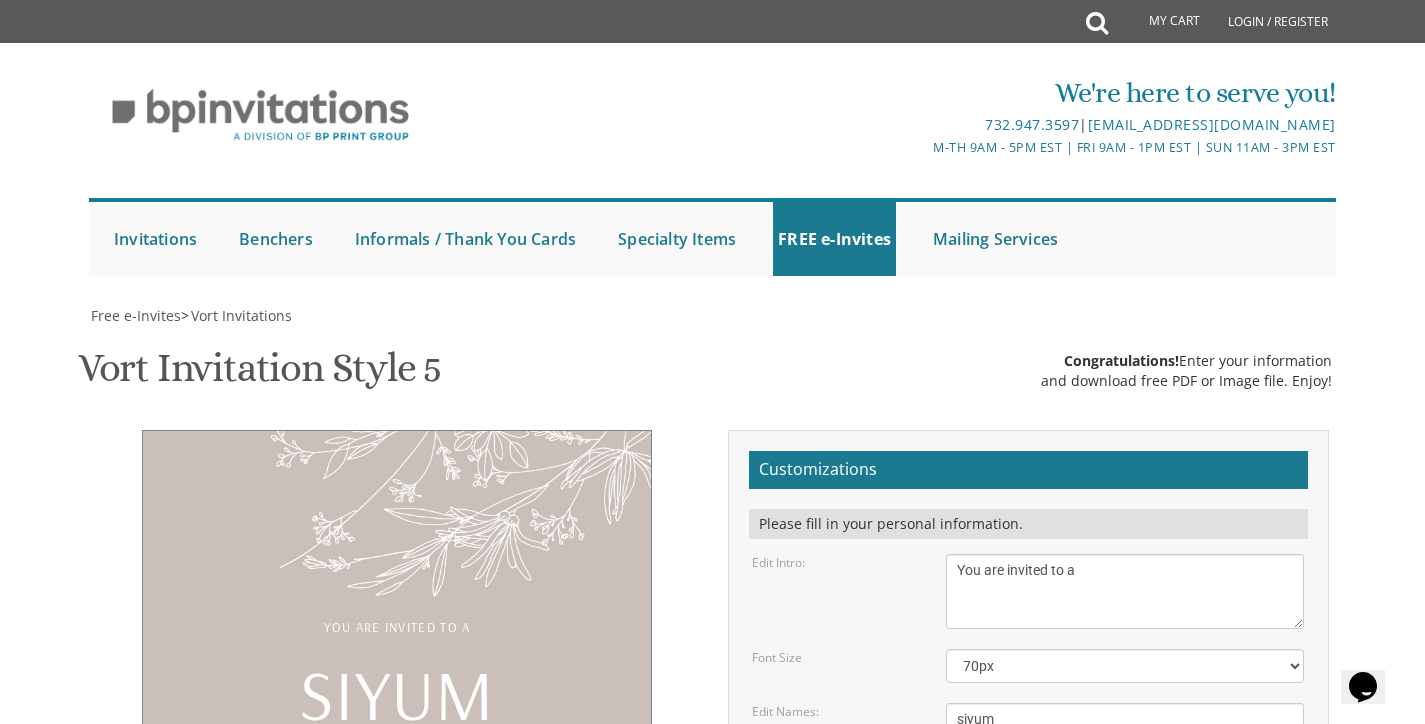 click on "[DATE]
Seven-thirty pm | The River Terrace
[STREET_ADDRESS]" at bounding box center [1125, 793] 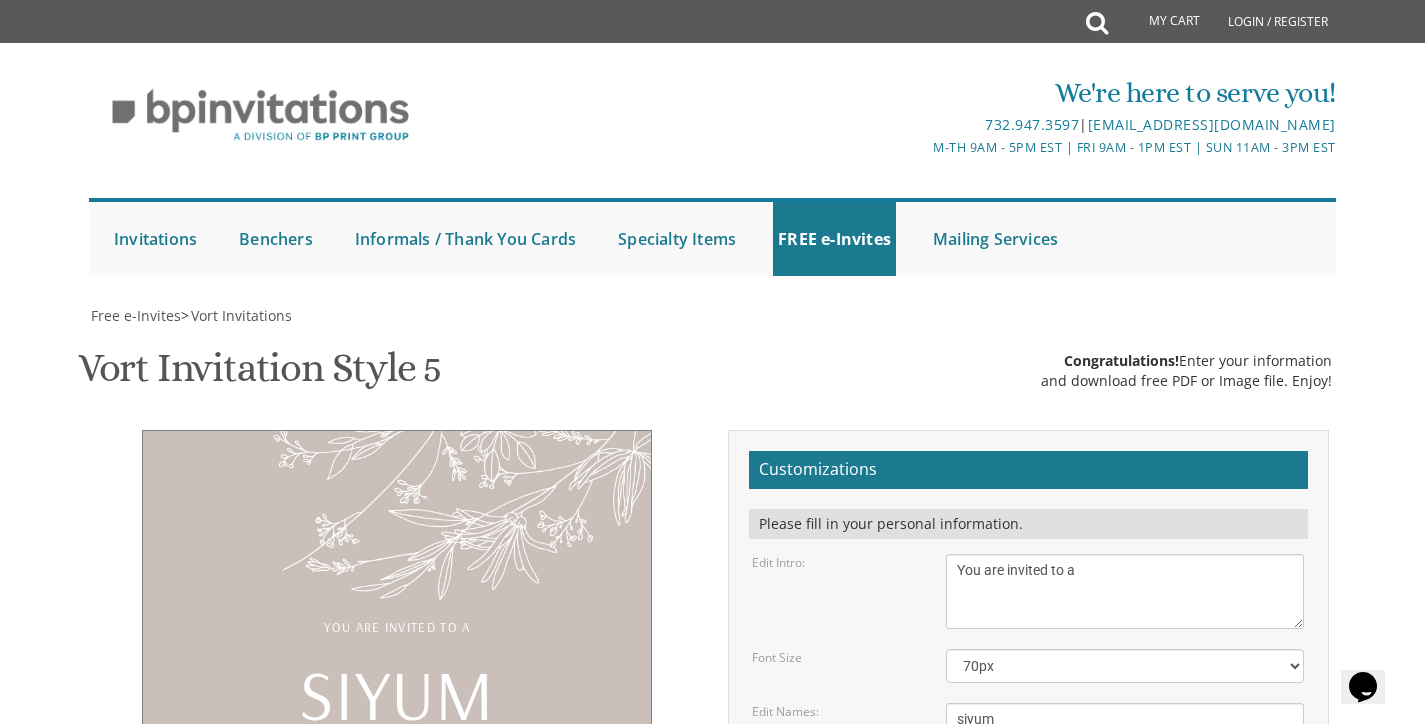 scroll, scrollTop: 21, scrollLeft: 0, axis: vertical 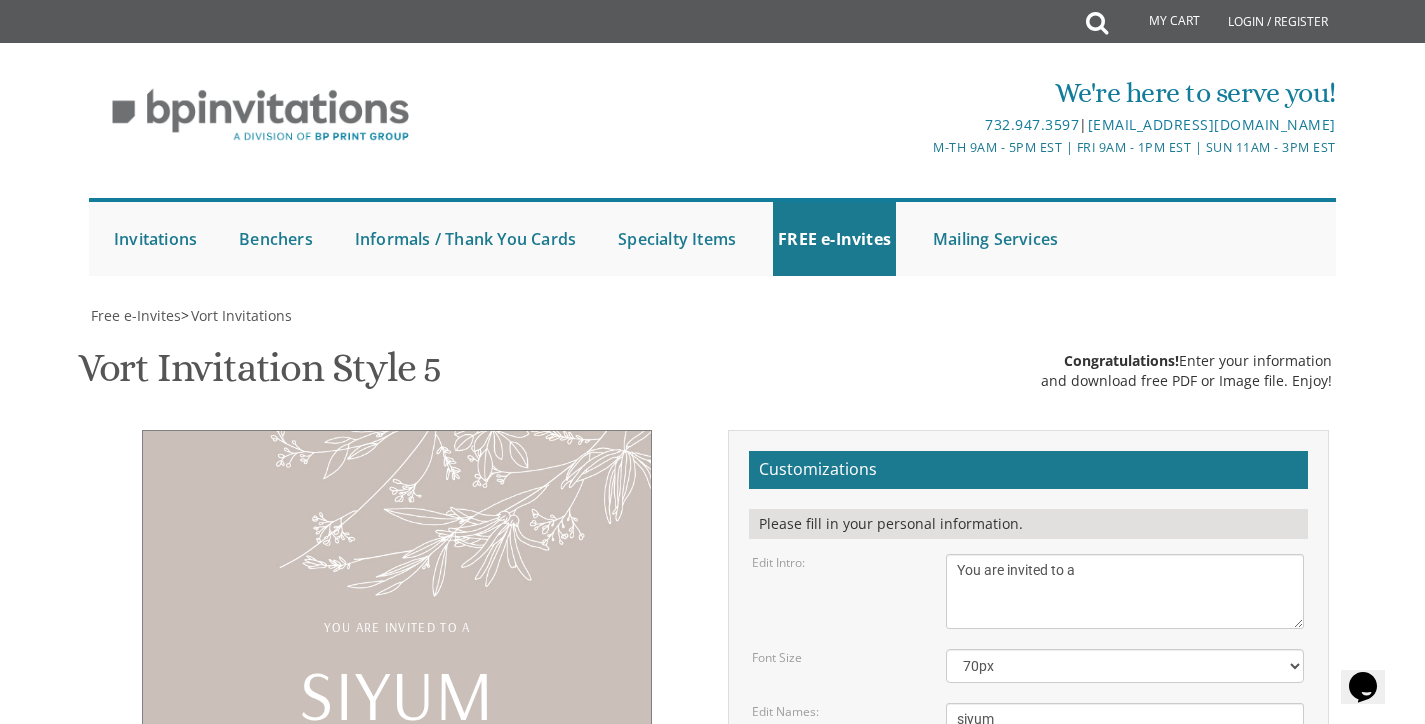 click on "[DATE]
Seven-thirty pm | The River Terrace
[STREET_ADDRESS]" at bounding box center (1125, 793) 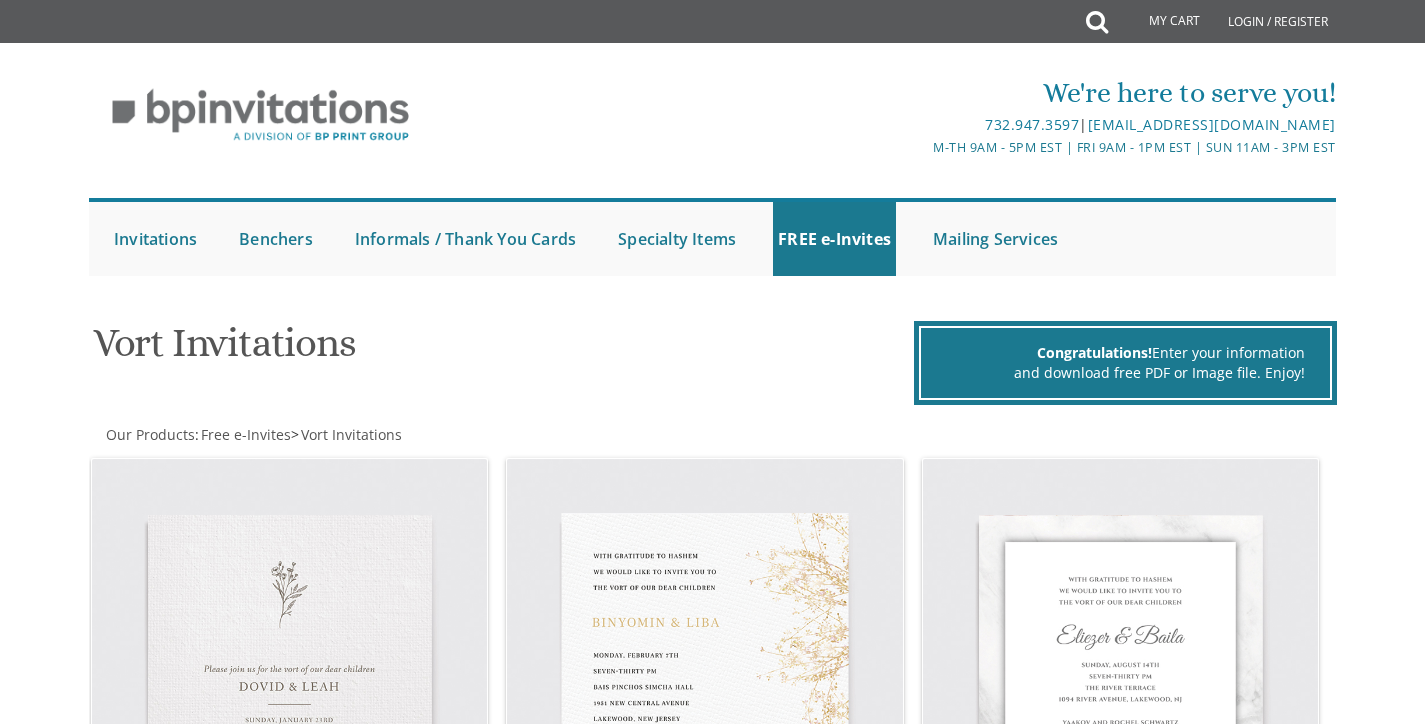 scroll, scrollTop: 0, scrollLeft: 0, axis: both 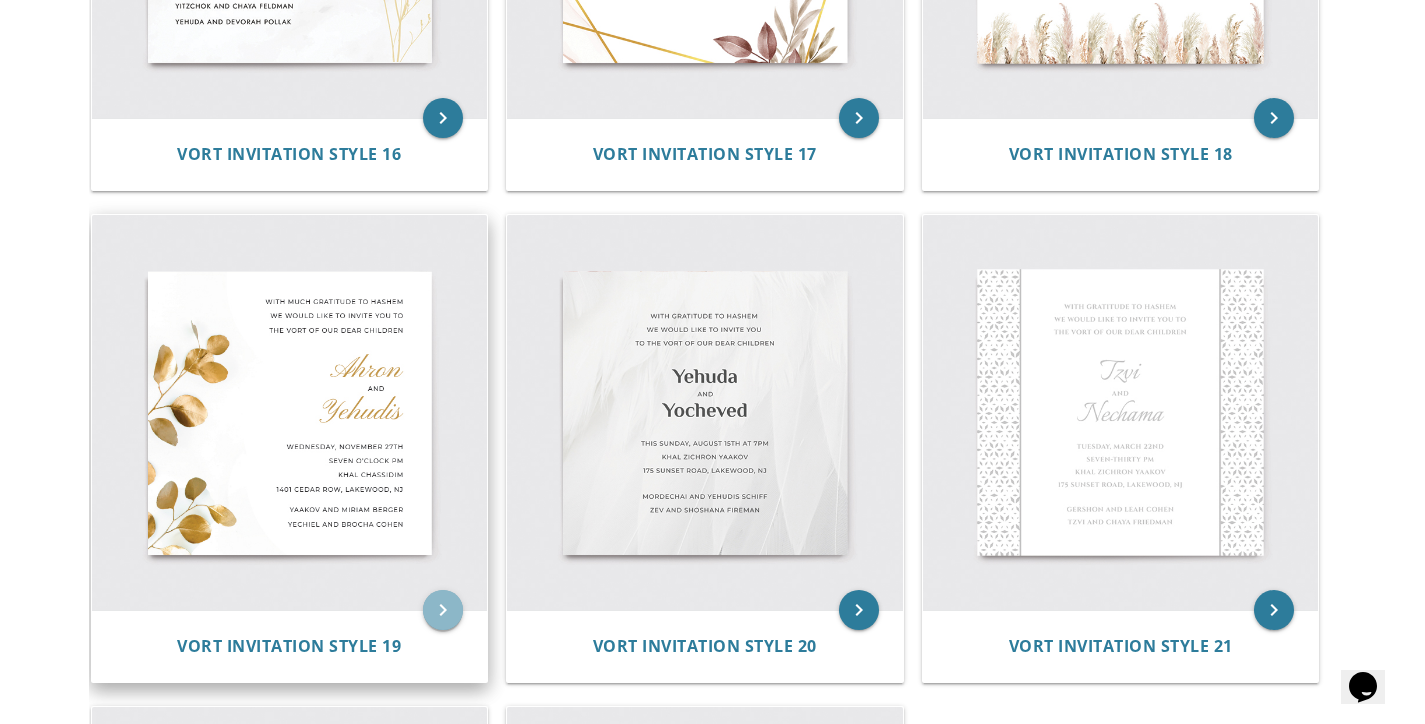 click on "keyboard_arrow_right" at bounding box center (443, 610) 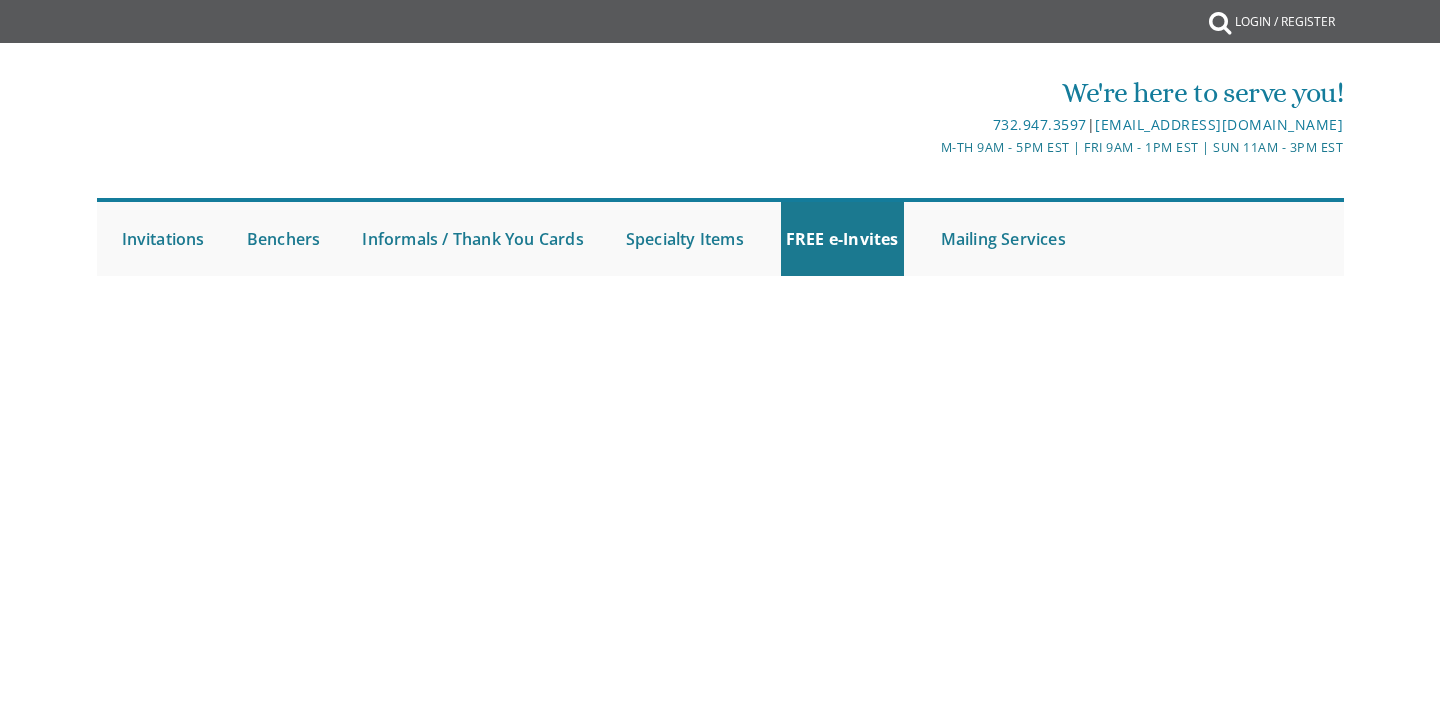 scroll, scrollTop: 0, scrollLeft: 0, axis: both 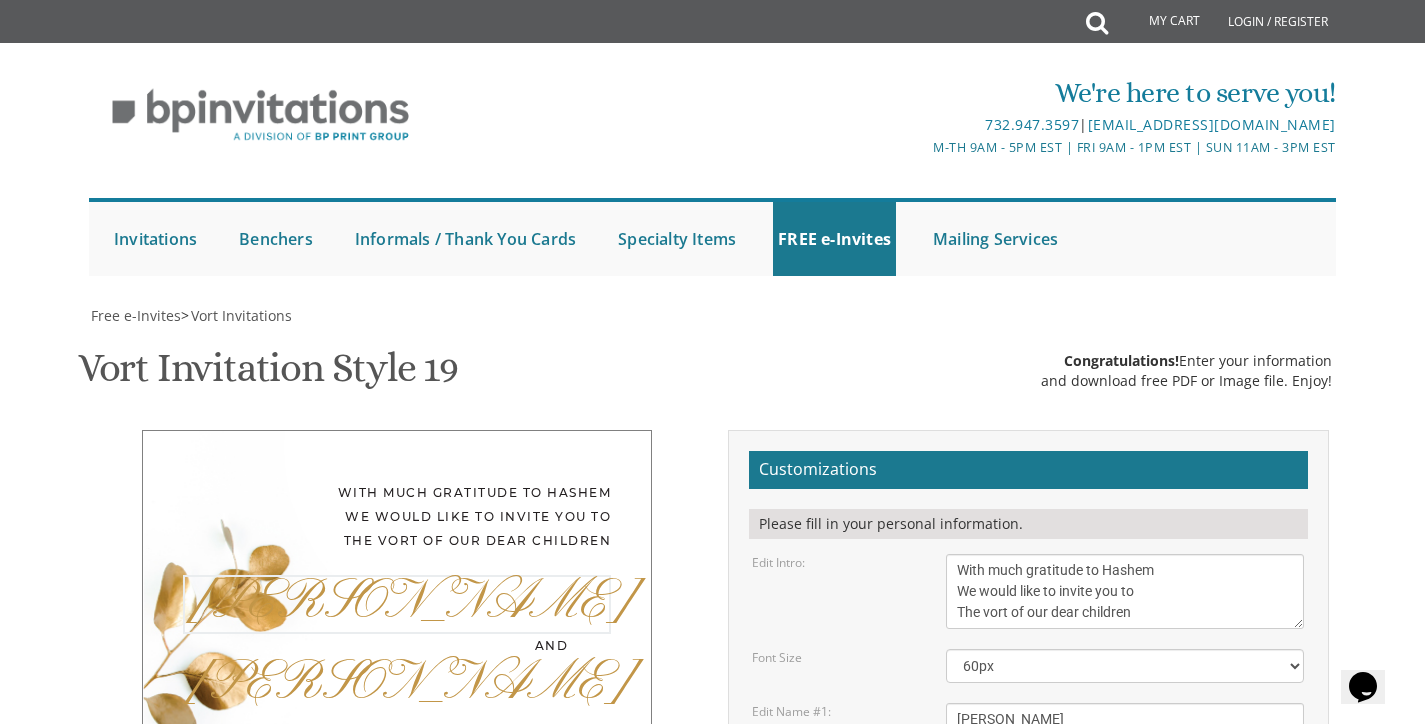 click on "[PERSON_NAME]" at bounding box center (1125, 719) 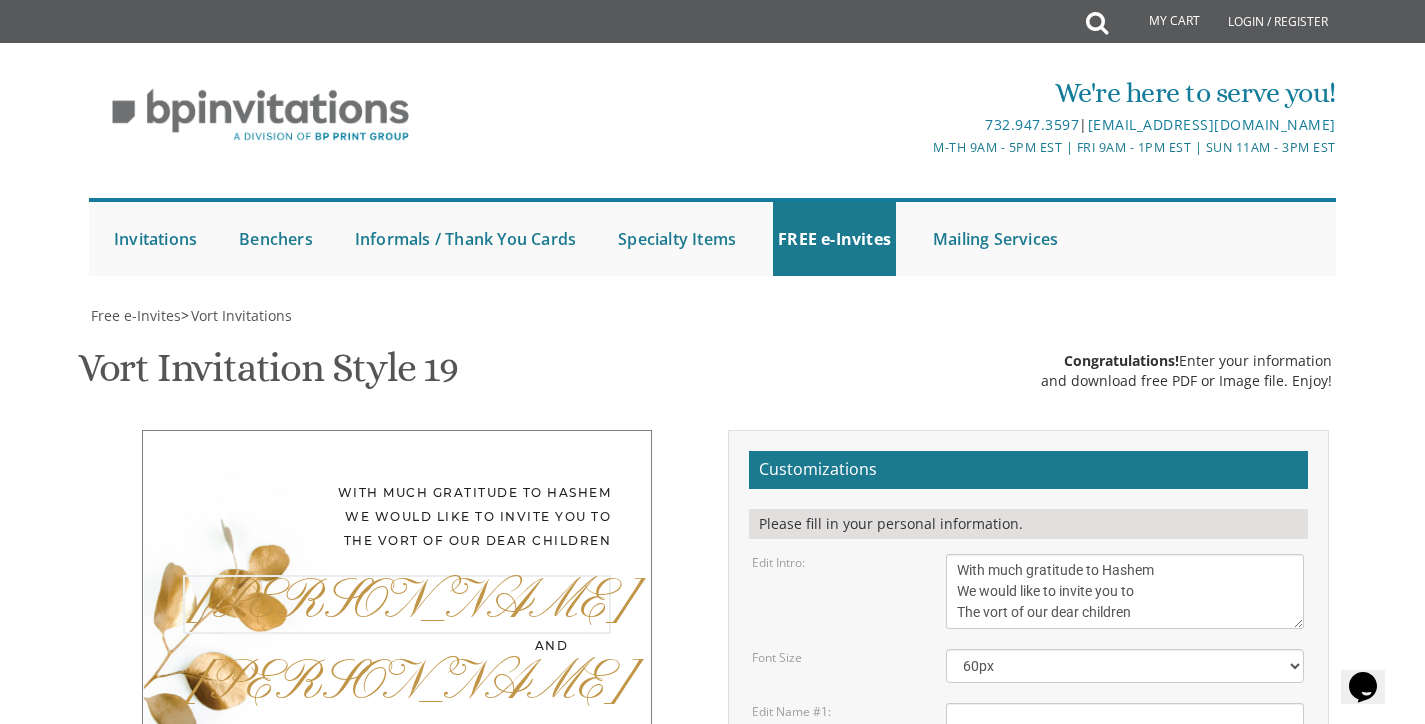 type 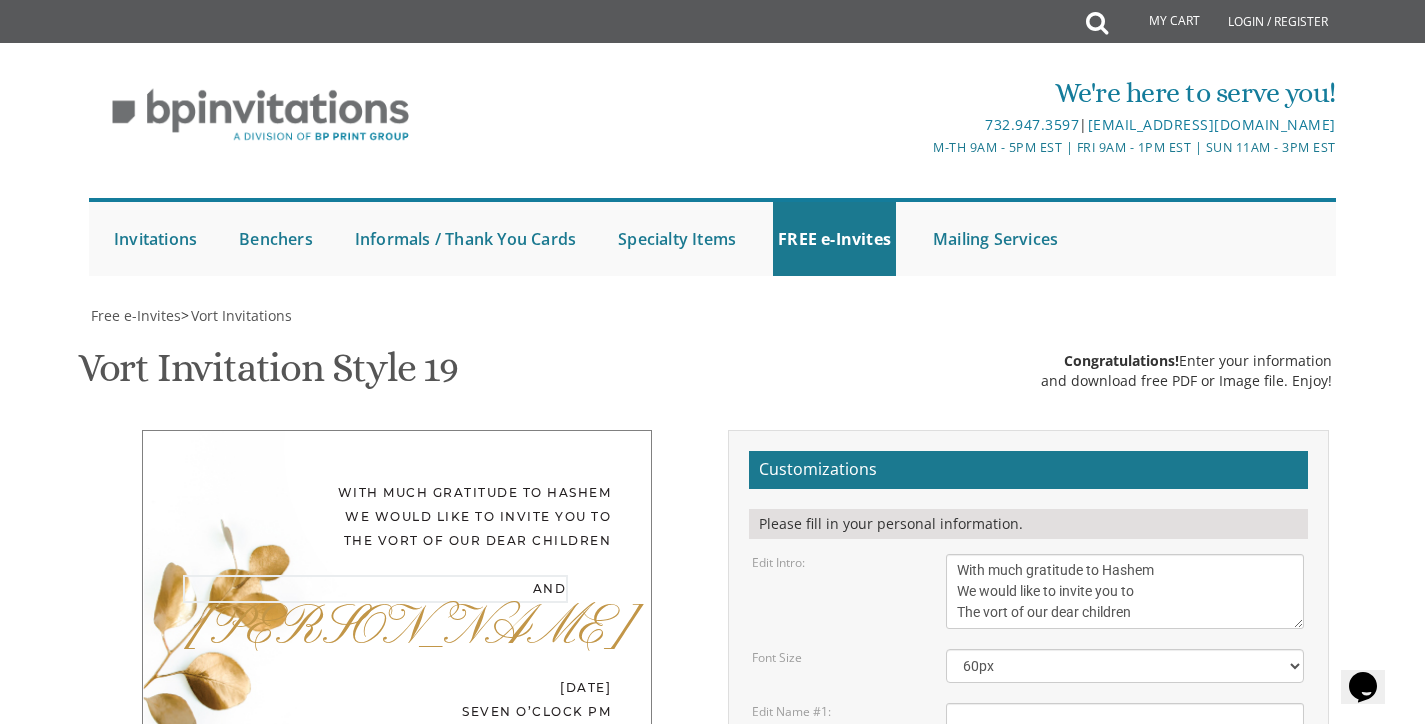 click on "and" at bounding box center [1125, 772] 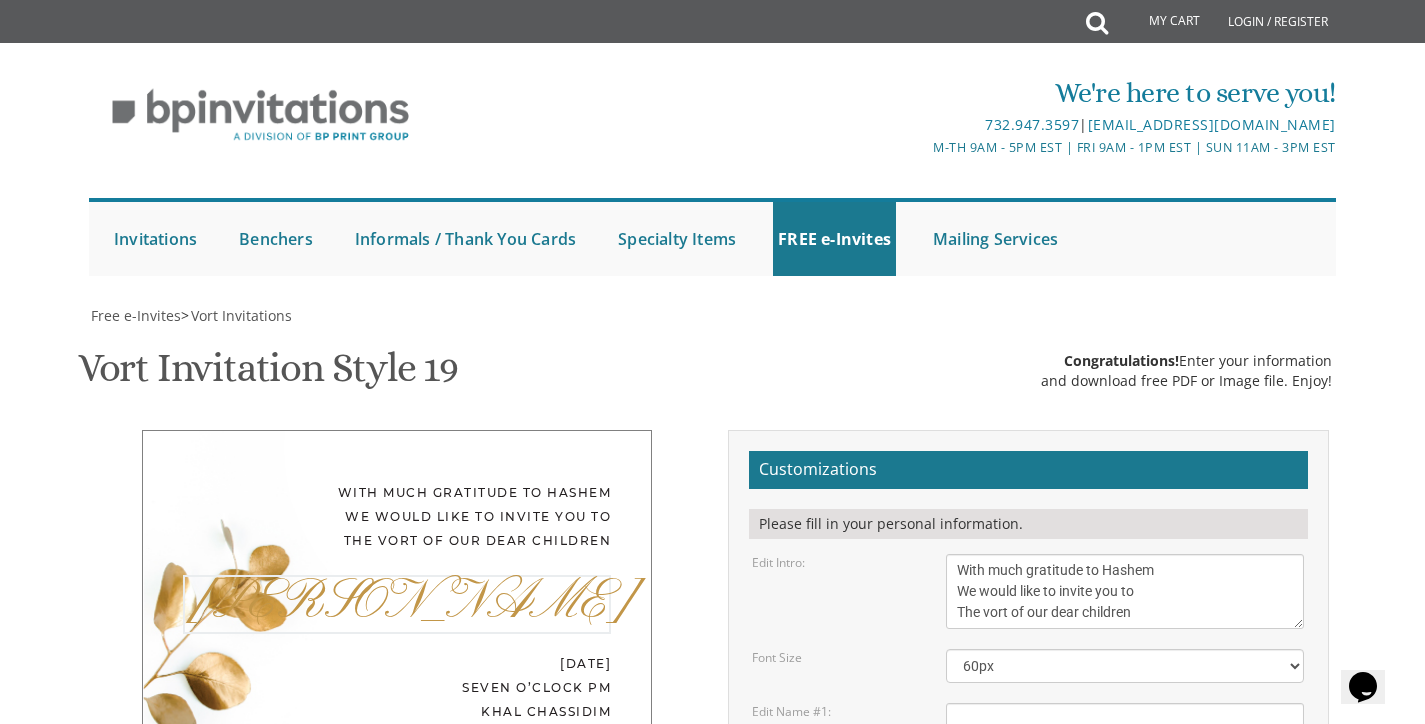 click on "[PERSON_NAME]" at bounding box center [1125, 879] 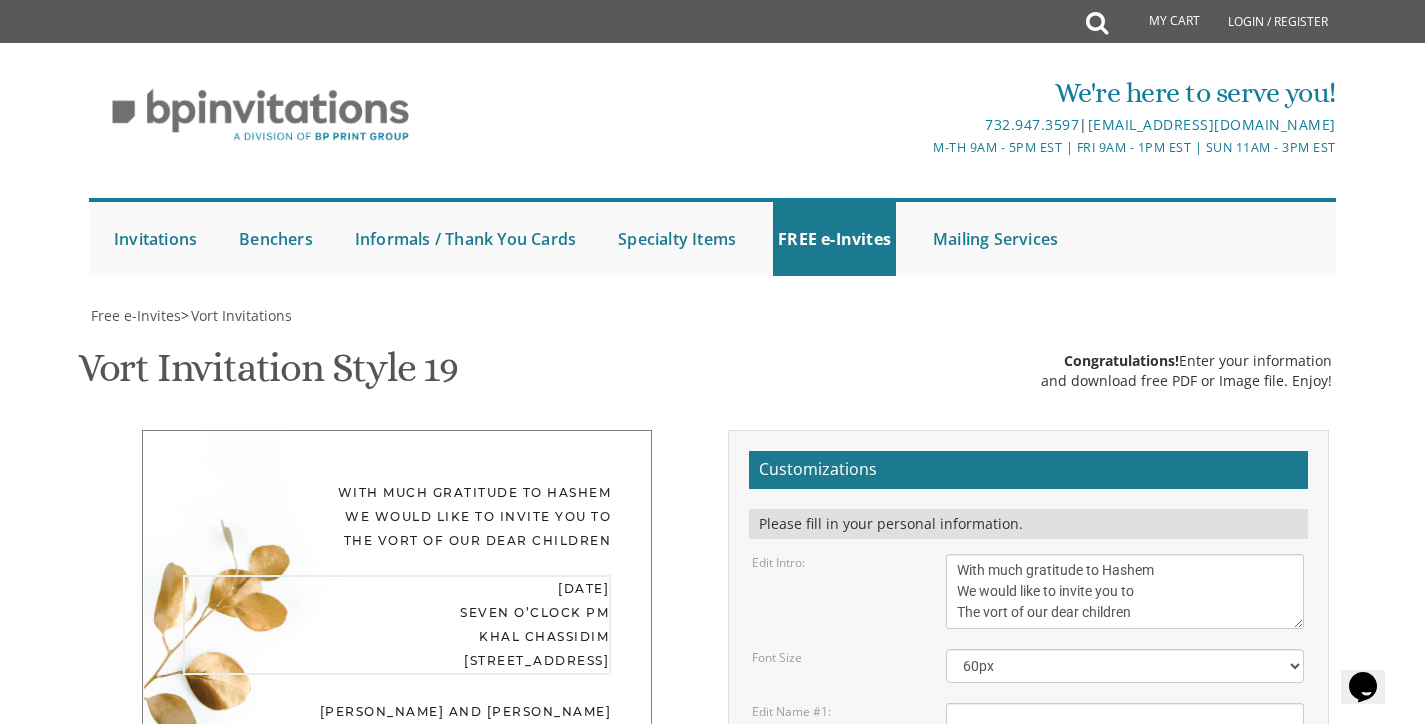 drag, startPoint x: 1162, startPoint y: 663, endPoint x: 941, endPoint y: 586, distance: 234.0299 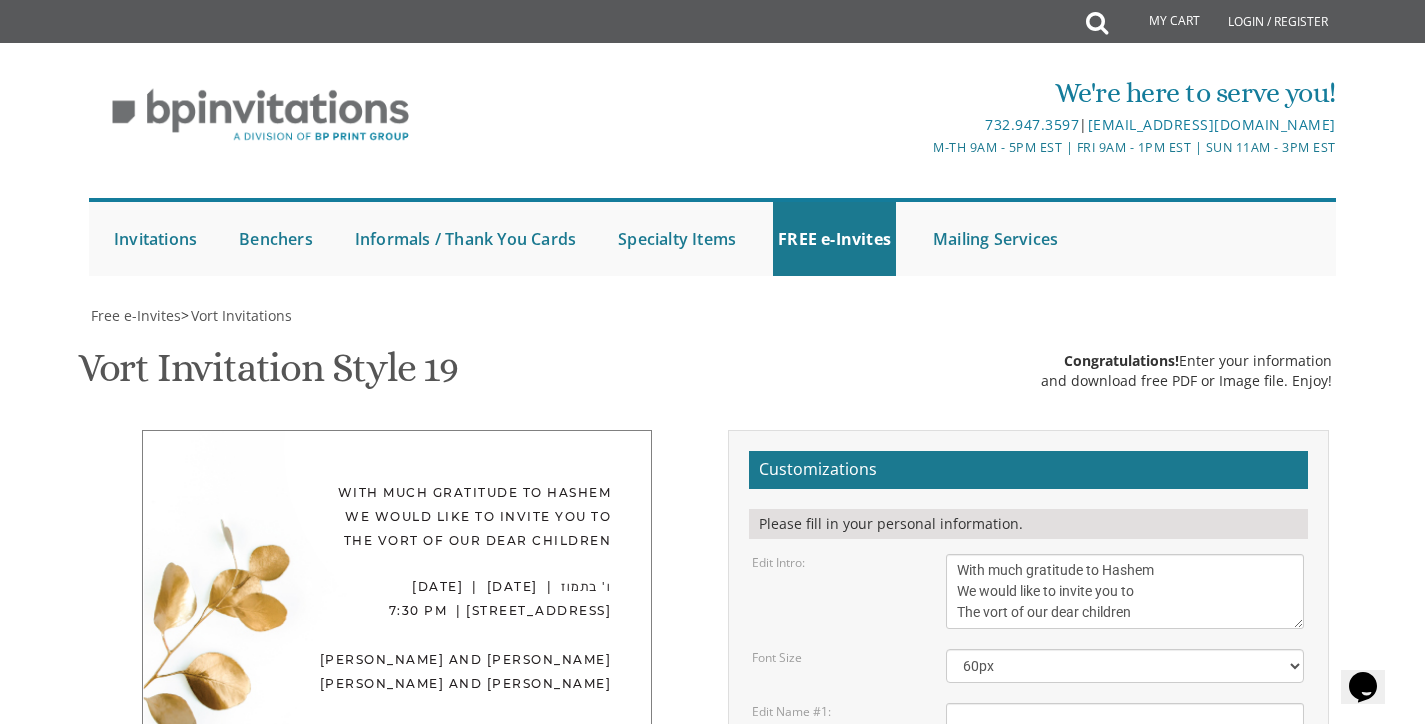 click on "[DATE]
seven o’clock pm
Khal Chassidim
[STREET_ADDRESS]" at bounding box center [1125, 964] 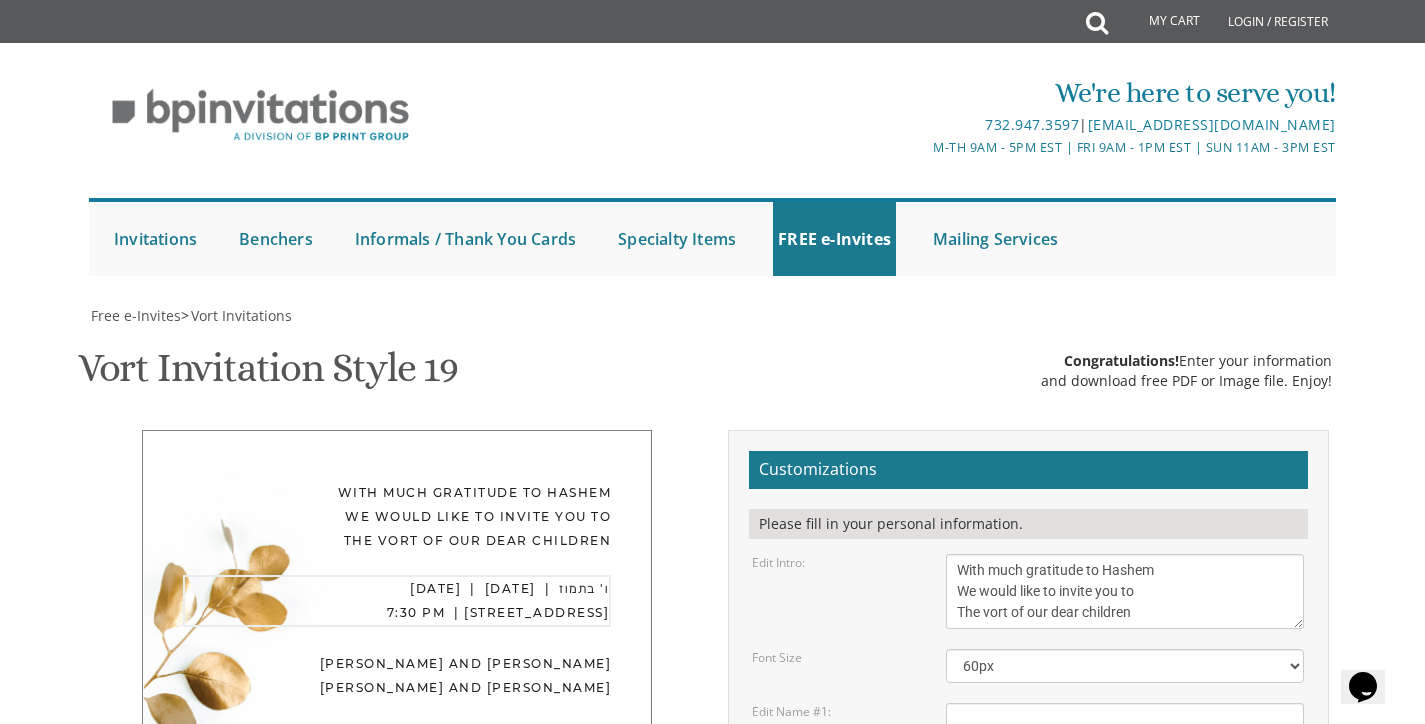 scroll, scrollTop: 426, scrollLeft: 0, axis: vertical 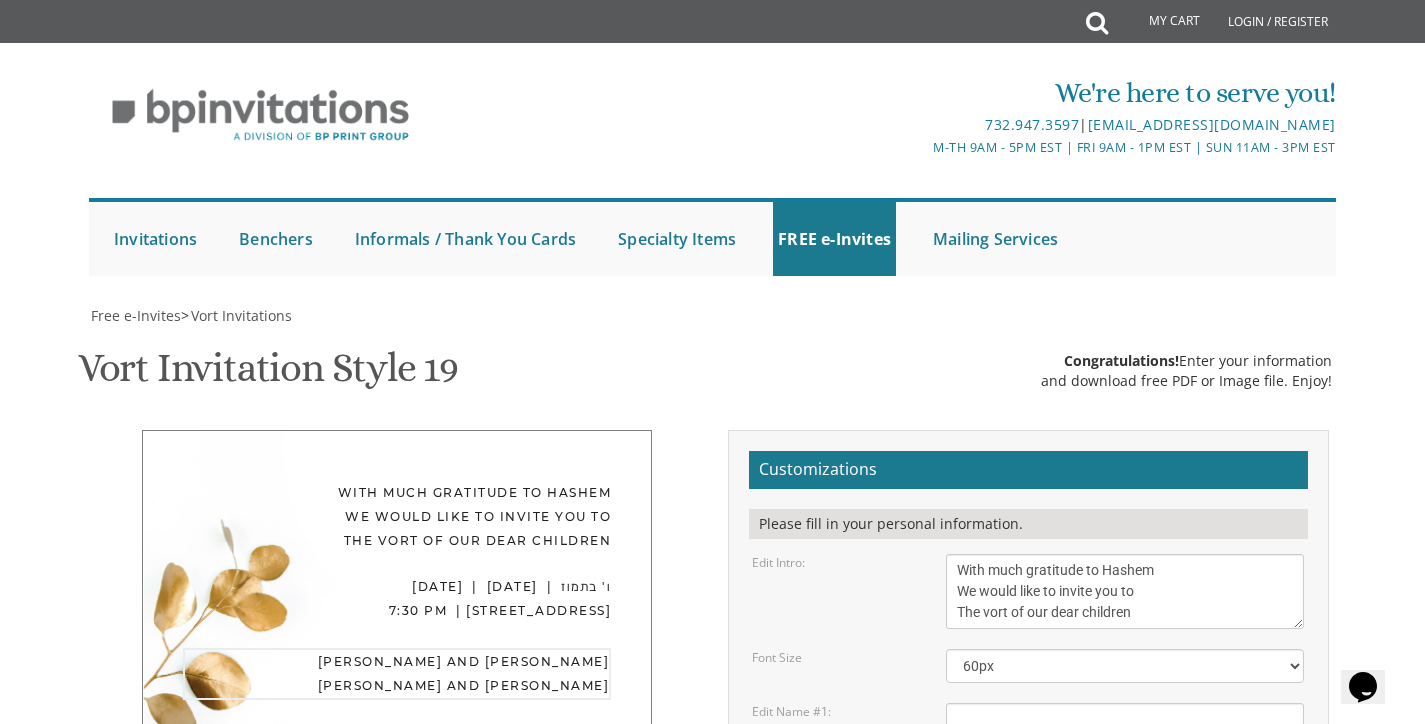 drag, startPoint x: 1132, startPoint y: 642, endPoint x: 974, endPoint y: 621, distance: 159.38947 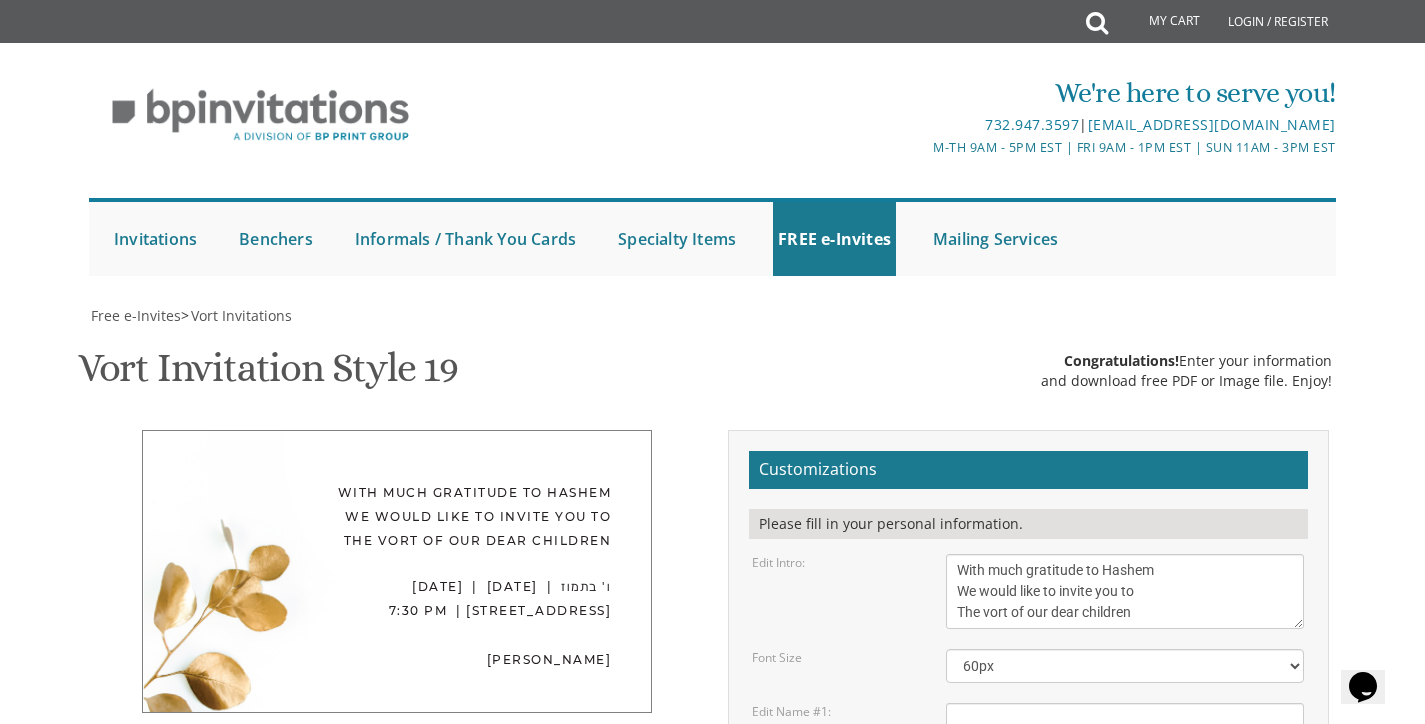 scroll, scrollTop: 321, scrollLeft: 0, axis: vertical 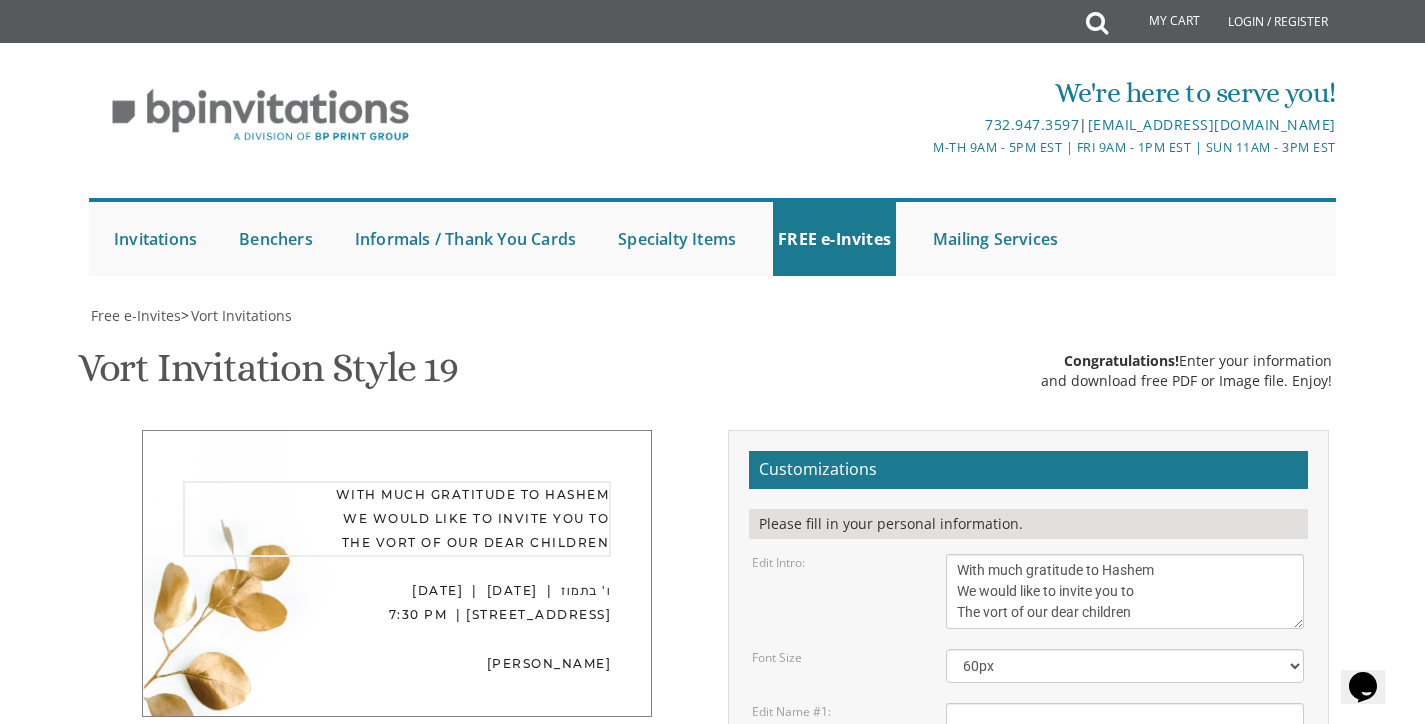 drag, startPoint x: 1154, startPoint y: 283, endPoint x: 910, endPoint y: 244, distance: 247.09715 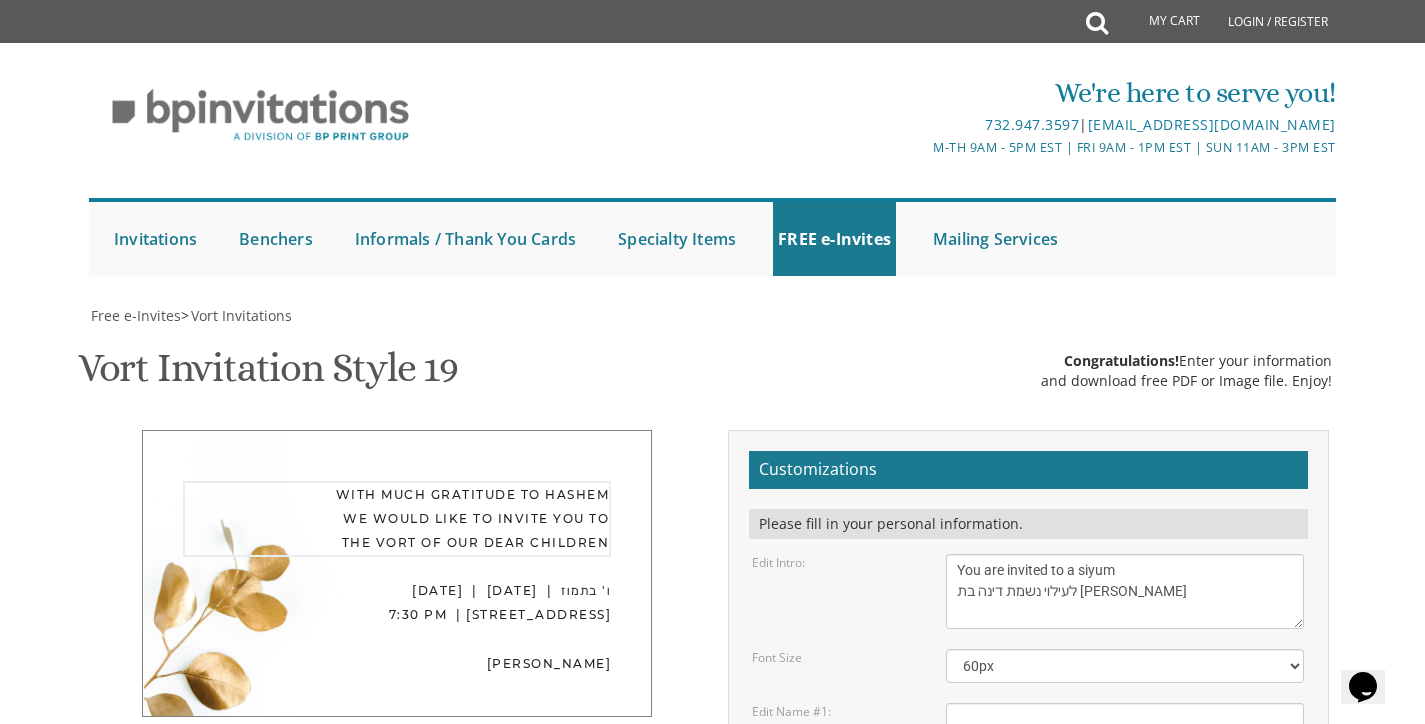 type on "You are invited to a siyum
לעילוי נשמת דינה בת יעקב" 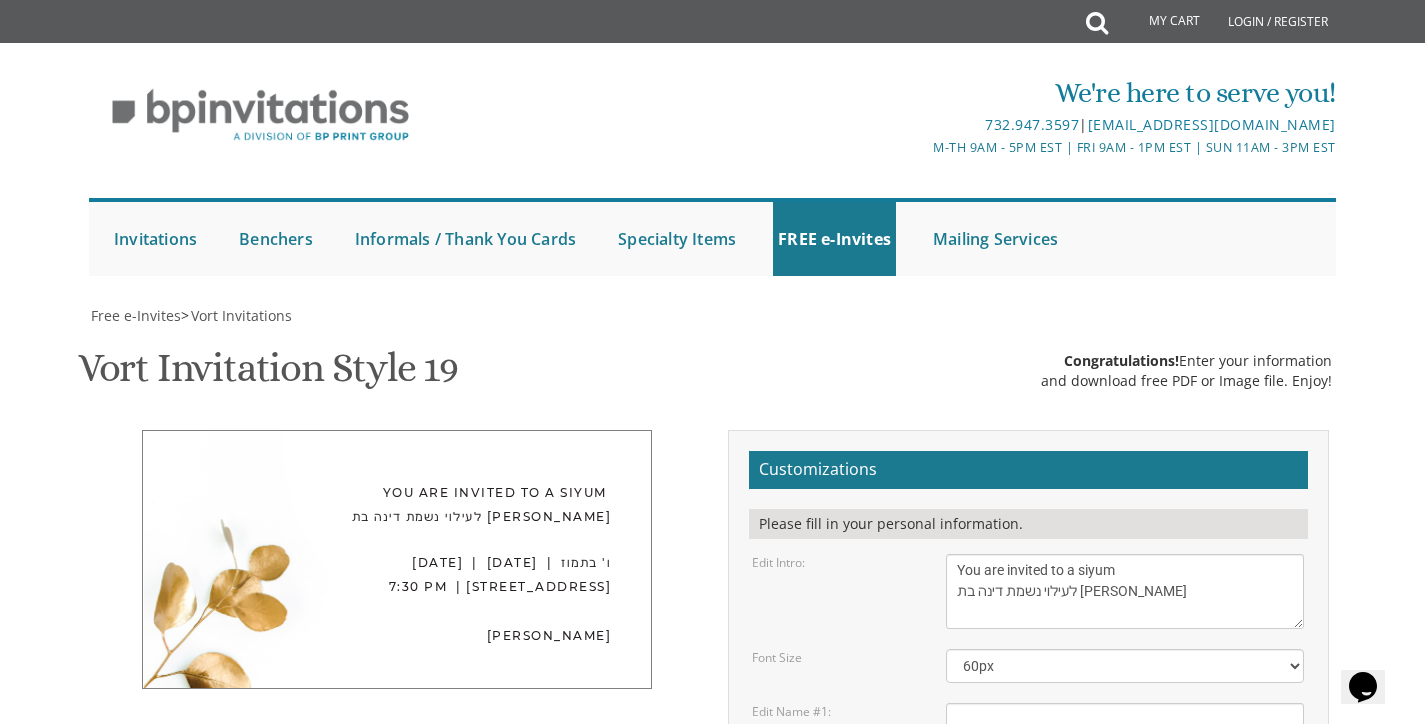 click on "Customizations
Please fill in your personal information.
Edit Intro:
With much gratitude to Hashem
We would like to invite you to
The vort of our dear children" at bounding box center [1028, 857] 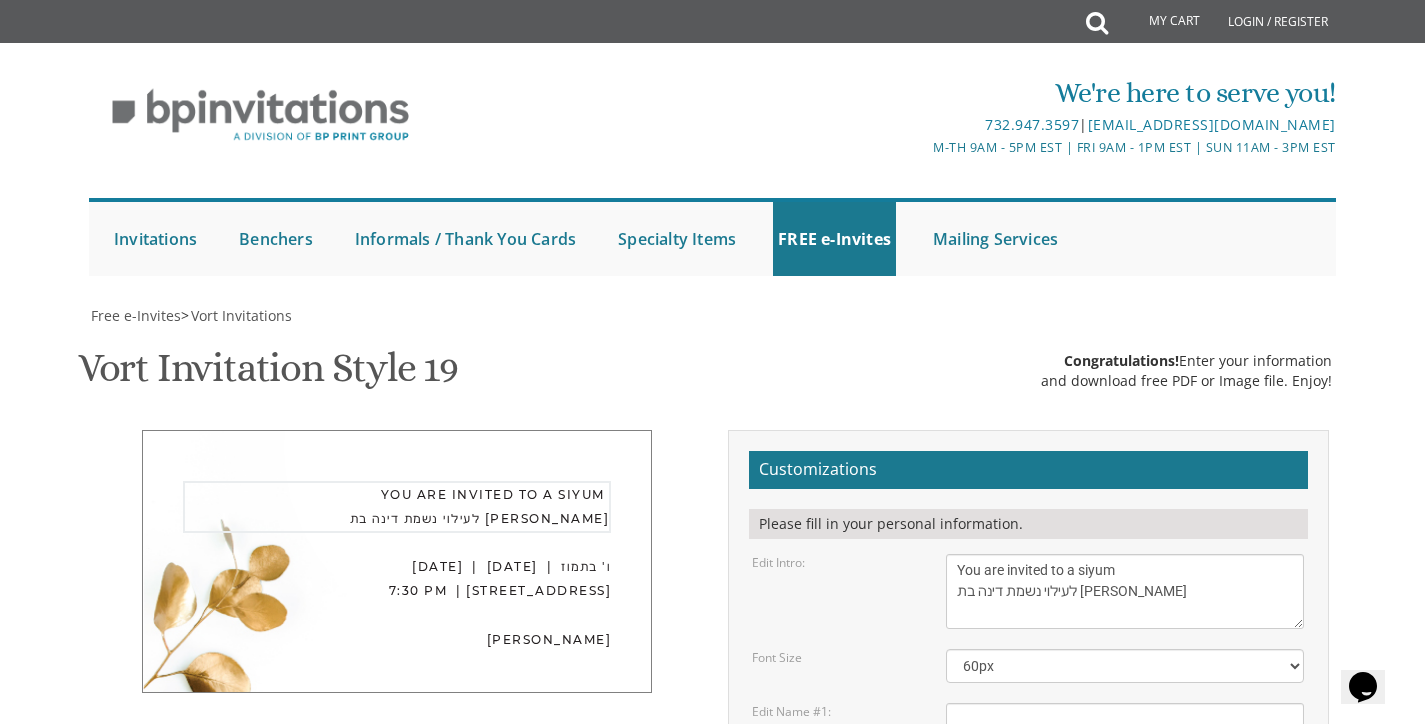 drag, startPoint x: 1130, startPoint y: 244, endPoint x: 1085, endPoint y: 244, distance: 45 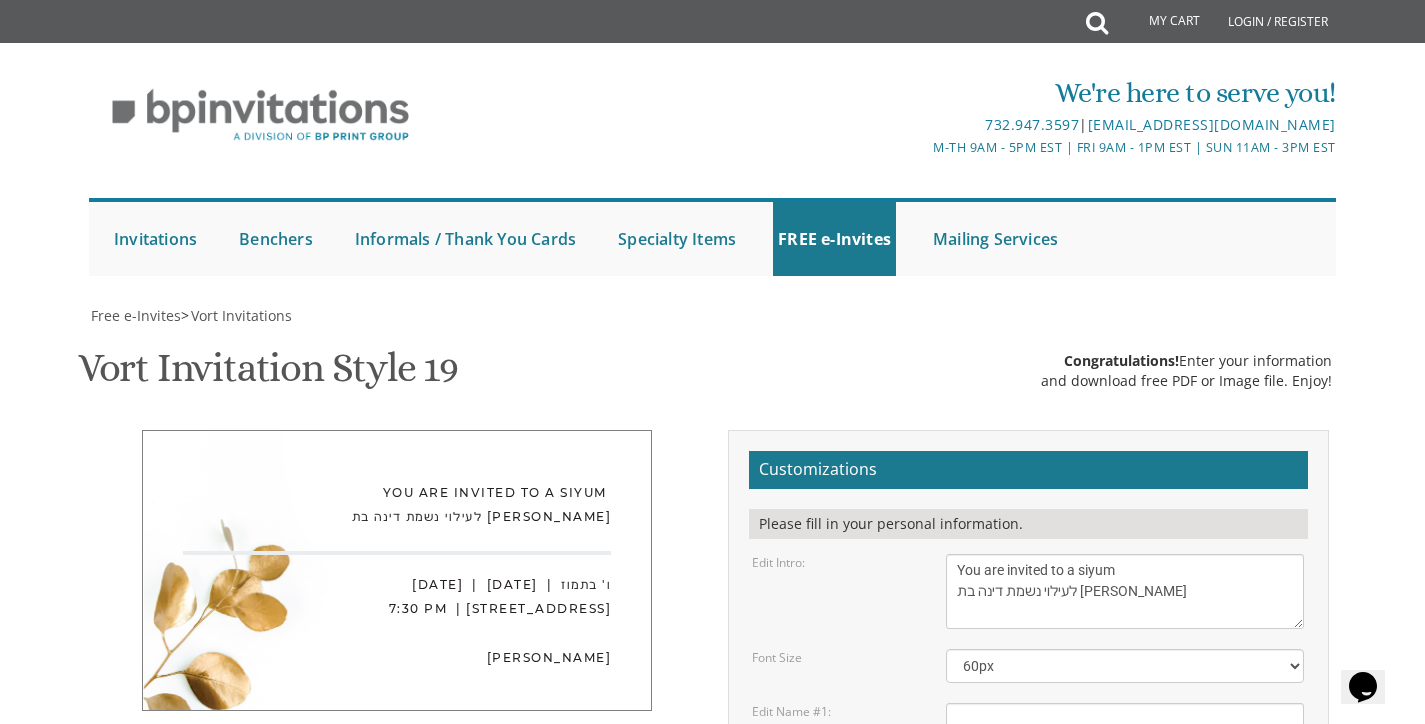 click on "Ahron" at bounding box center [1125, 719] 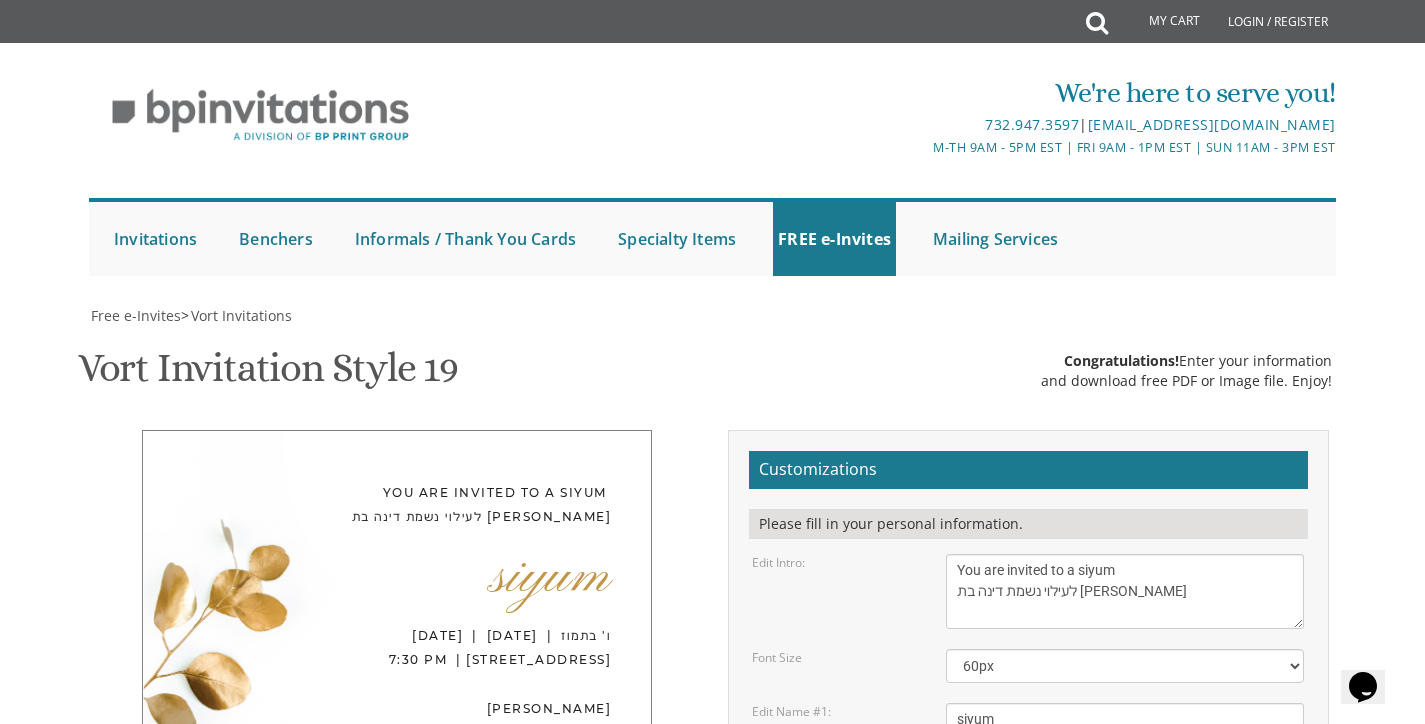 click on "Customizations
Please fill in your personal information.
Edit Intro:
With much gratitude to Hashem
We would like to invite you to
The vort of our dear children" at bounding box center (1028, 857) 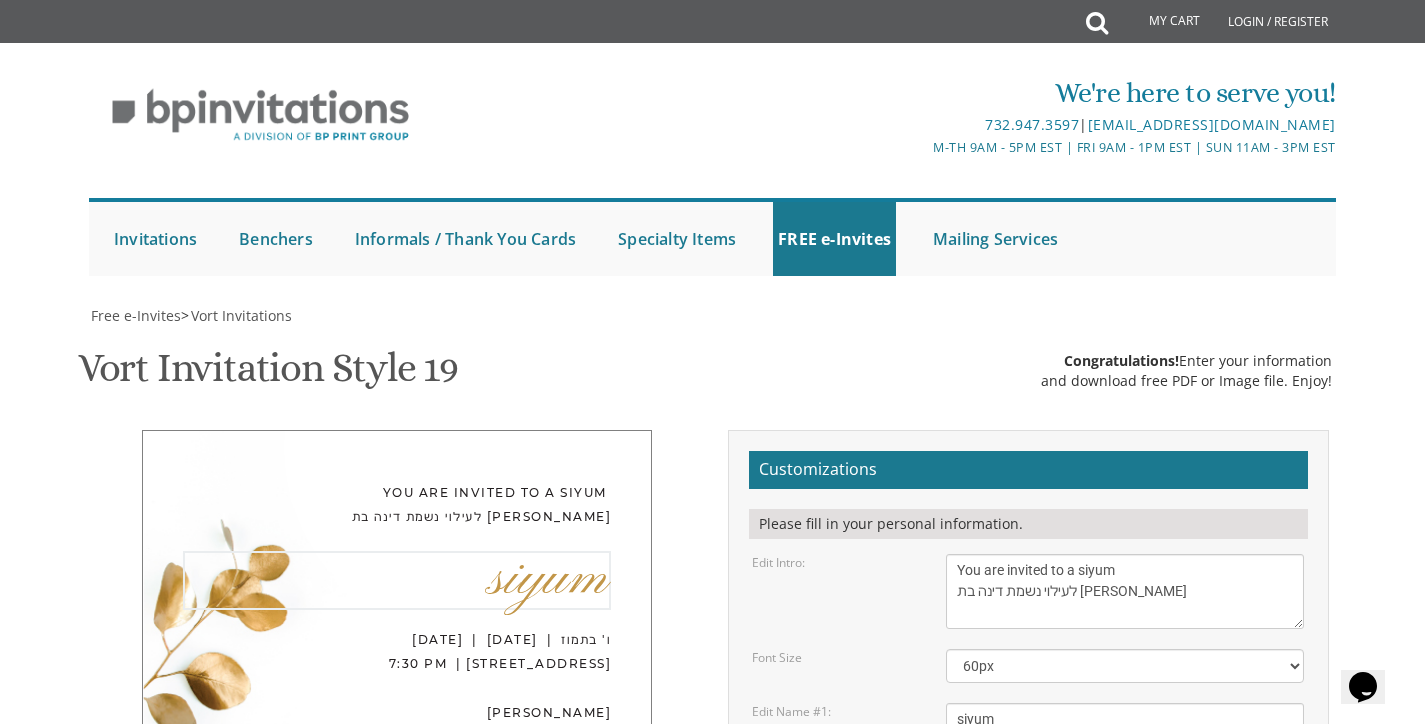 drag, startPoint x: 962, startPoint y: 398, endPoint x: 951, endPoint y: 398, distance: 11 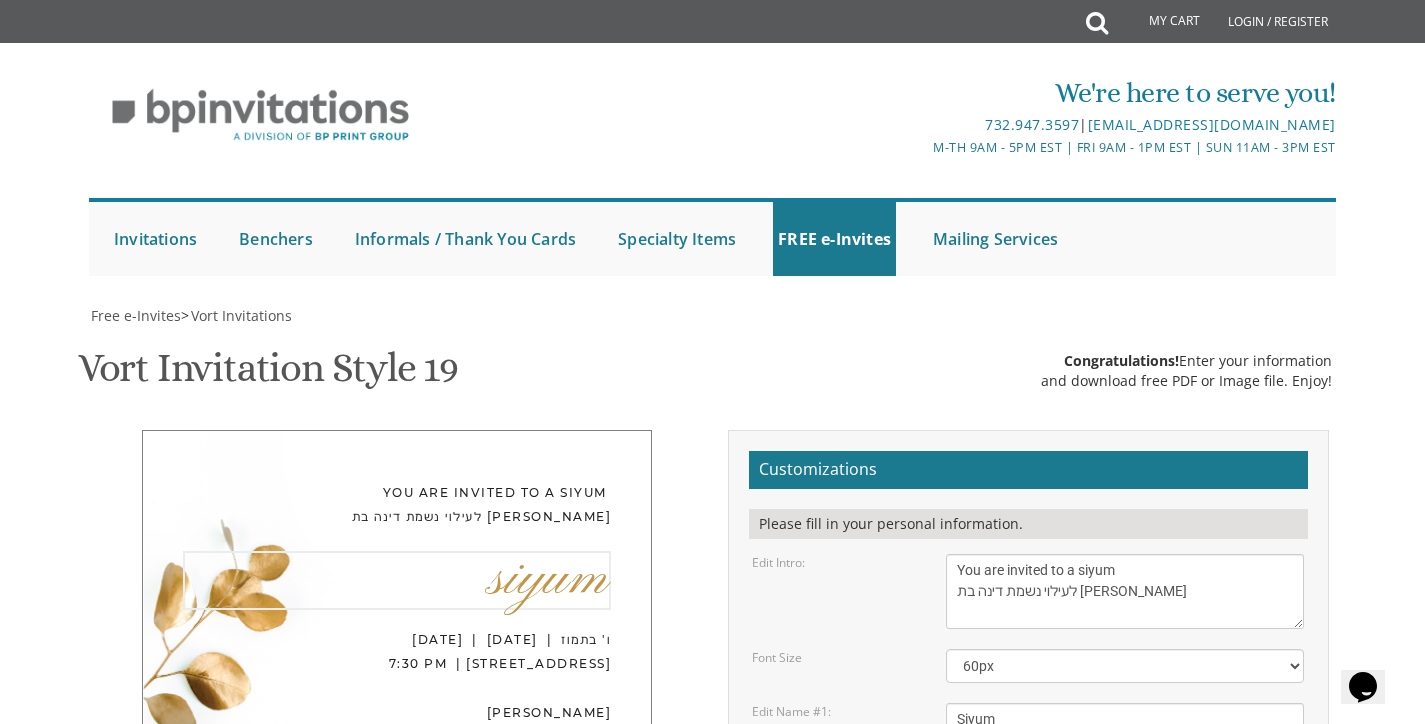 type on "Siyum" 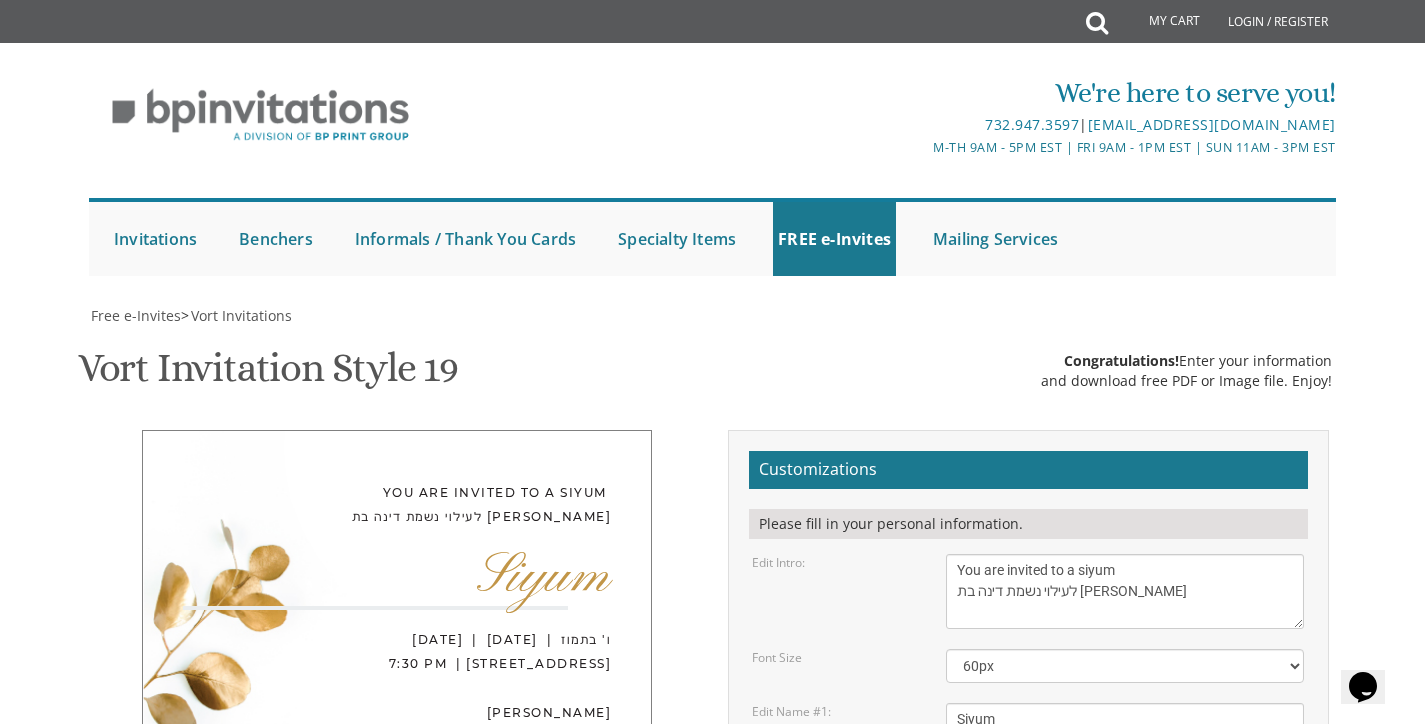 click on "and" at bounding box center [1125, 772] 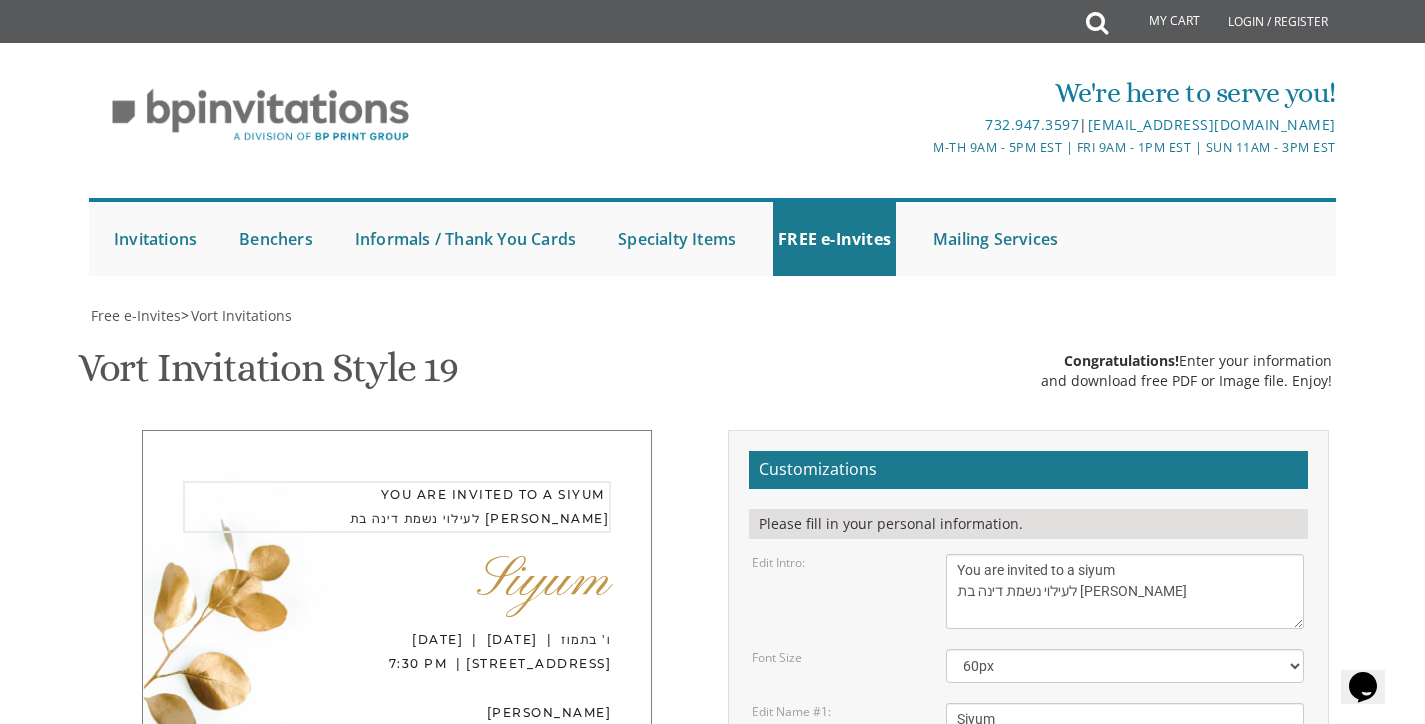 drag, startPoint x: 1132, startPoint y: 267, endPoint x: 1085, endPoint y: 243, distance: 52.773098 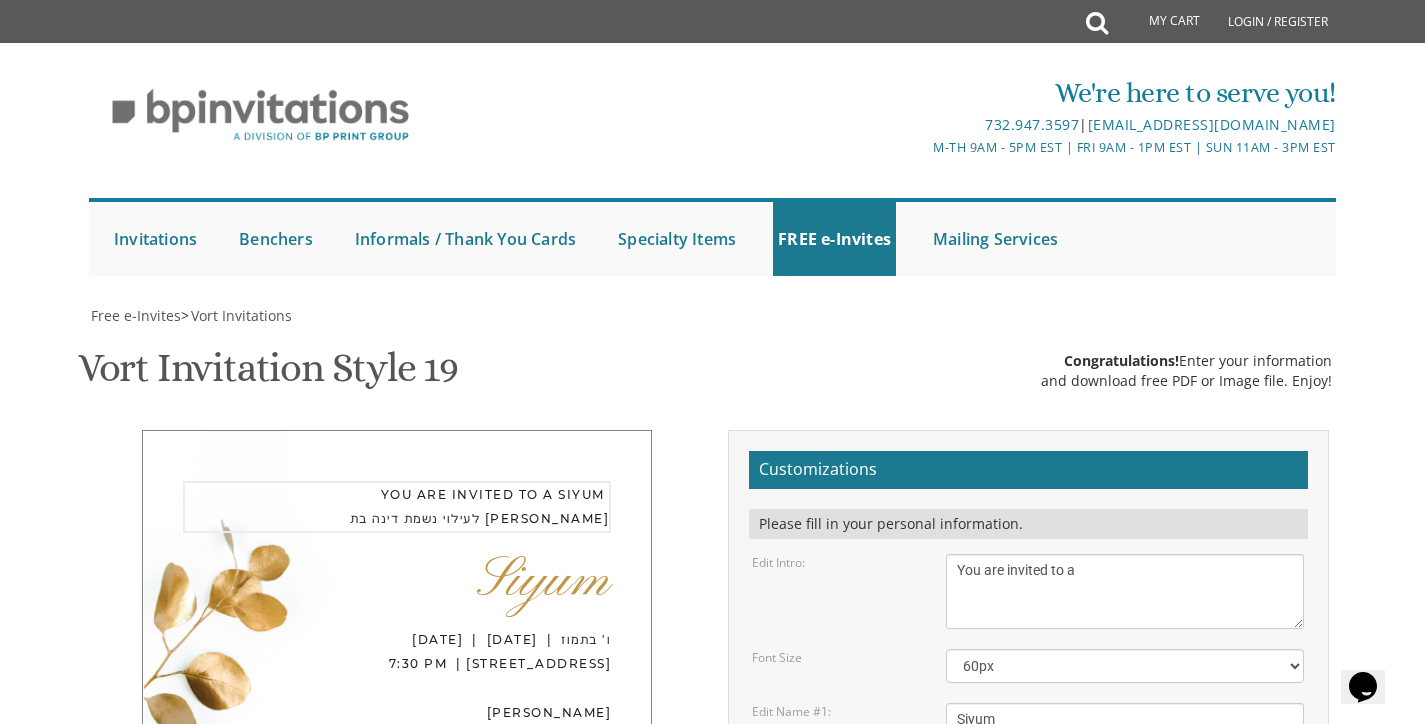 type on "You are invited to a" 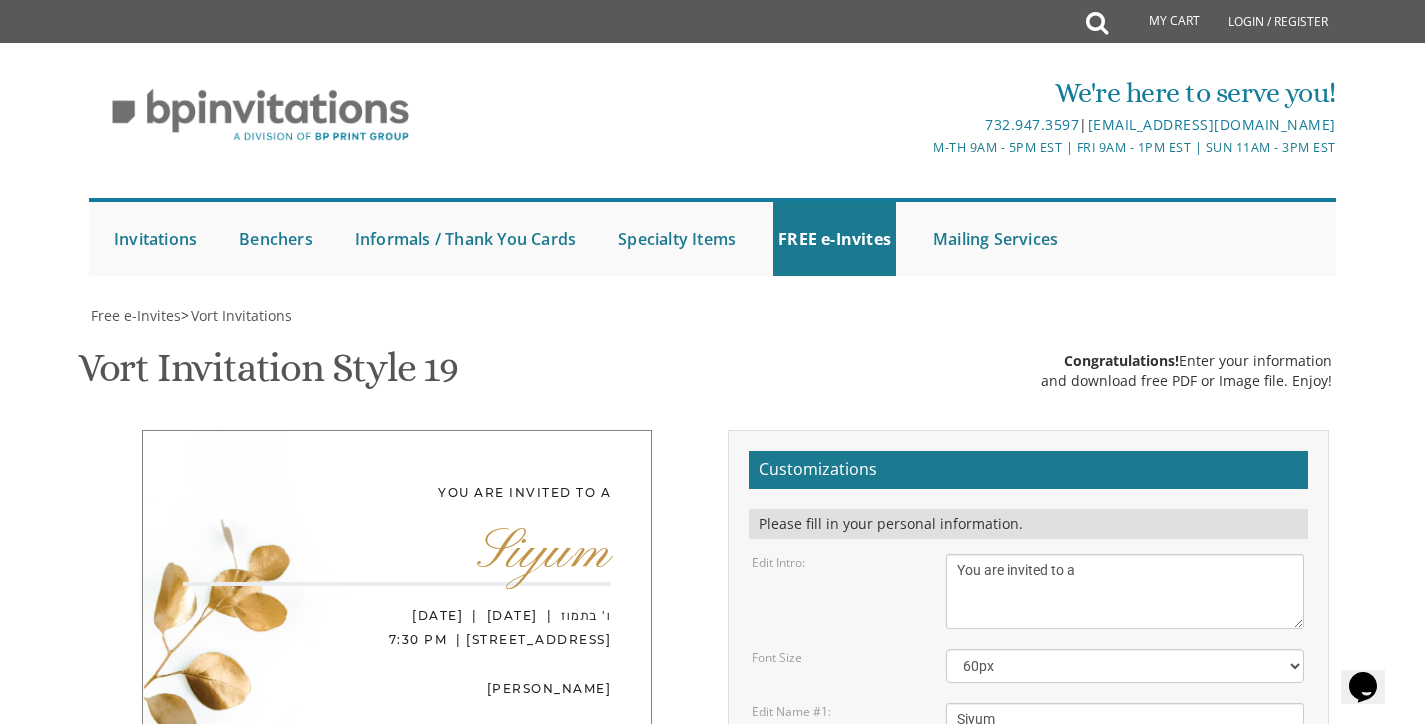 click on "Yehudis" at bounding box center (1125, 879) 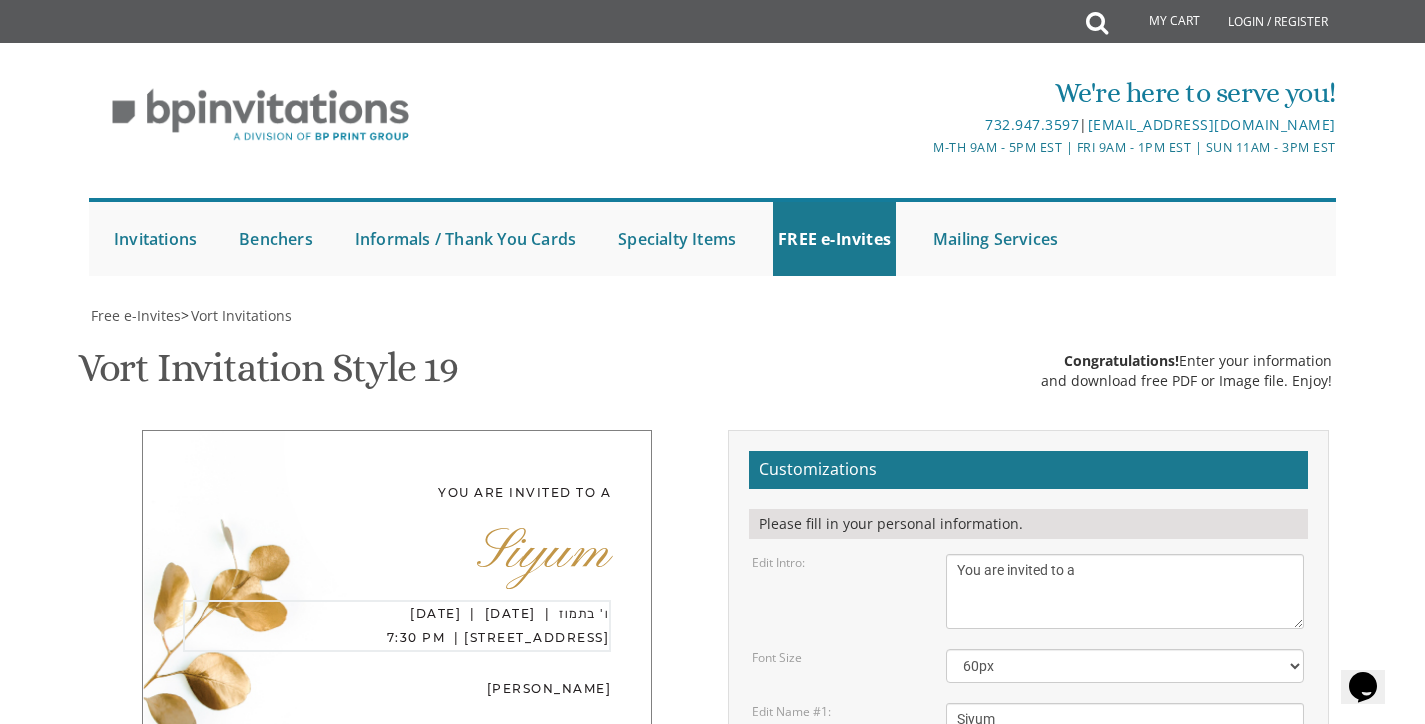 paste on "siyum
לעילוי נשמת דינה בת יעקב" 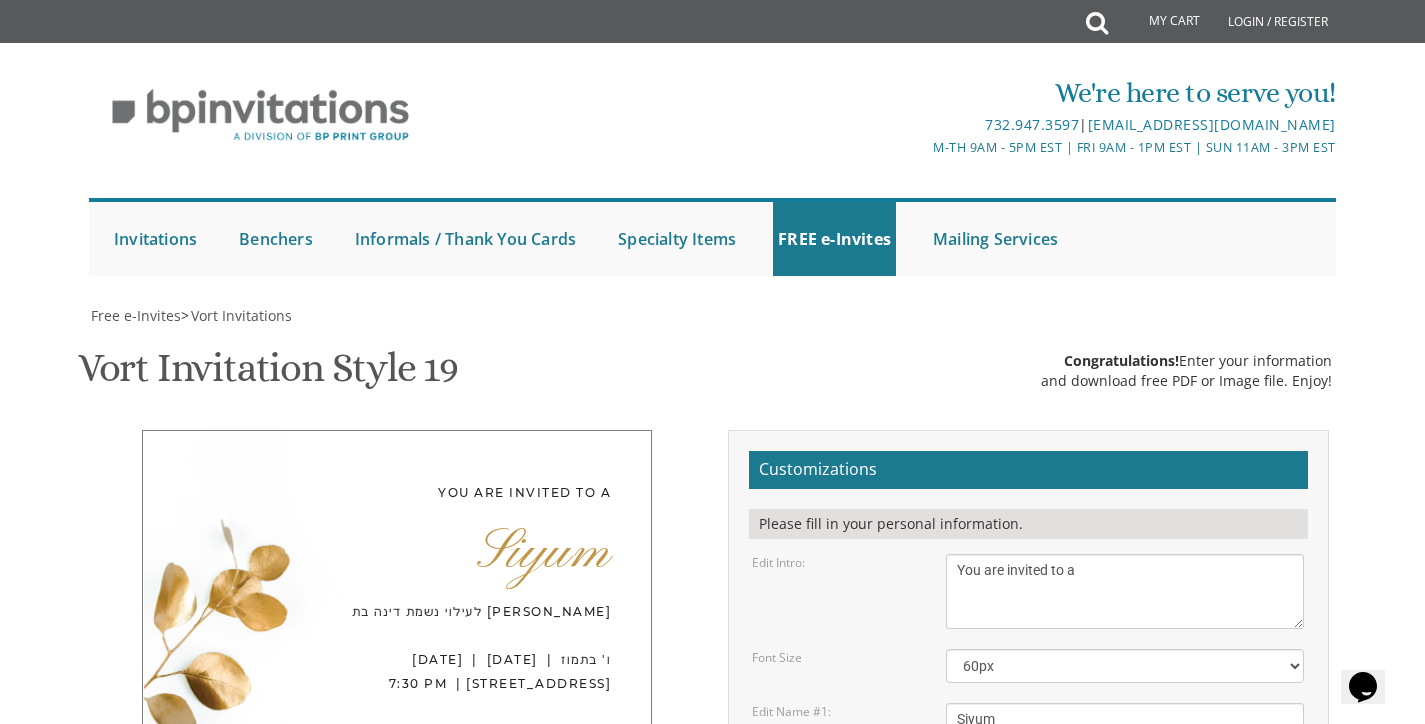 scroll, scrollTop: 0, scrollLeft: 0, axis: both 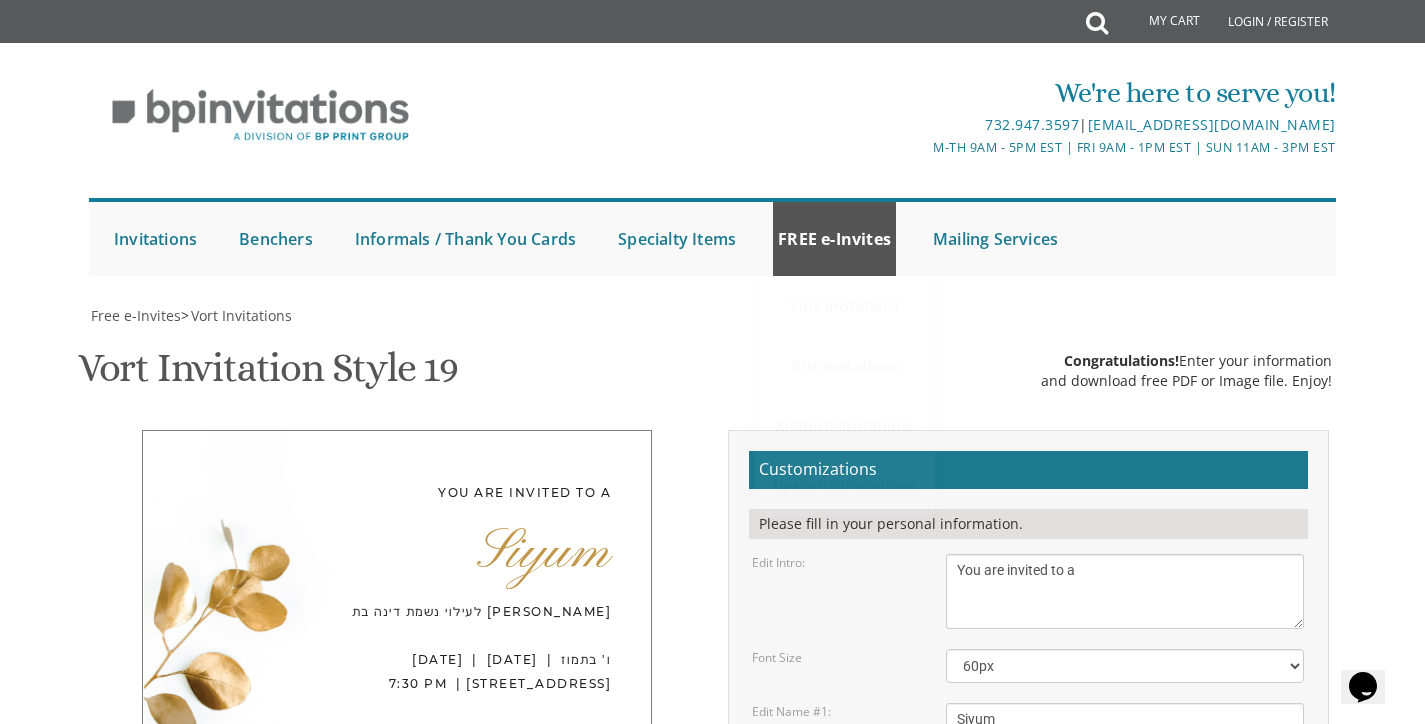 click on "FREE e-Invites" at bounding box center [834, 239] 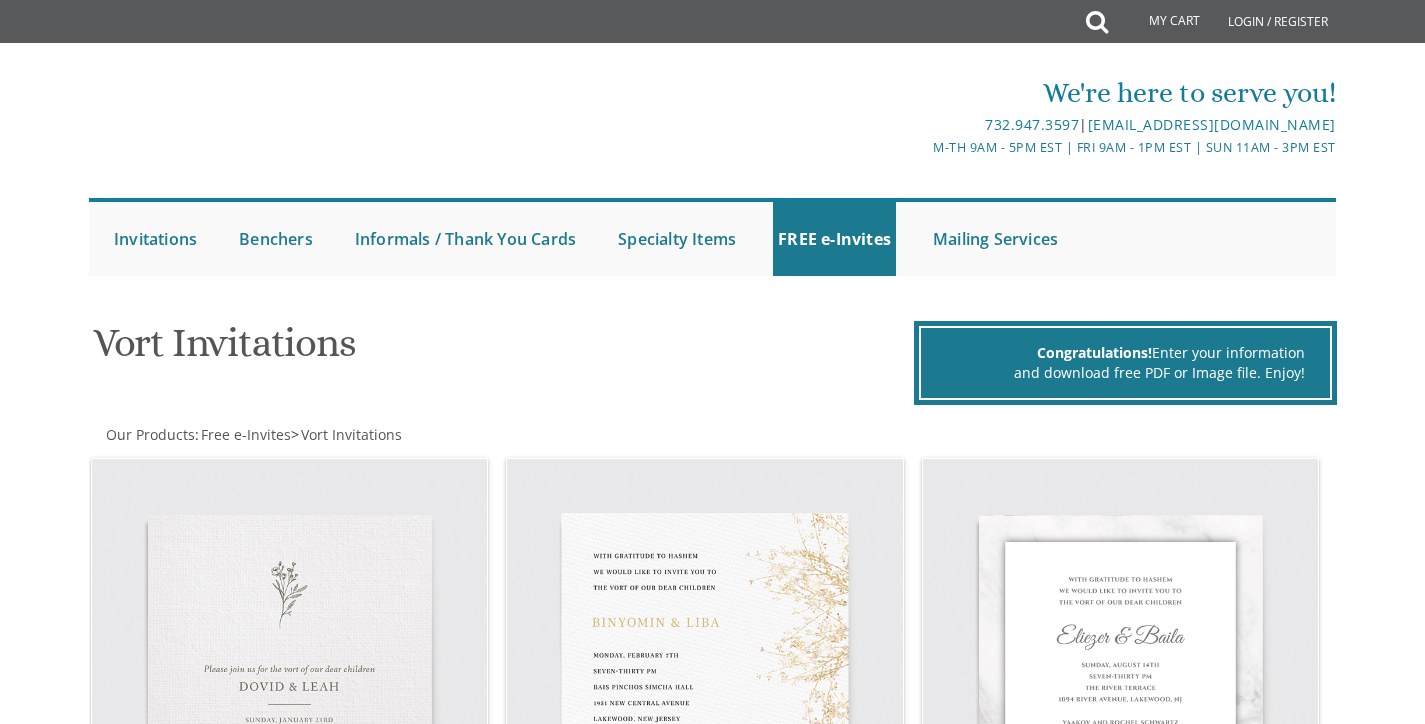 scroll, scrollTop: 0, scrollLeft: 0, axis: both 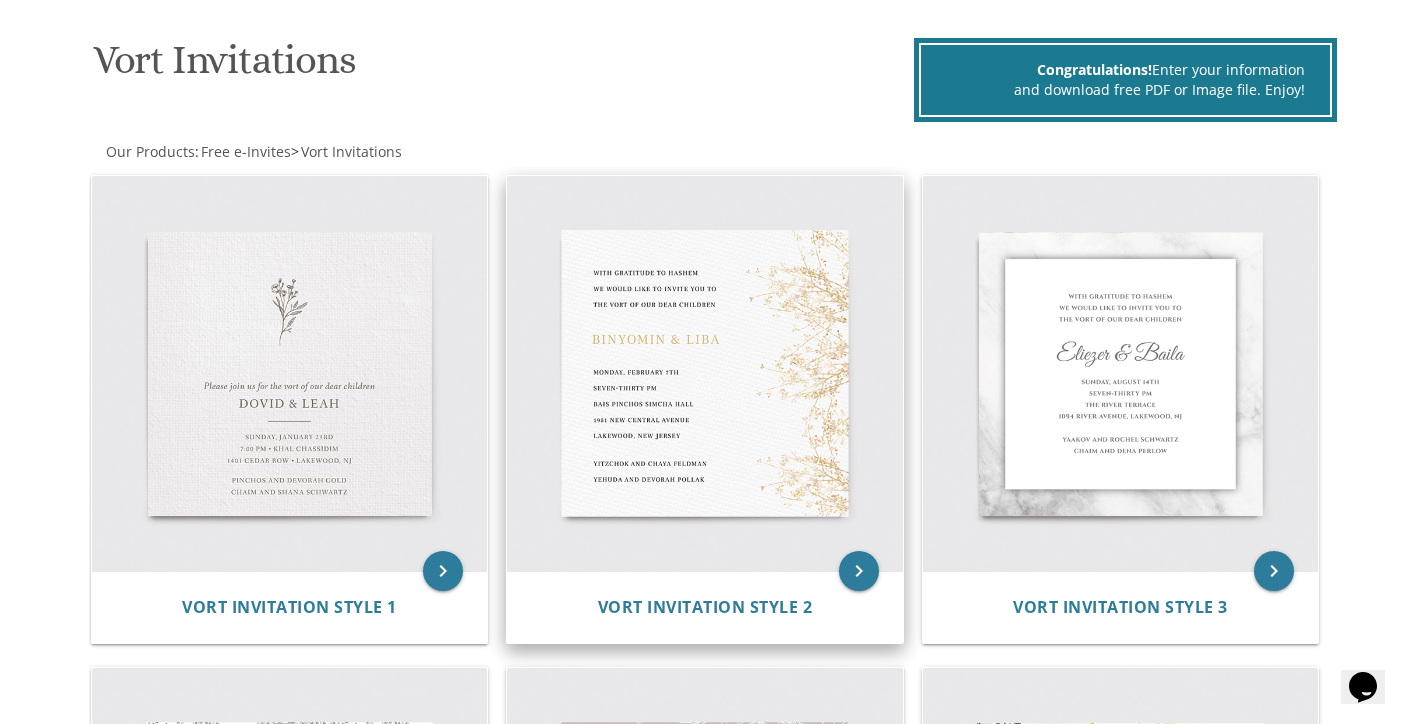 click at bounding box center [705, 374] 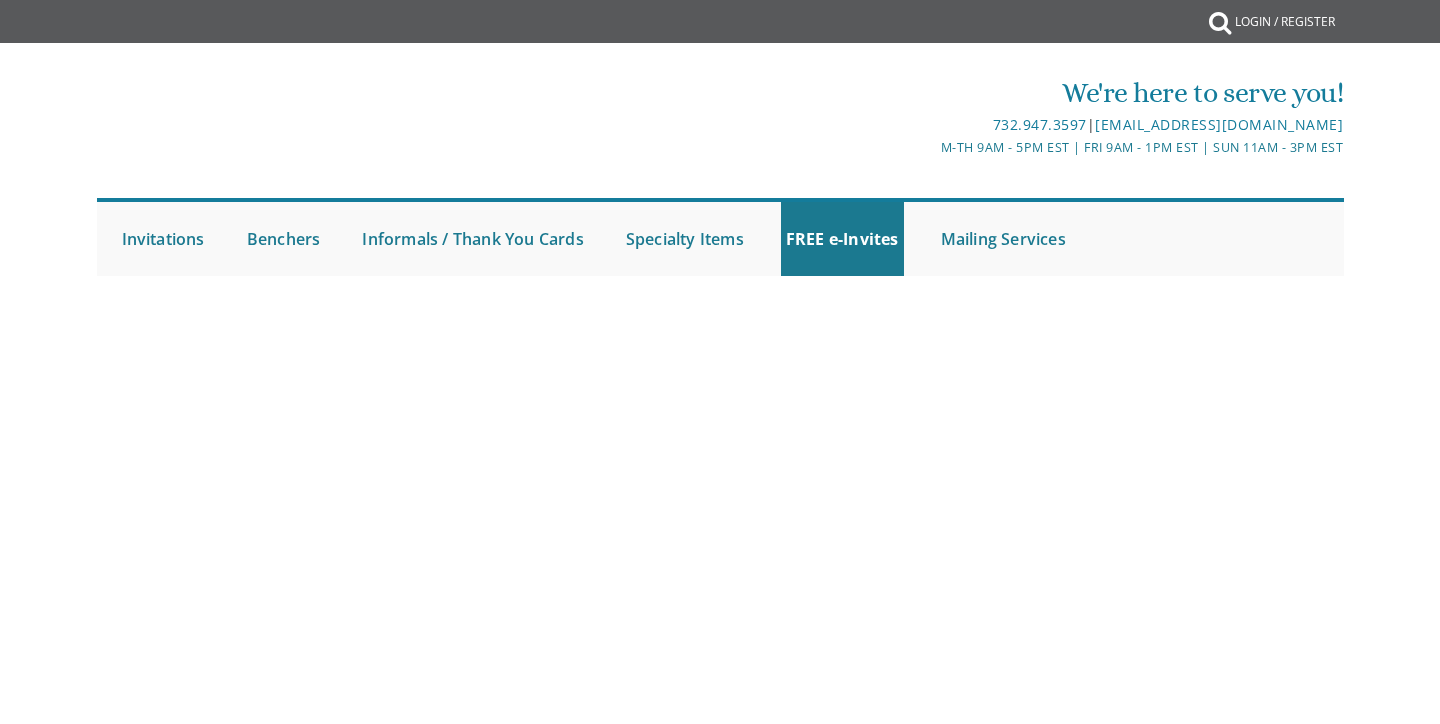 scroll, scrollTop: 0, scrollLeft: 0, axis: both 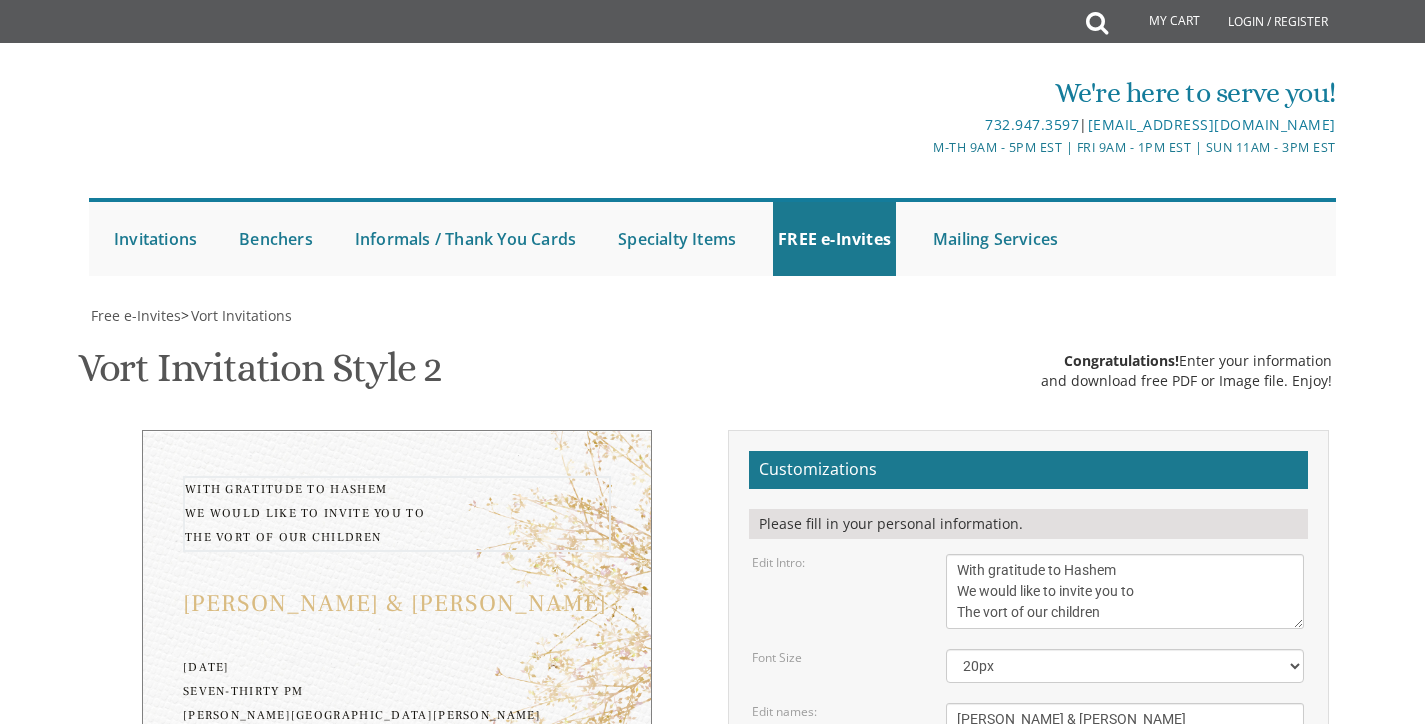 drag, startPoint x: 1121, startPoint y: 576, endPoint x: 934, endPoint y: 524, distance: 194.09534 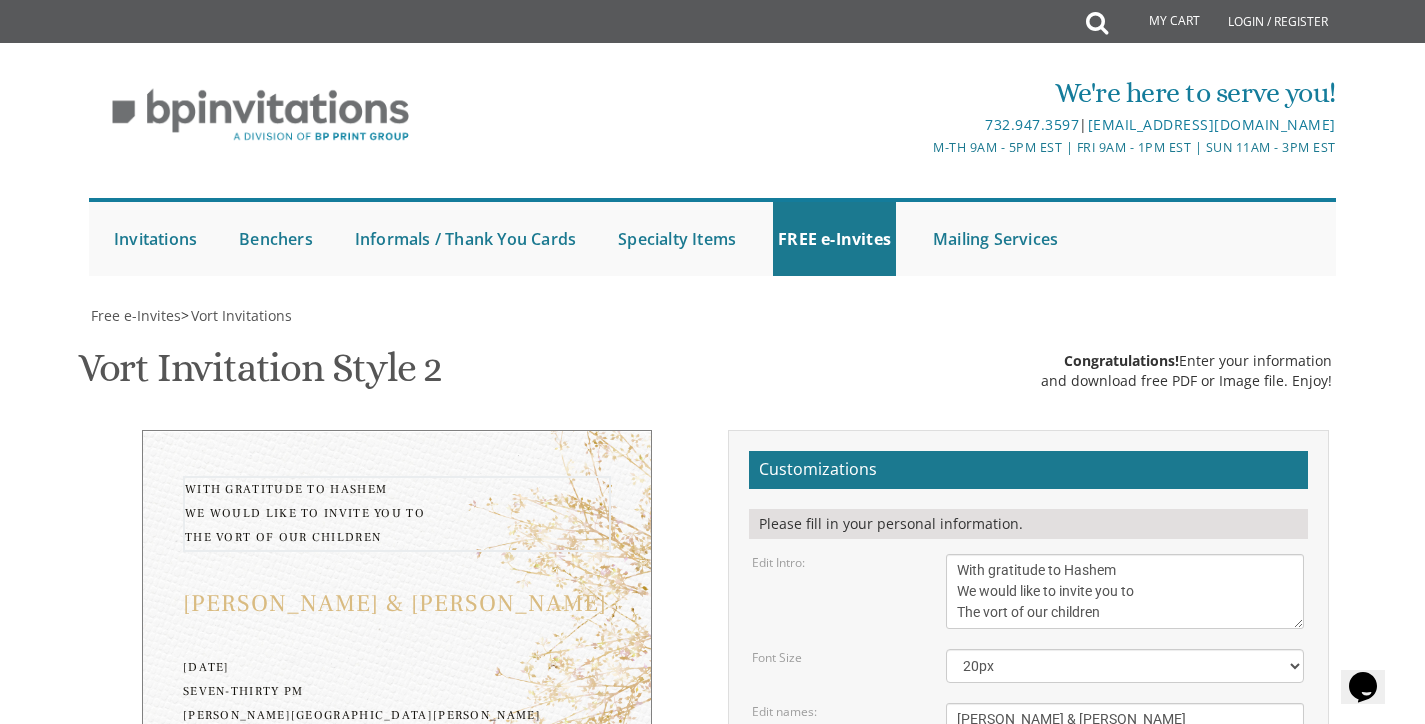scroll, scrollTop: 0, scrollLeft: 0, axis: both 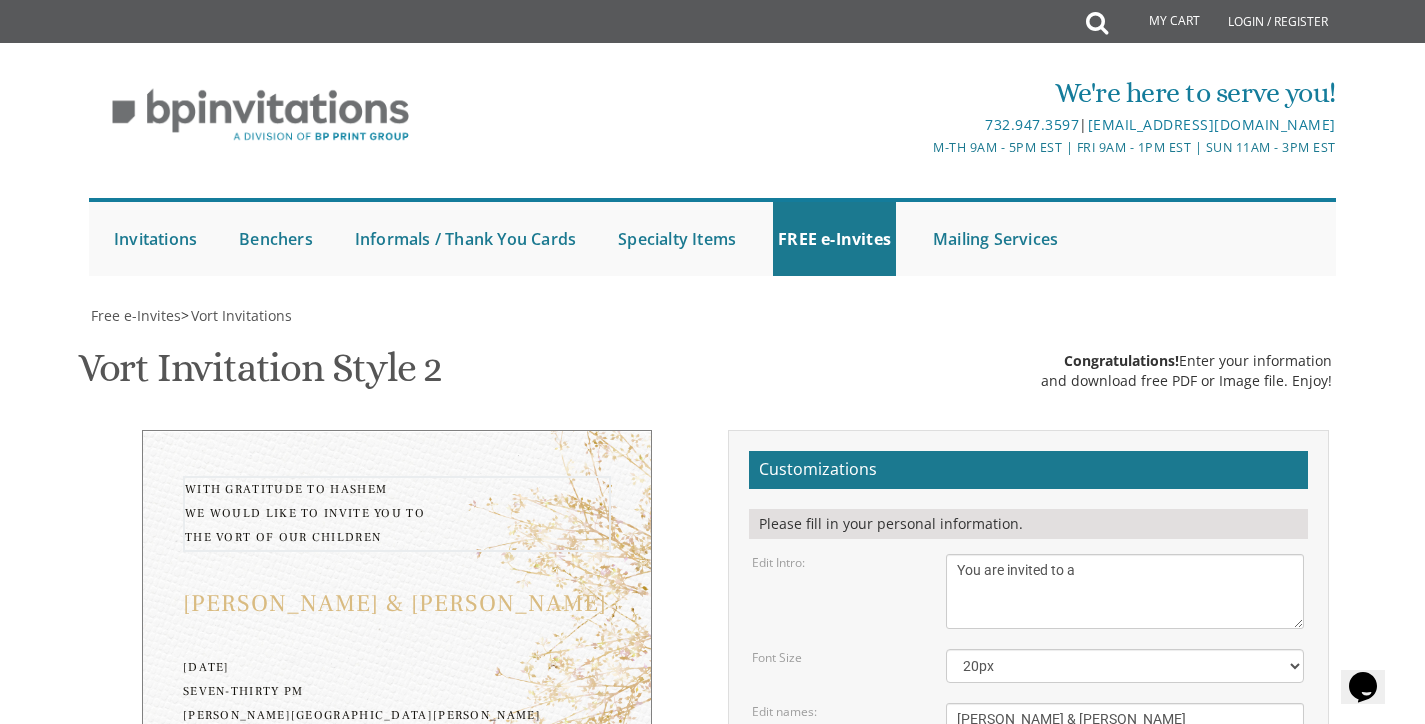 type on "You are invited to a" 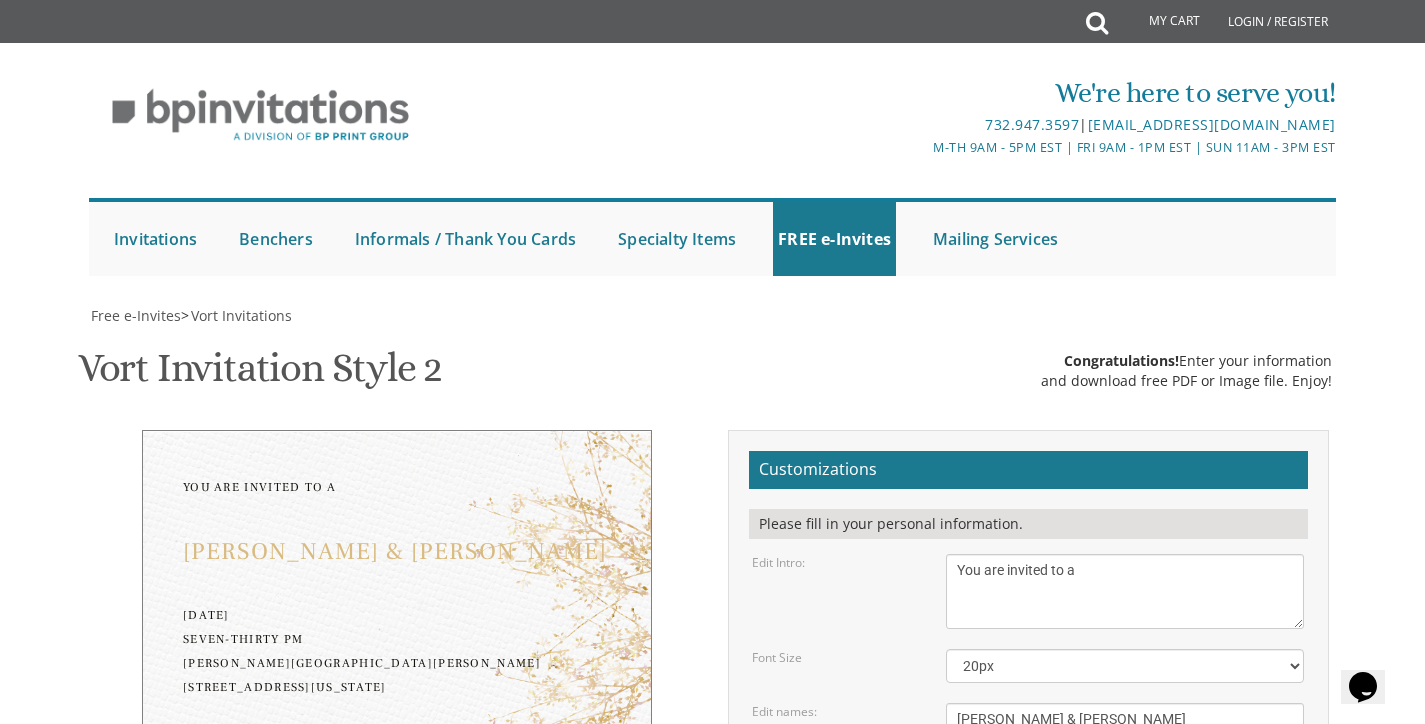 click on "Edit Intro:
With gratitude to Hashem
We would like to invite you to
The vort of our children" at bounding box center (1028, 591) 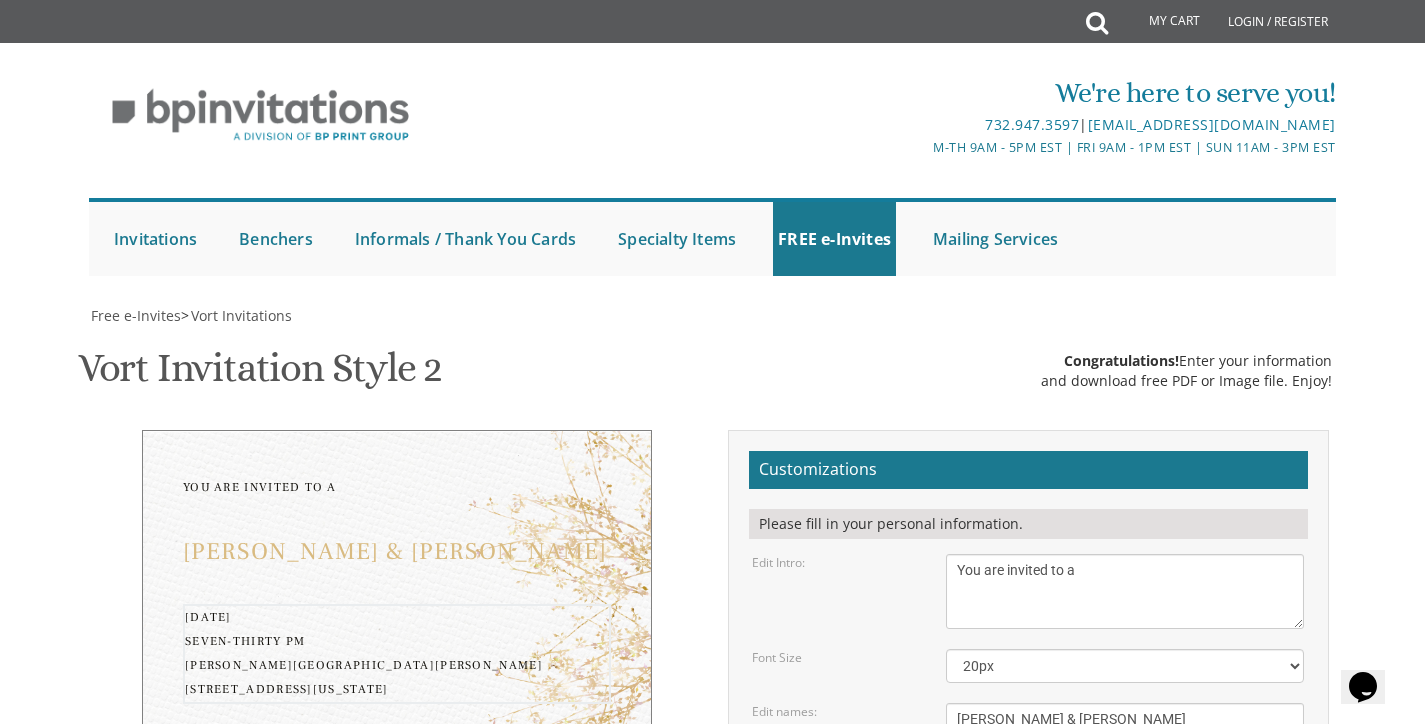 drag, startPoint x: 1122, startPoint y: 632, endPoint x: 954, endPoint y: 515, distance: 204.72665 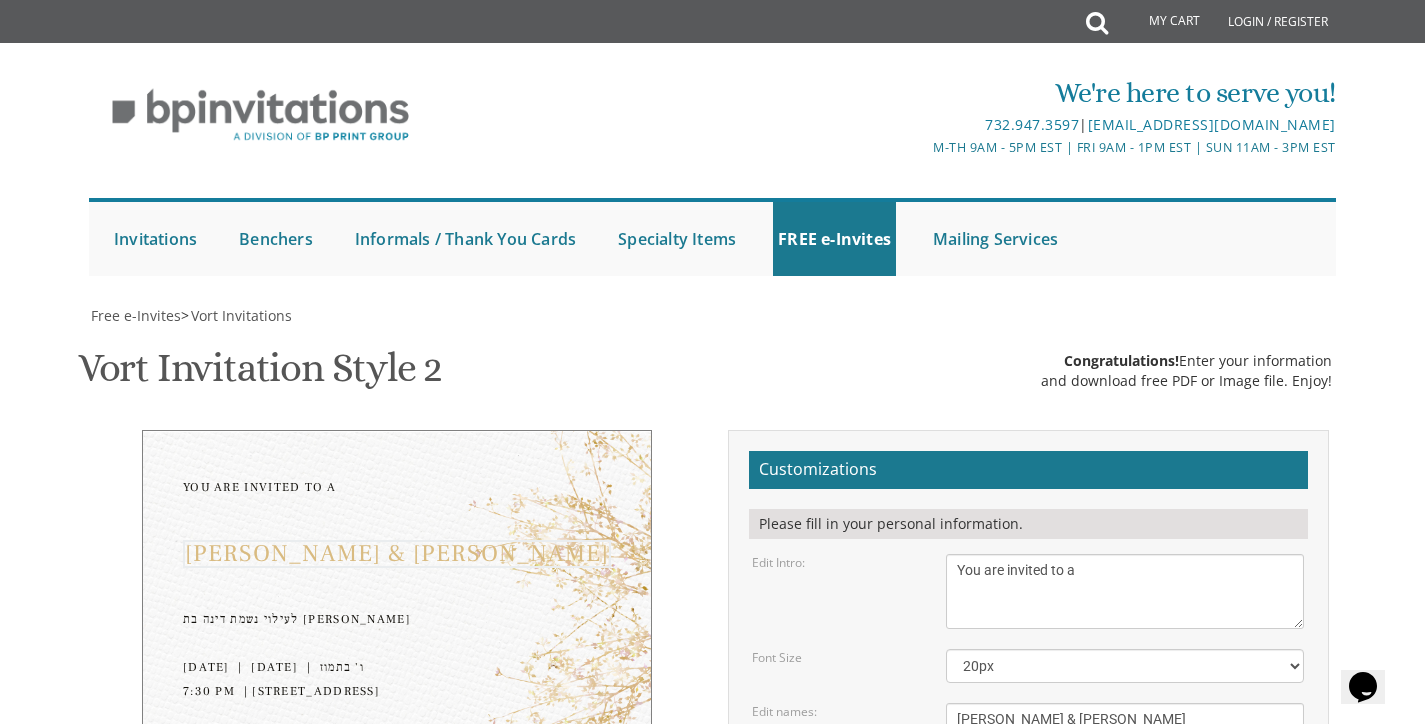 drag, startPoint x: 1081, startPoint y: 499, endPoint x: 895, endPoint y: 490, distance: 186.21762 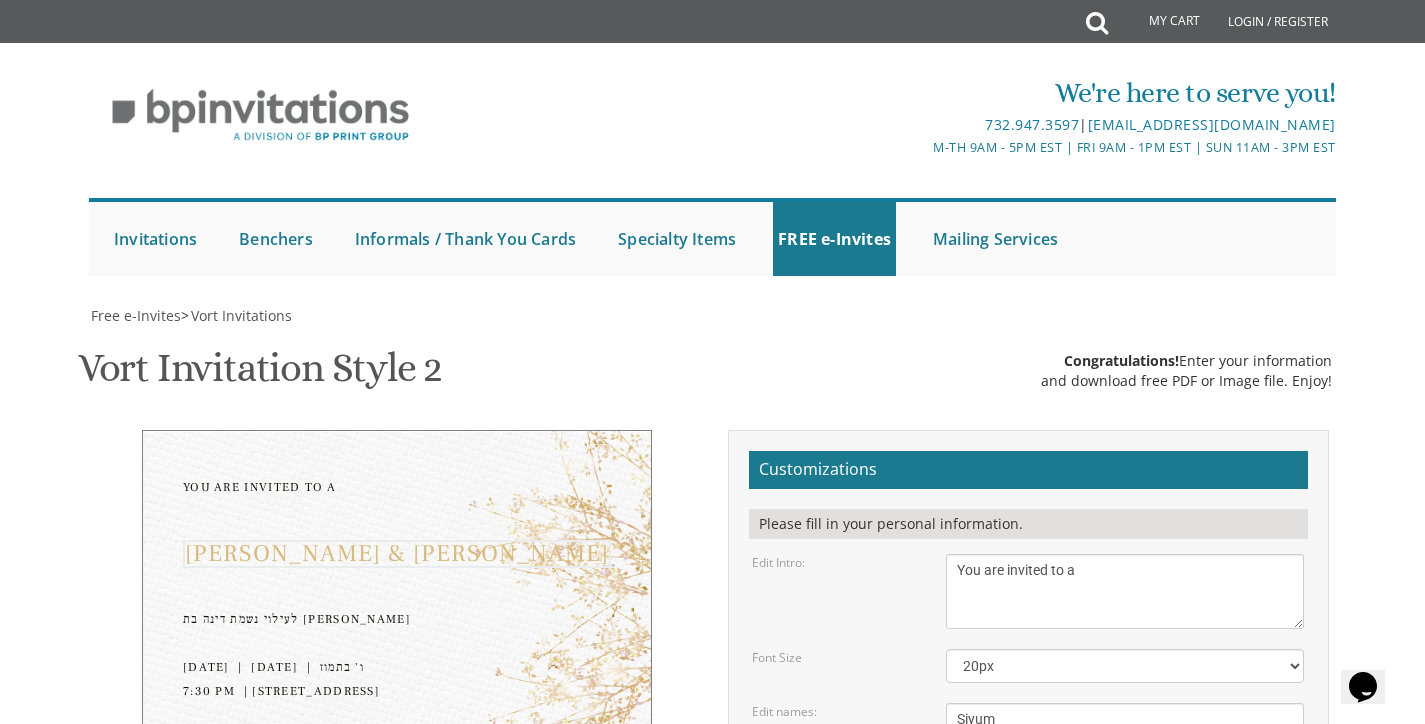 type on "Siyum" 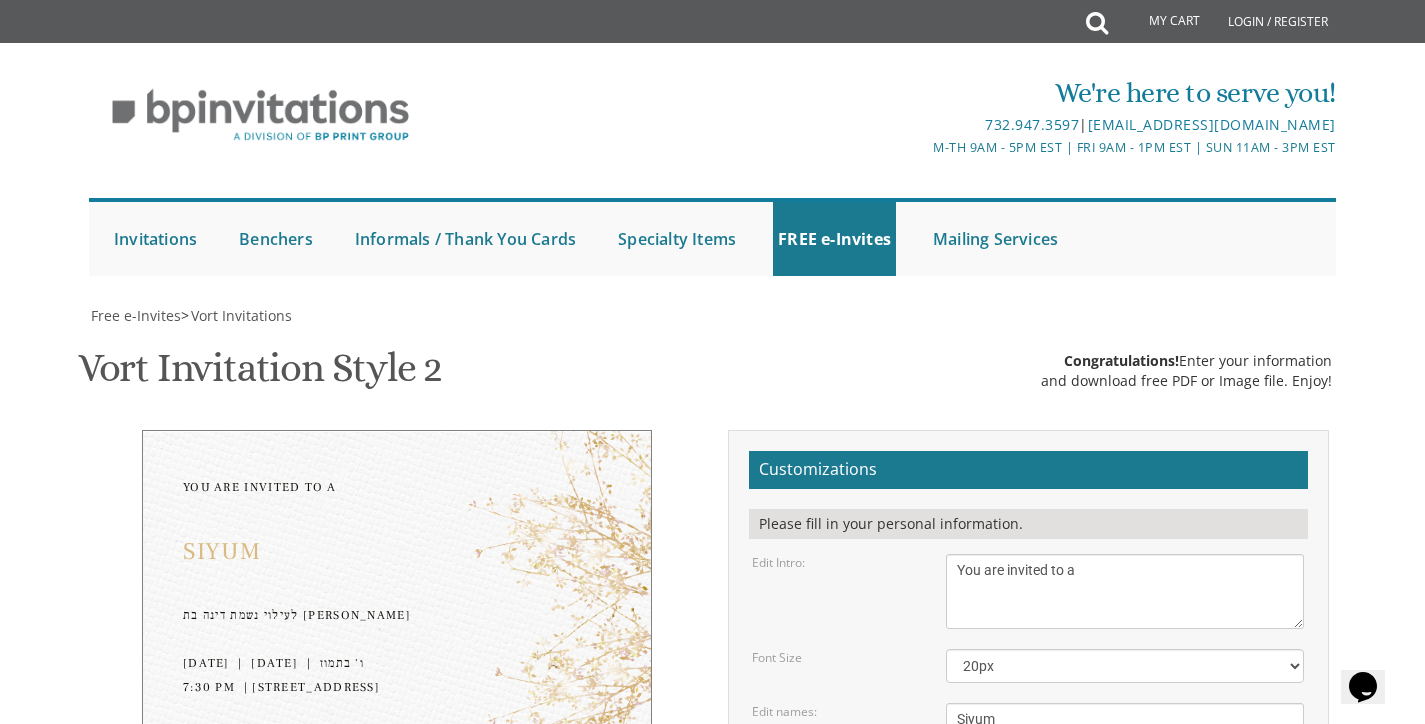 click on "Edit Details:" at bounding box center (834, 764) 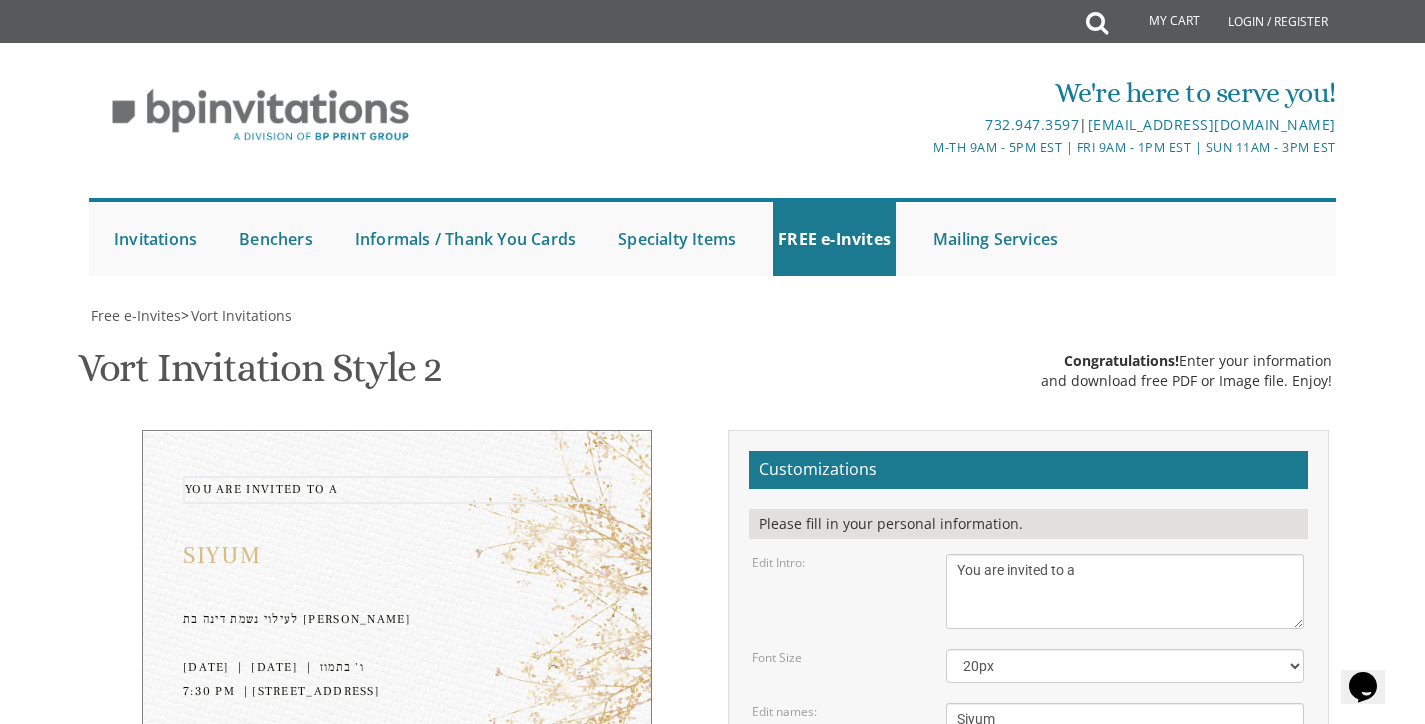 click on "With gratitude to Hashem
We would like to invite you to
The vort of our children" at bounding box center [1125, 591] 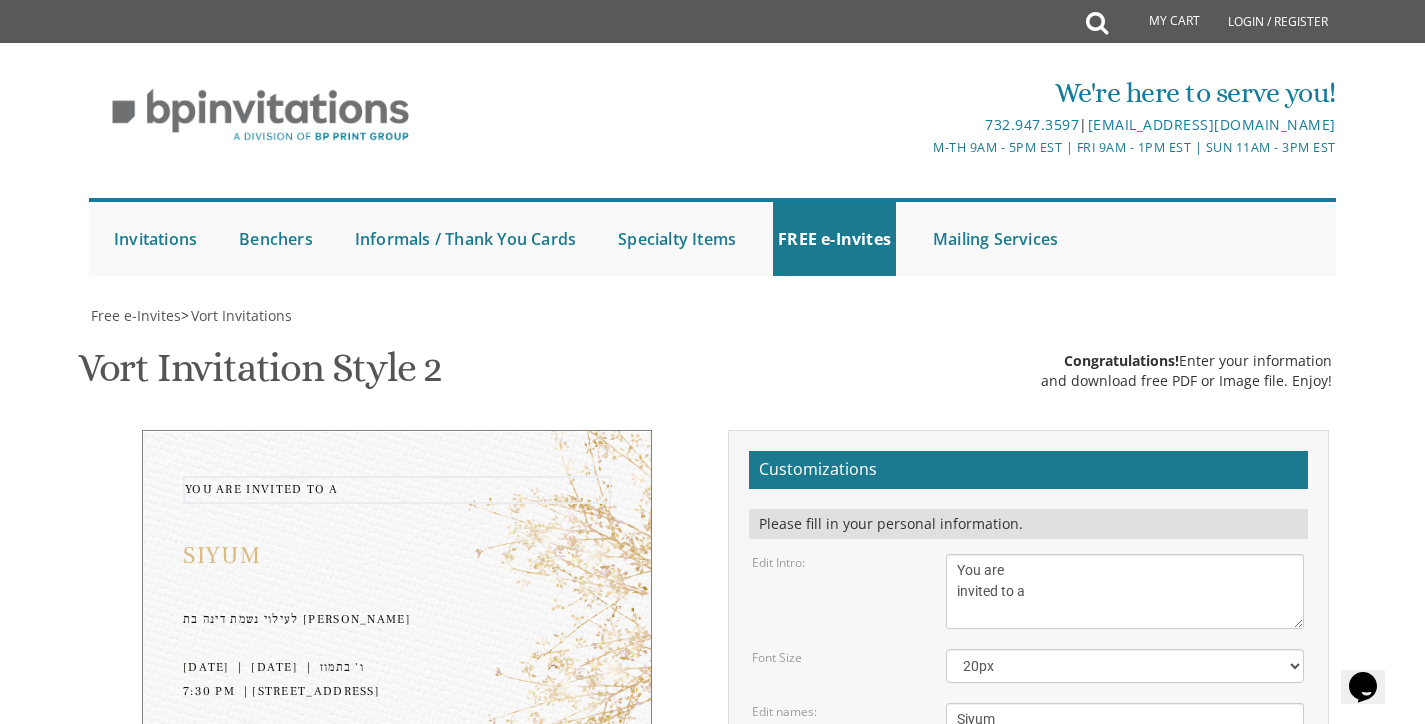 type on "You are
invited to a" 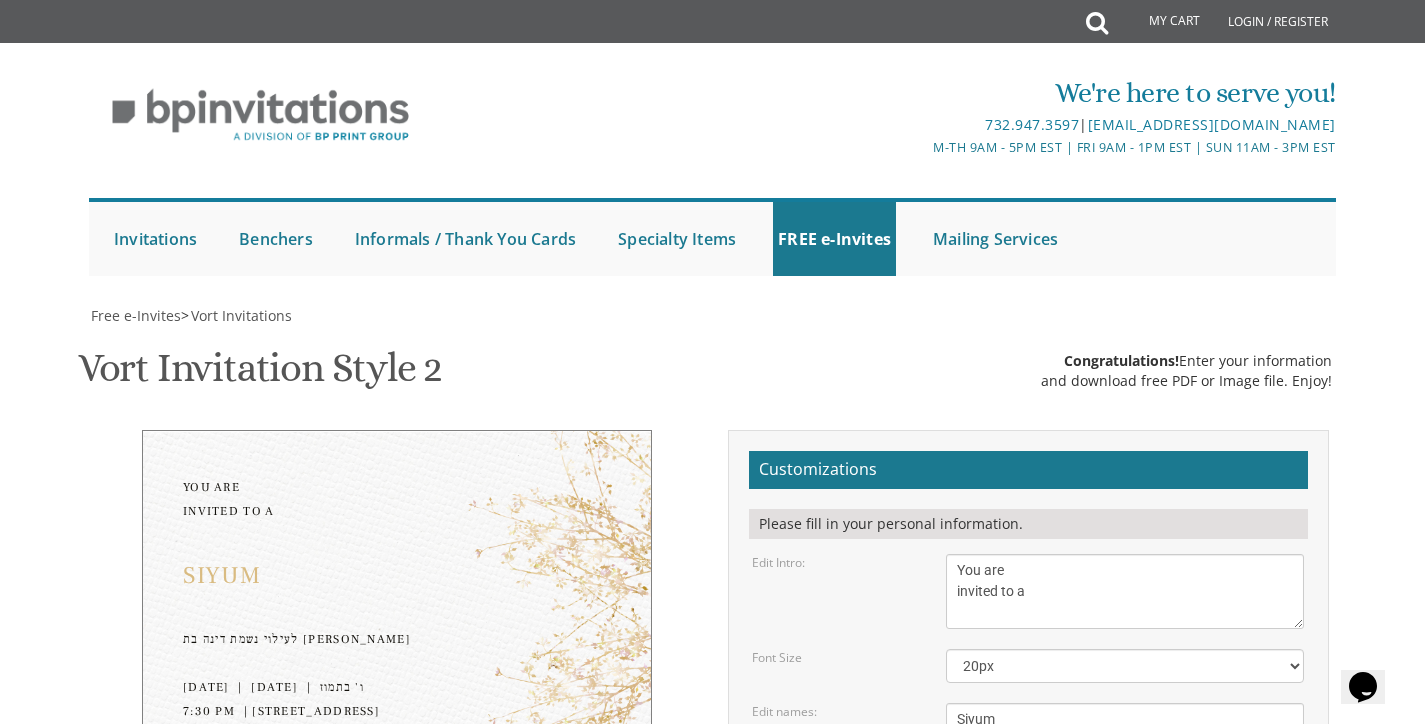 click on "Customizations
Please fill in your personal information.
Edit Intro:
With gratitude to Hashem
We would like to invite you to
The vort of our children
Font Size" at bounding box center [1028, 787] 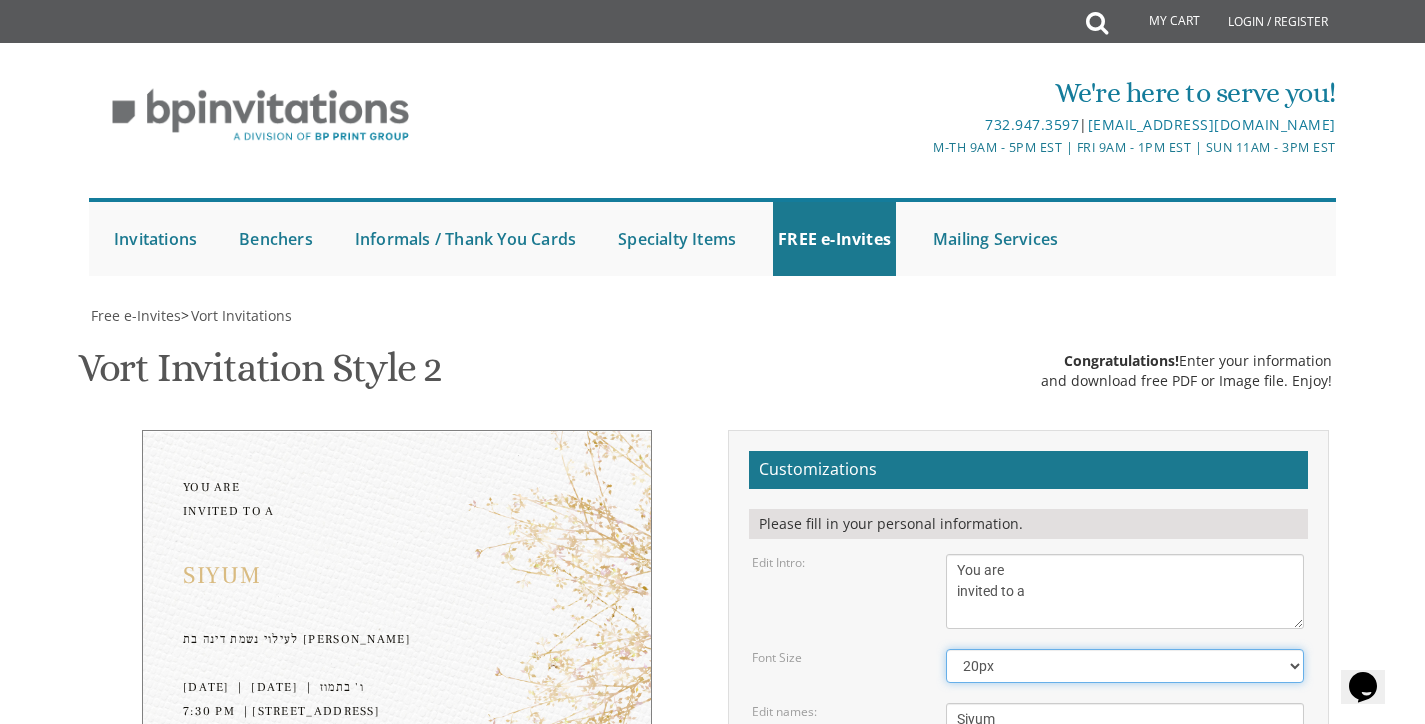 select on "40px" 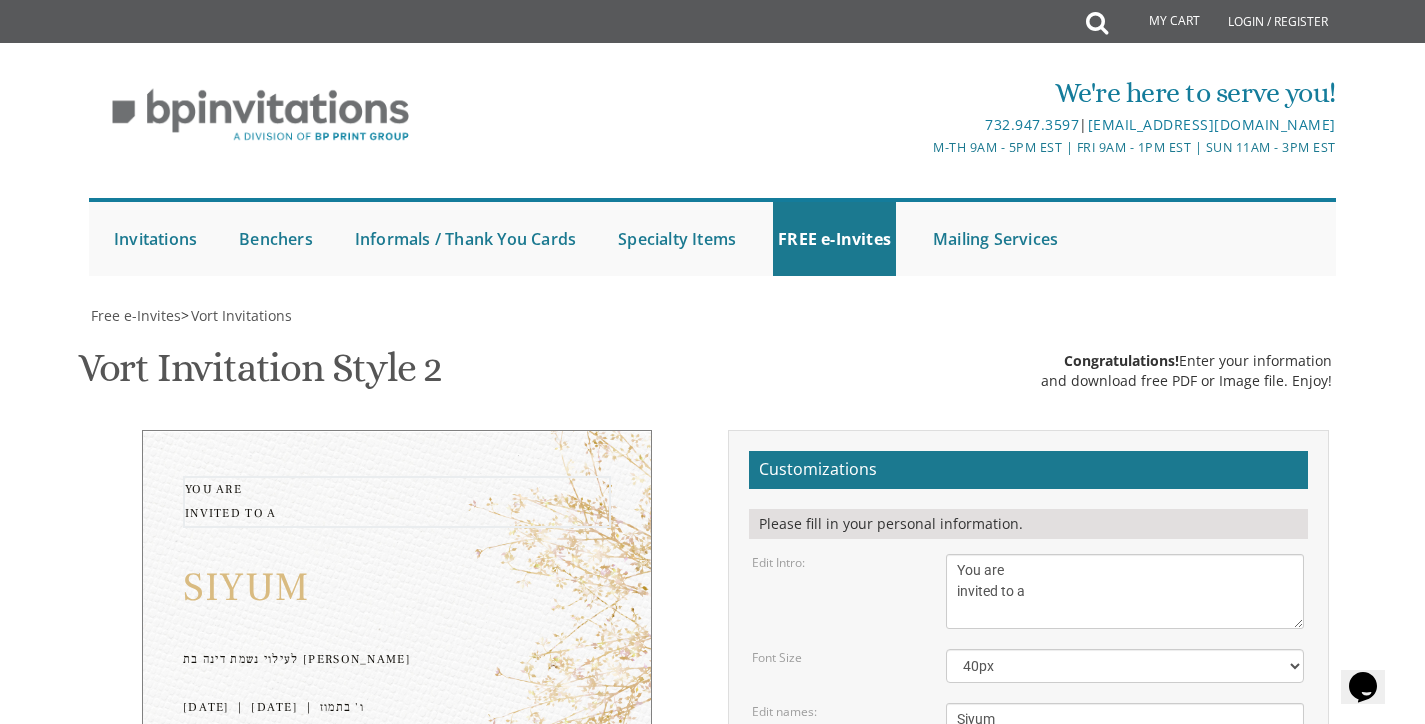 click on "With gratitude to Hashem
We would like to invite you to
The vort of our children" at bounding box center [1125, 591] 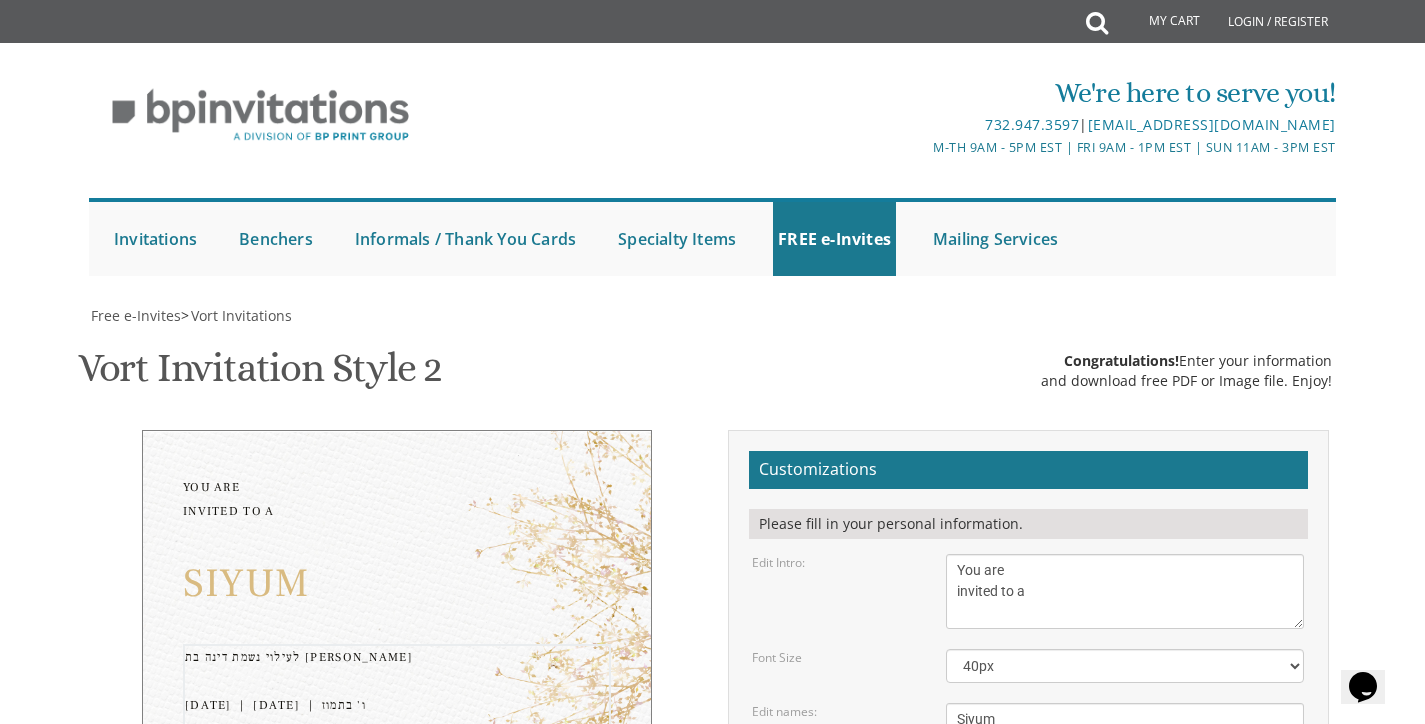 click on "Monday, February 7th
Seven-thirty PM
Bais Pinchos Simcha Hall
1951 New Central Avenue
Lakewood, New Jersey" at bounding box center (1125, 814) 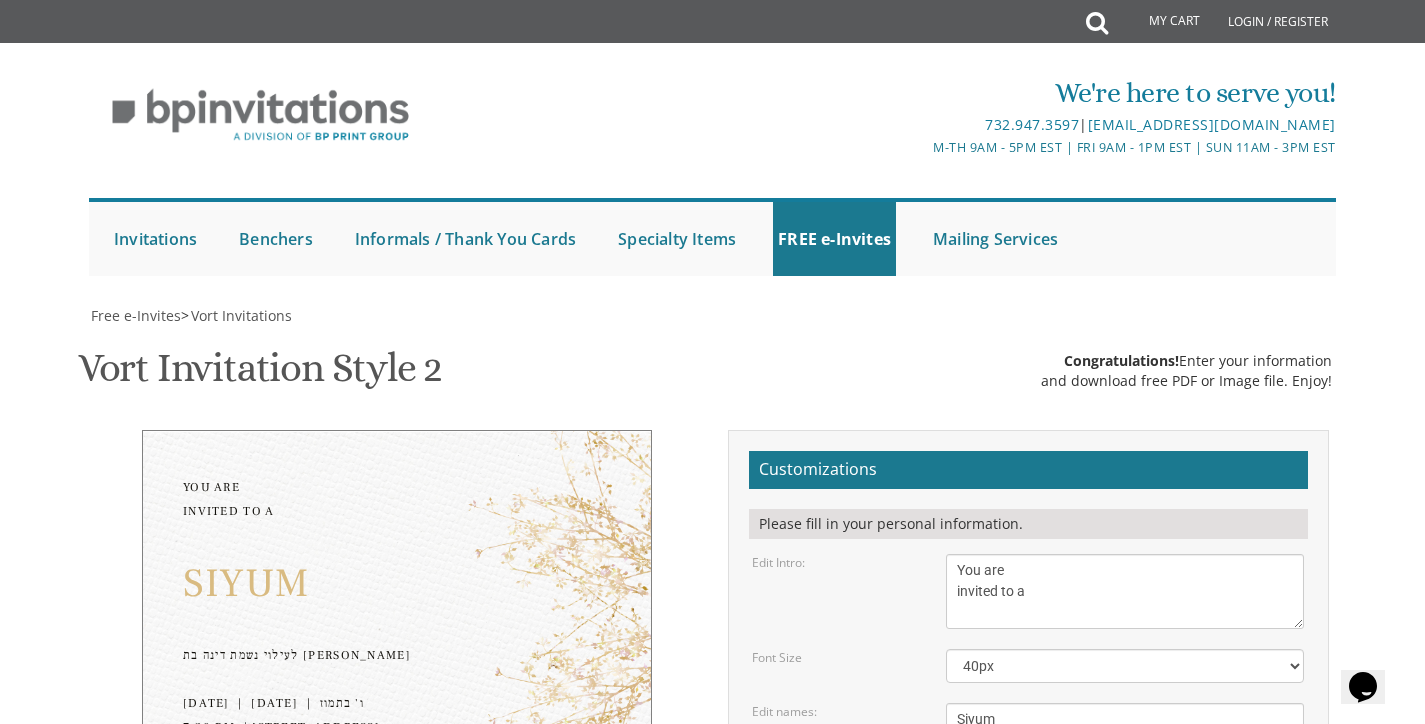 drag, startPoint x: 1155, startPoint y: 659, endPoint x: 923, endPoint y: 636, distance: 233.1373 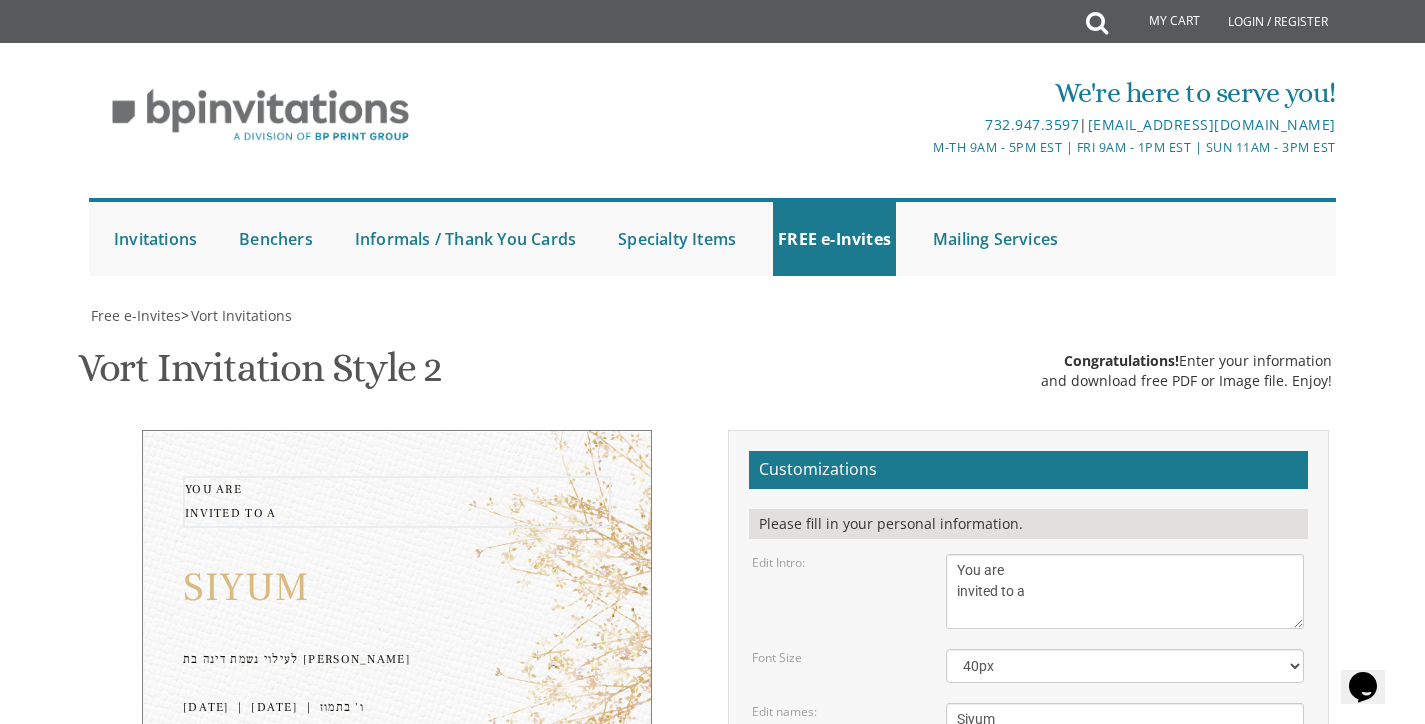 drag, startPoint x: 1032, startPoint y: 304, endPoint x: 1065, endPoint y: 304, distance: 33 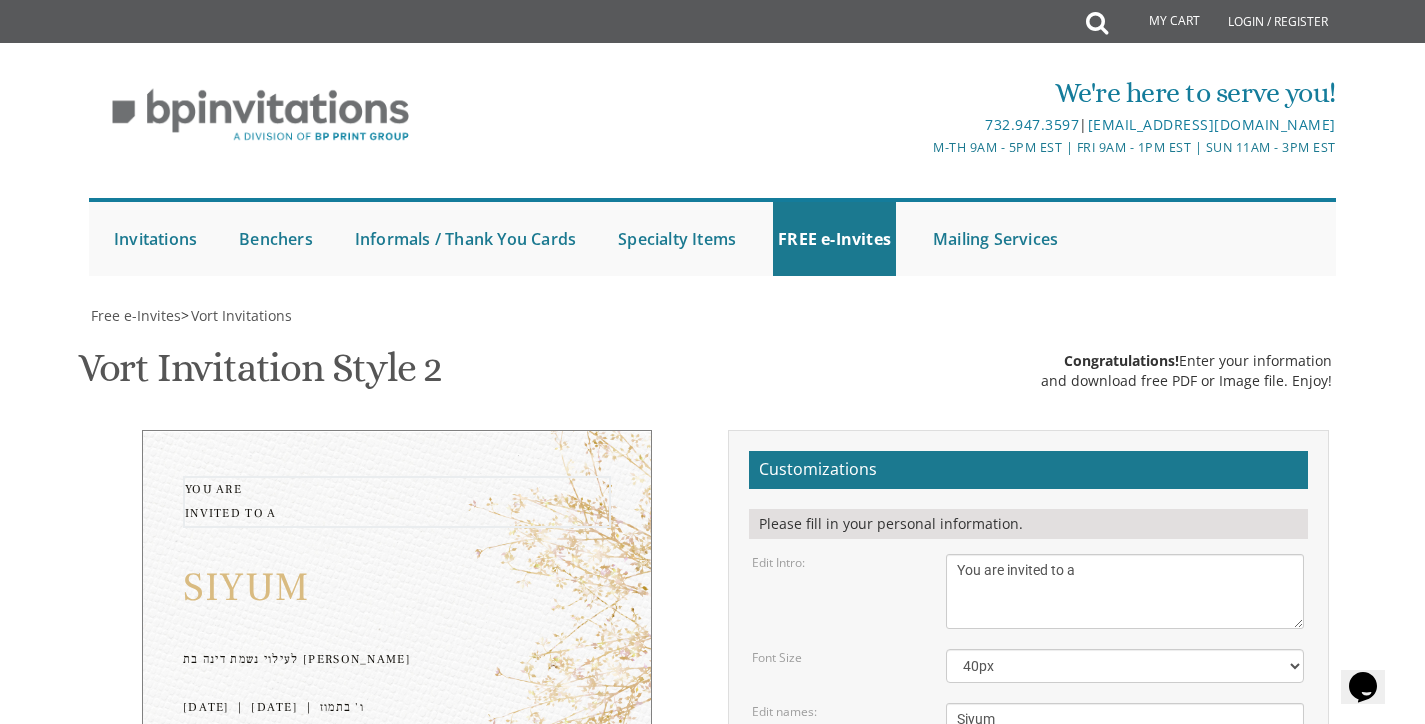 click on "With gratitude to Hashem
We would like to invite you to
The vort of our children" at bounding box center [1125, 591] 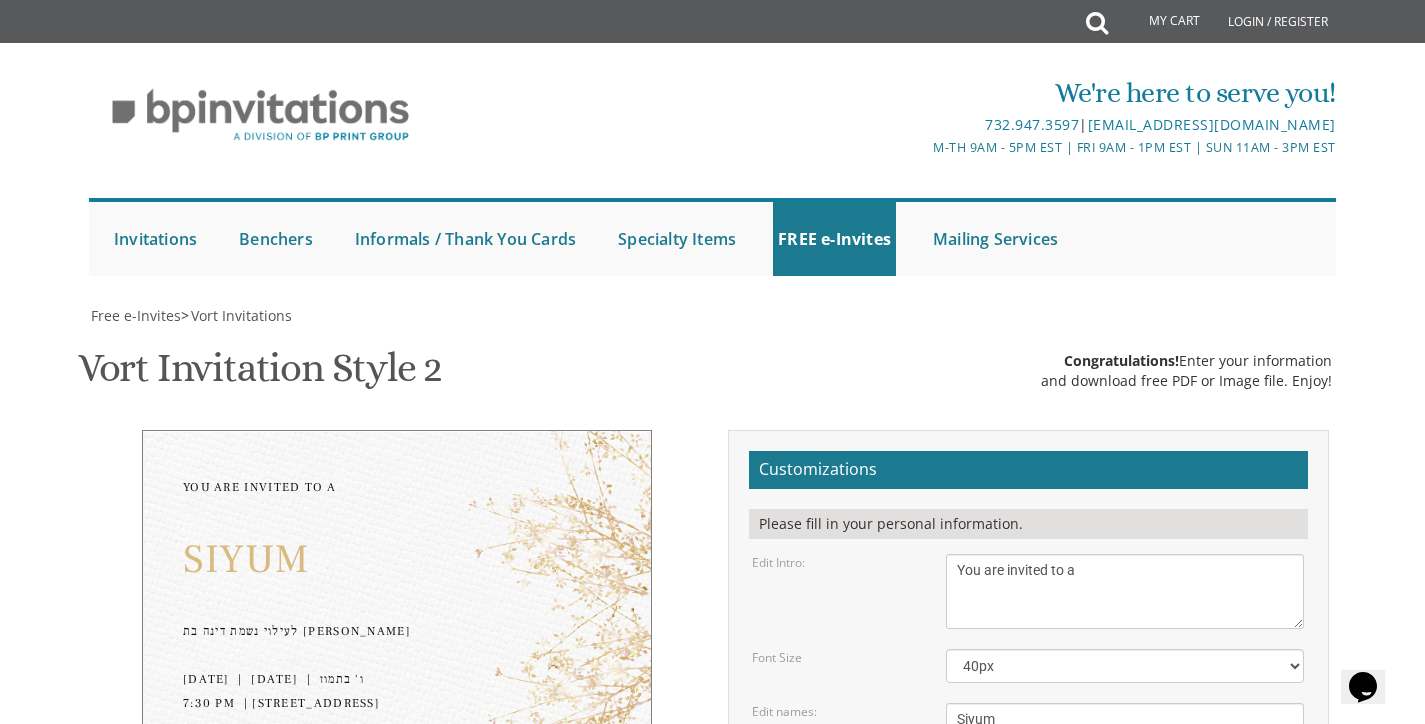 click on "Edit names:" at bounding box center [834, 711] 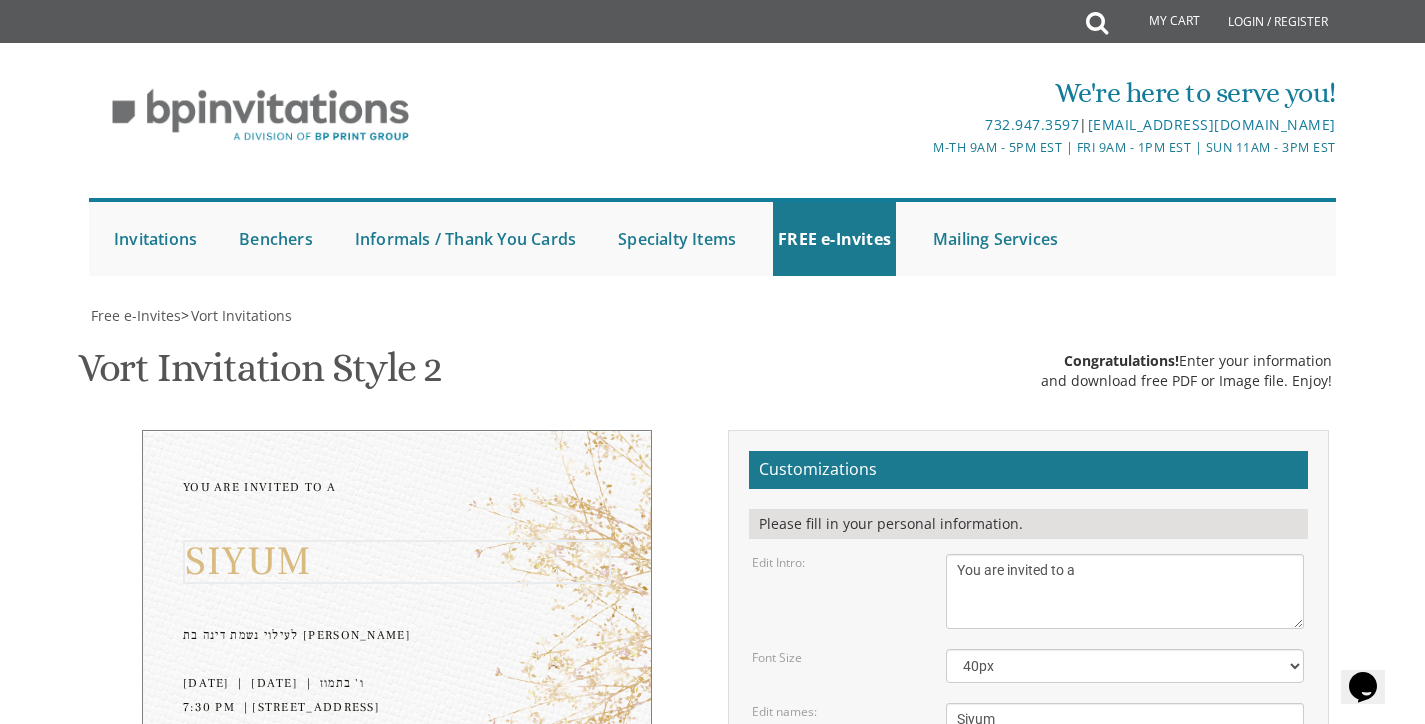 click on "Binyomin & Liba" at bounding box center [1125, 719] 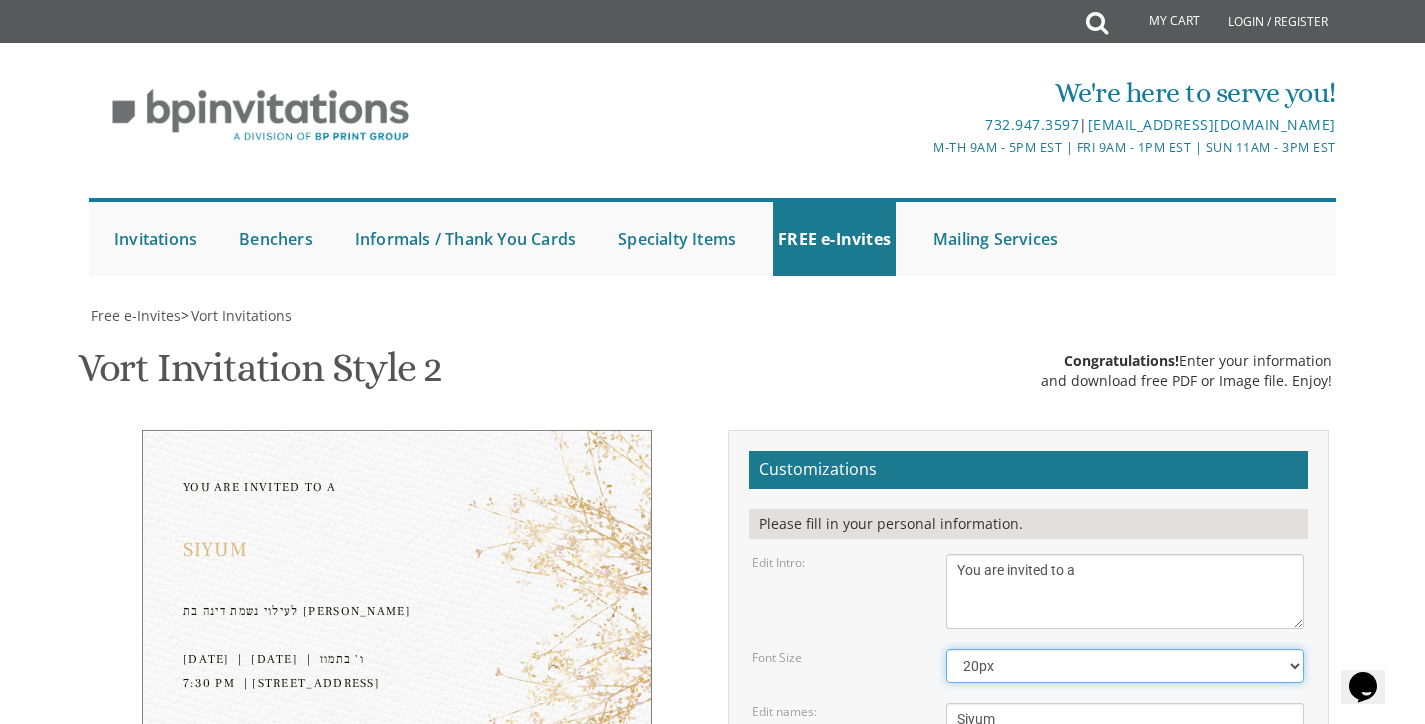 select on "50px" 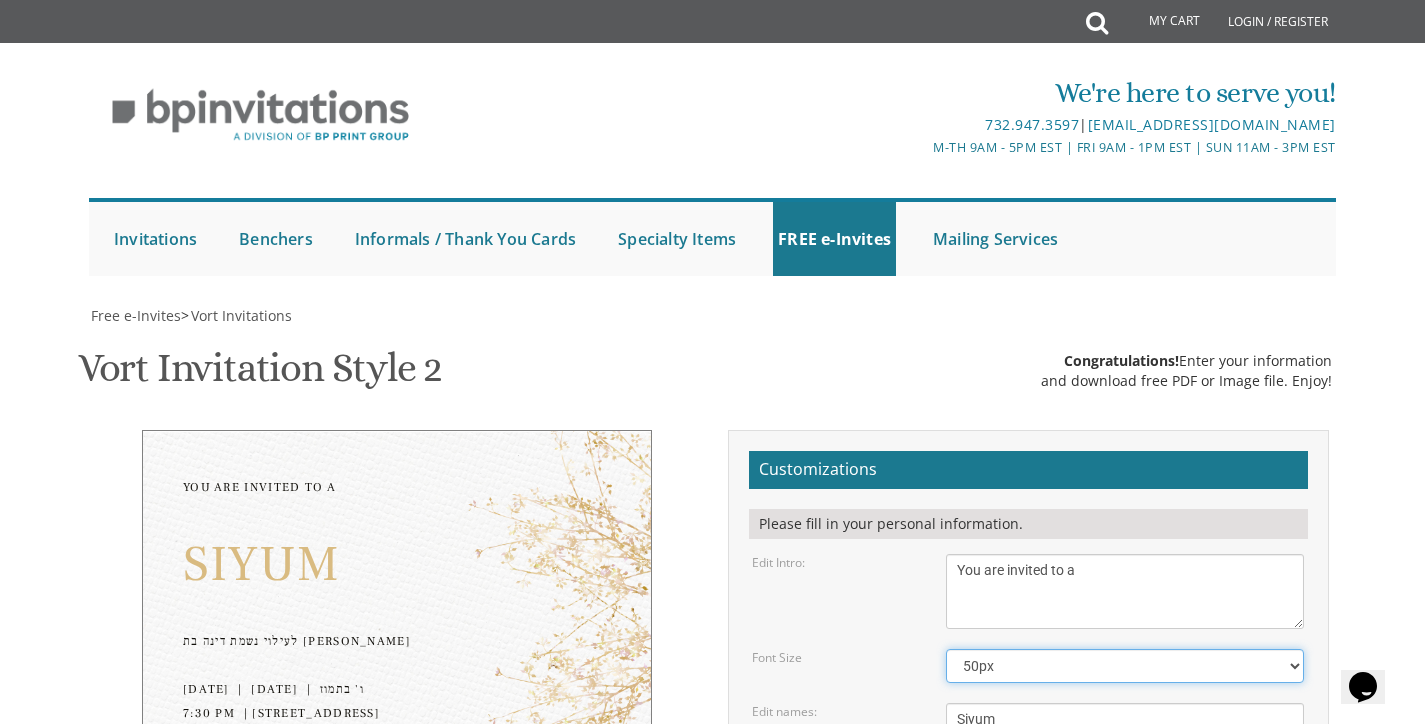scroll, scrollTop: 230, scrollLeft: 0, axis: vertical 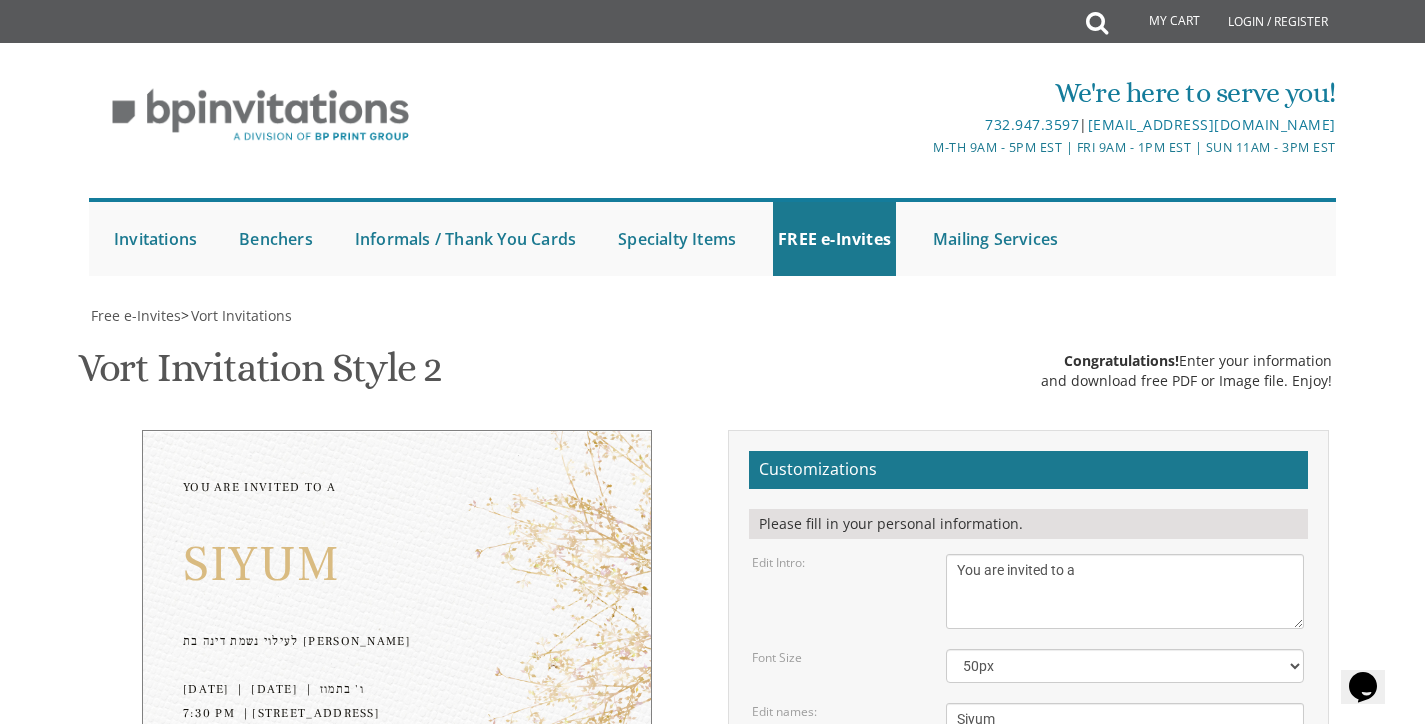 click on "Monday, February 7th
Seven-thirty PM
Bais Pinchos Simcha Hall
1951 New Central Avenue
Lakewood, New Jersey" at bounding box center [1125, 814] 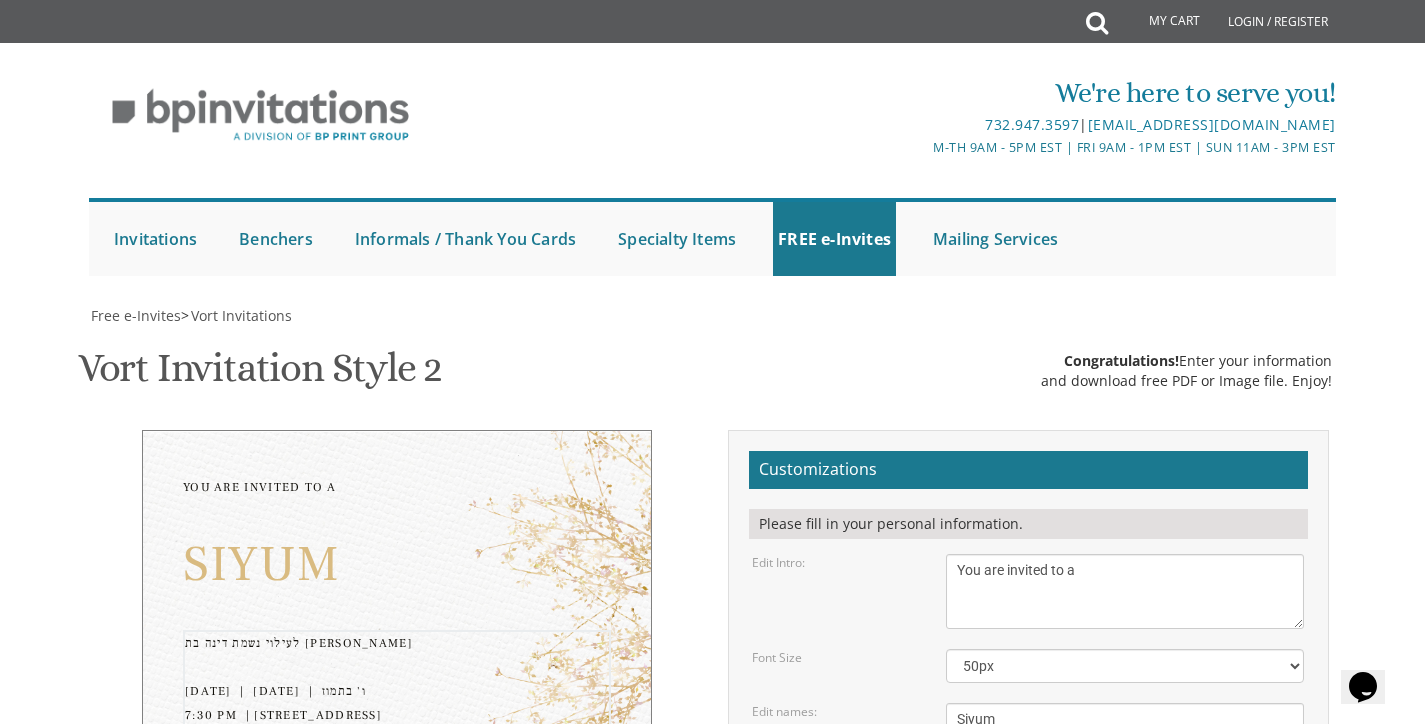 click on "Monday, February 7th
Seven-thirty PM
Bais Pinchos Simcha Hall
1951 New Central Avenue
Lakewood, New Jersey" at bounding box center [1125, 814] 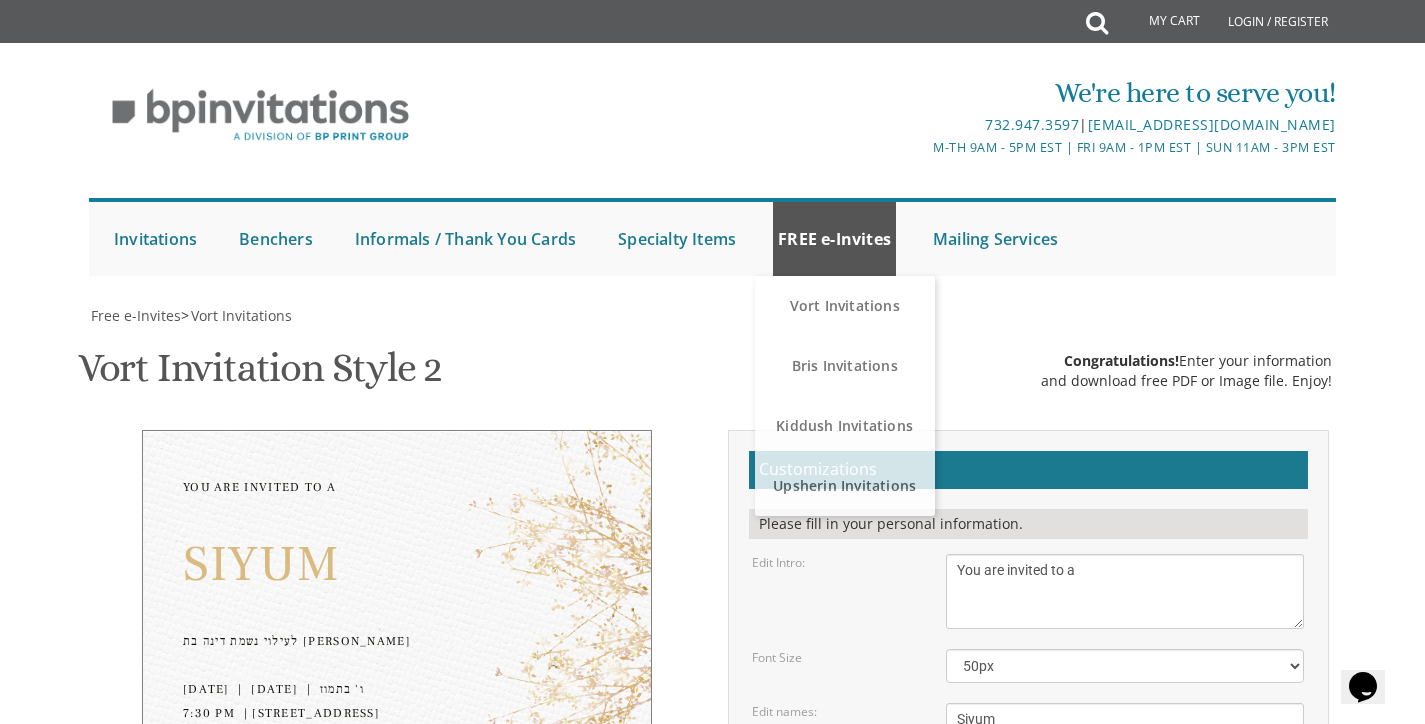 click on "FREE e-Invites" at bounding box center (834, 239) 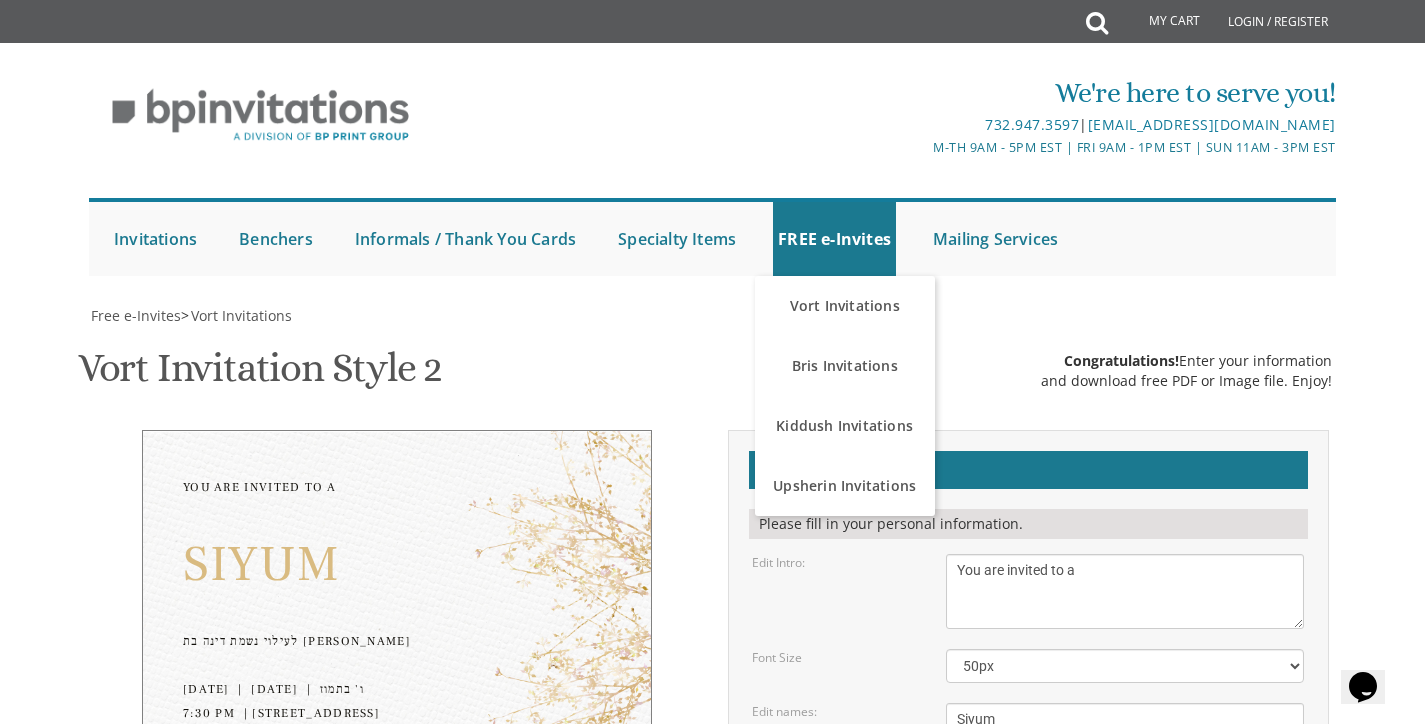 click on "With gratitude to Hashem
We would like to invite you to
The vort of our children" at bounding box center (1125, 591) 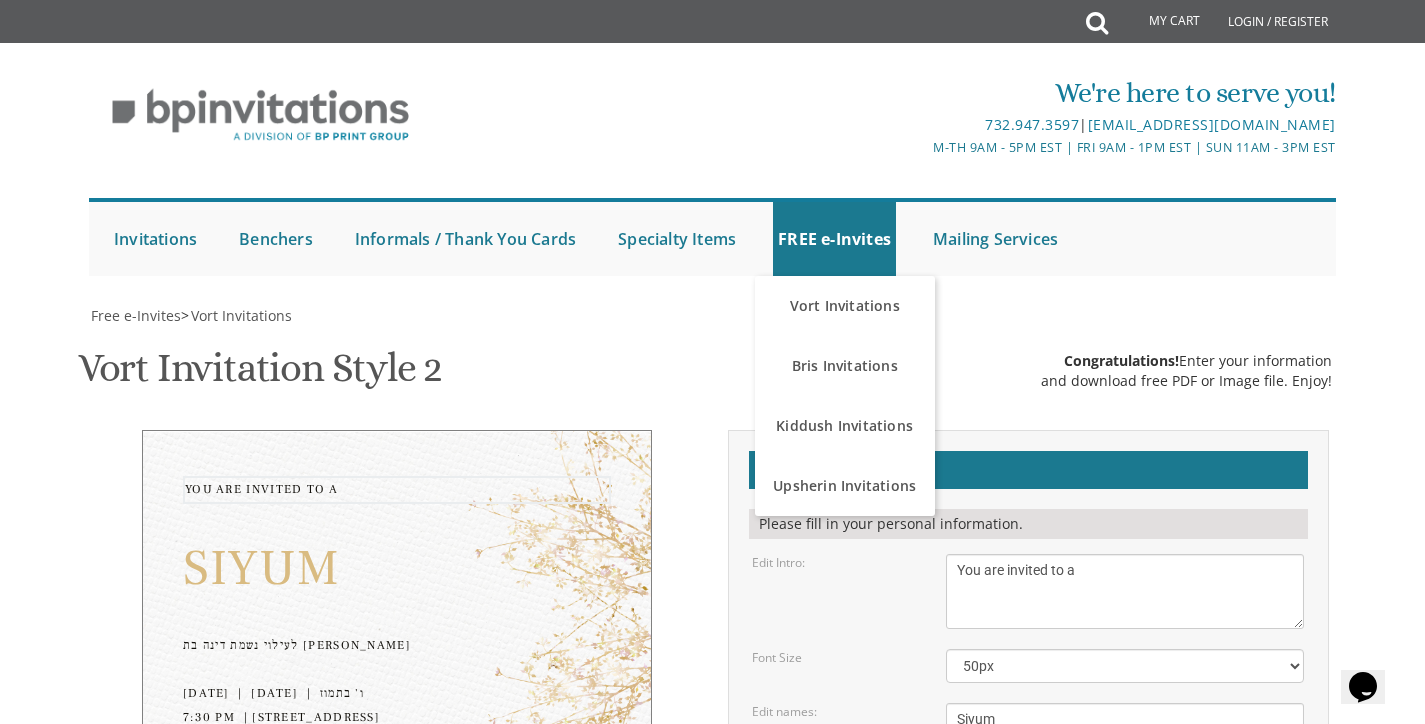click on "With gratitude to Hashem
We would like to invite you to
The vort of our children" at bounding box center (1125, 591) 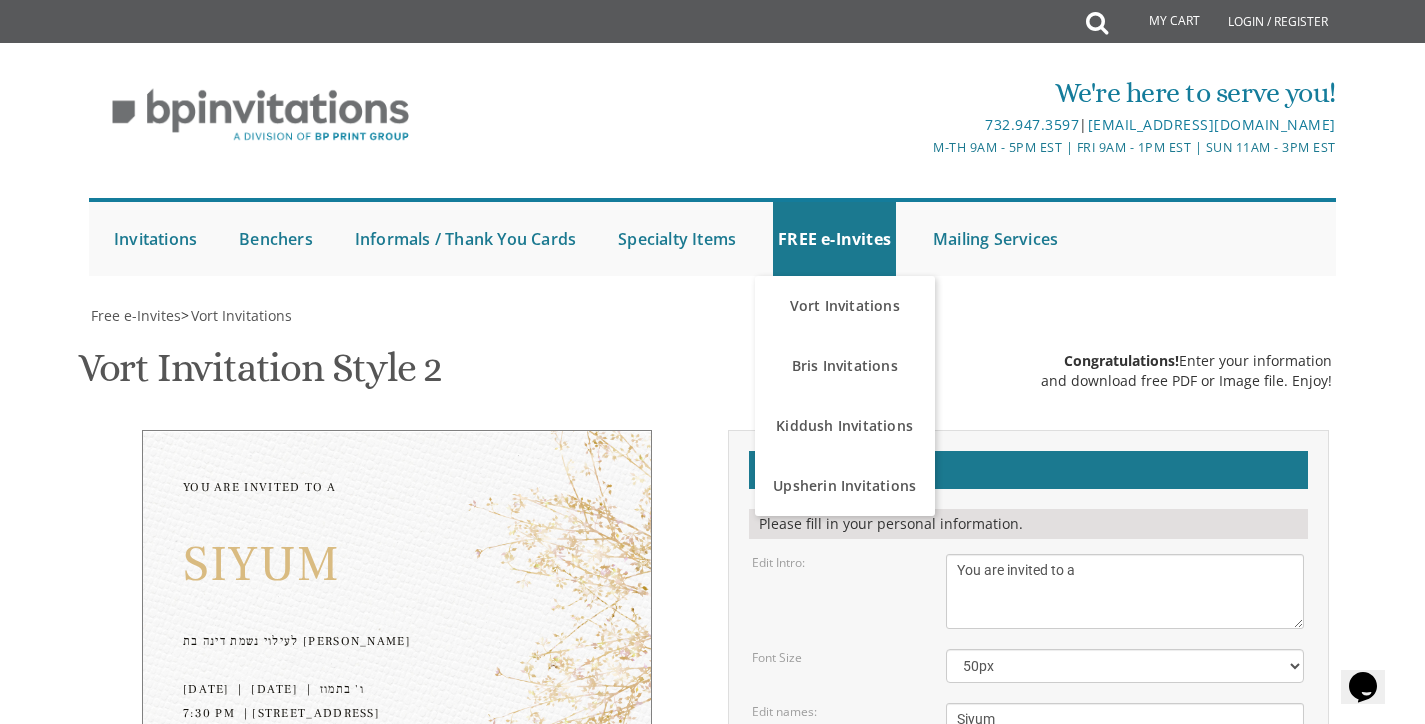 click on "With gratitude to Hashem
We would like to invite you to
The vort of our children" at bounding box center (1125, 591) 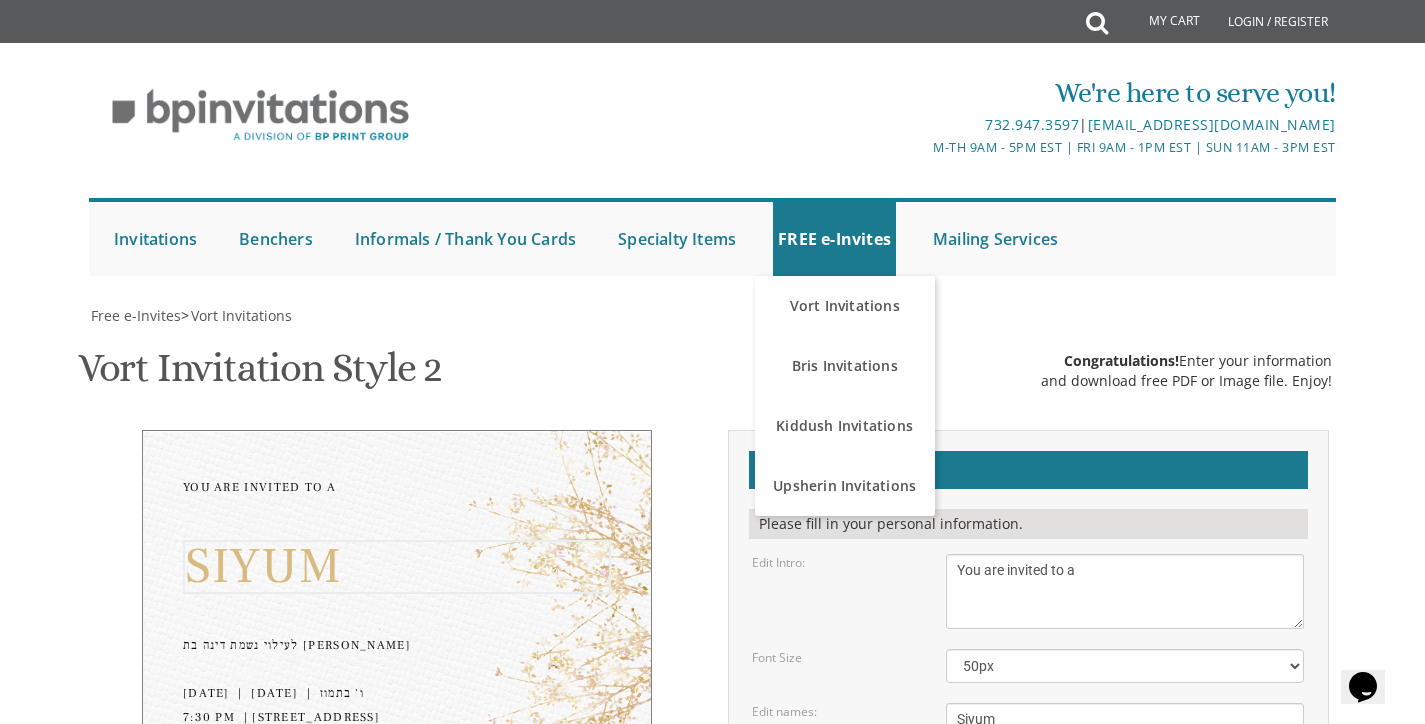 click on "Binyomin & Liba" at bounding box center (1125, 719) 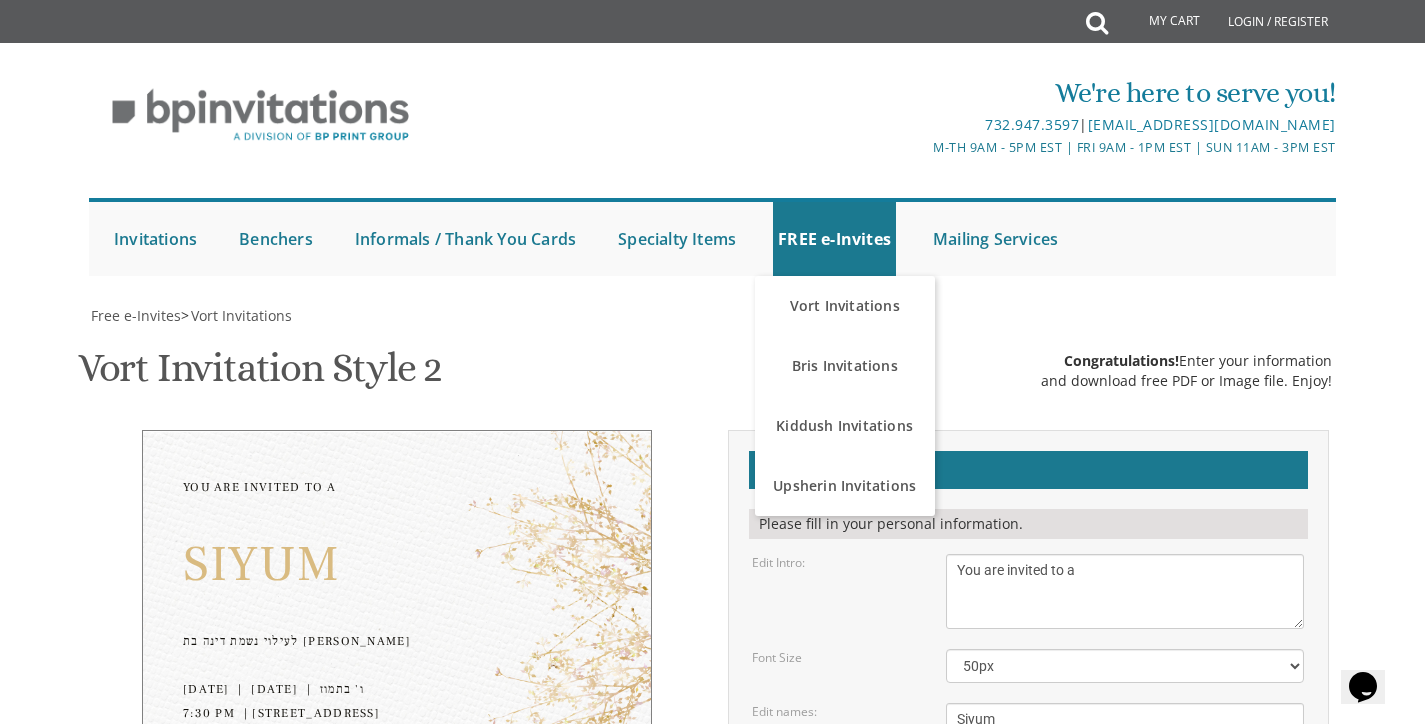 click on "With gratitude to Hashem
We would like to invite you to
The vort of our children" at bounding box center (1125, 591) 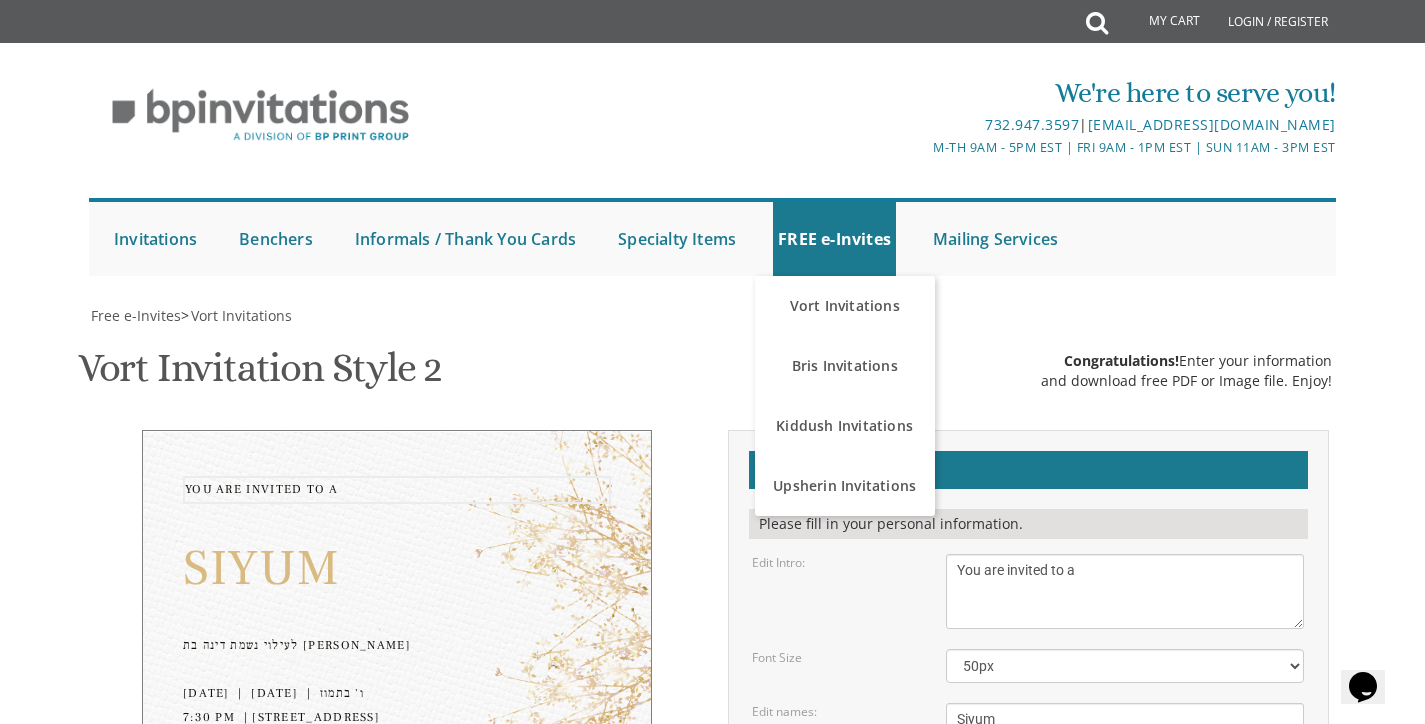 type on "You are invited to a" 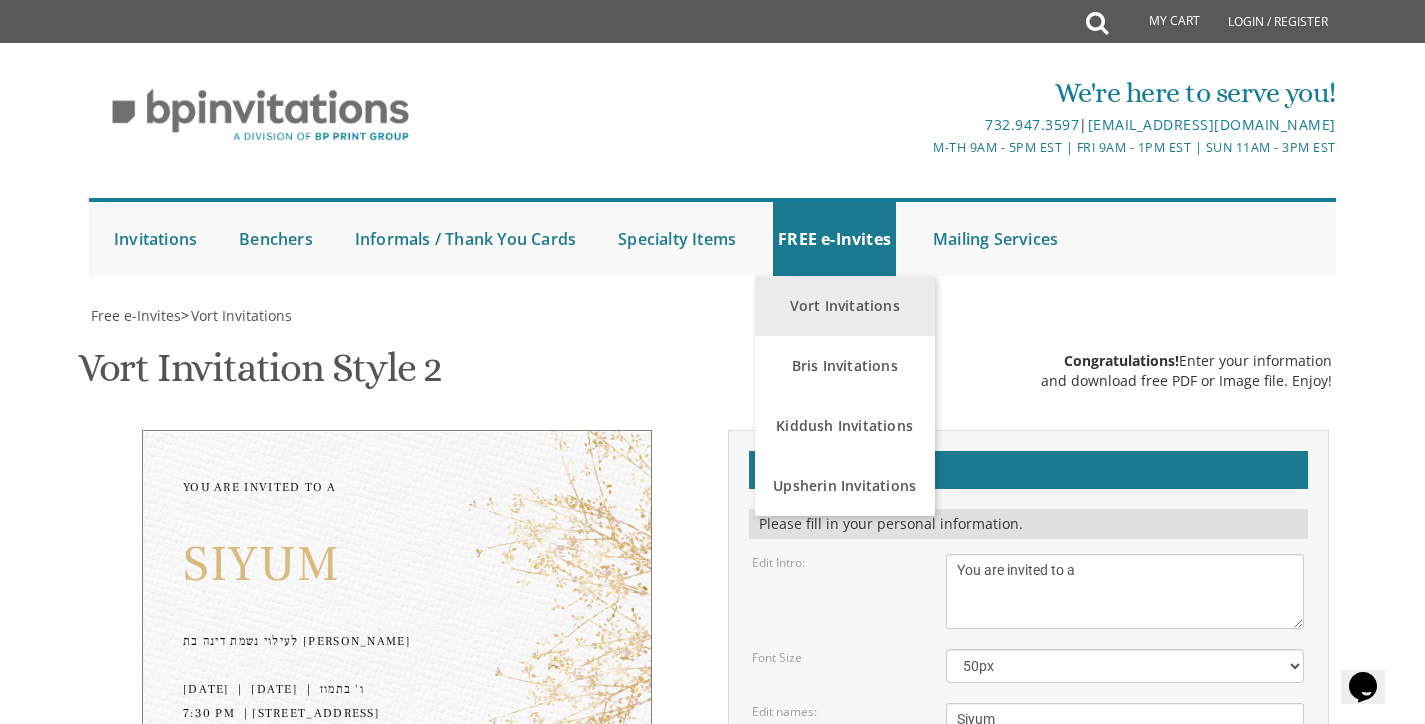 click on "Vort Invitations" at bounding box center (845, 306) 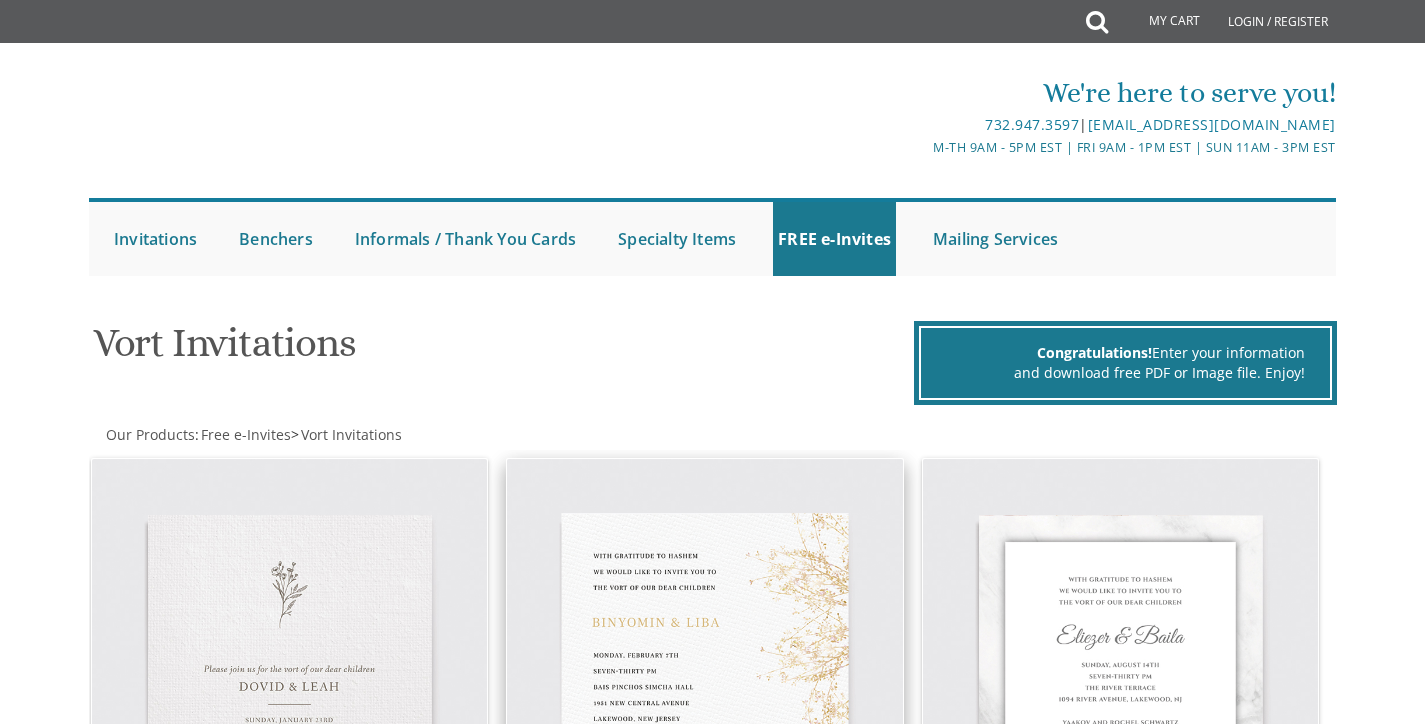 scroll, scrollTop: 0, scrollLeft: 0, axis: both 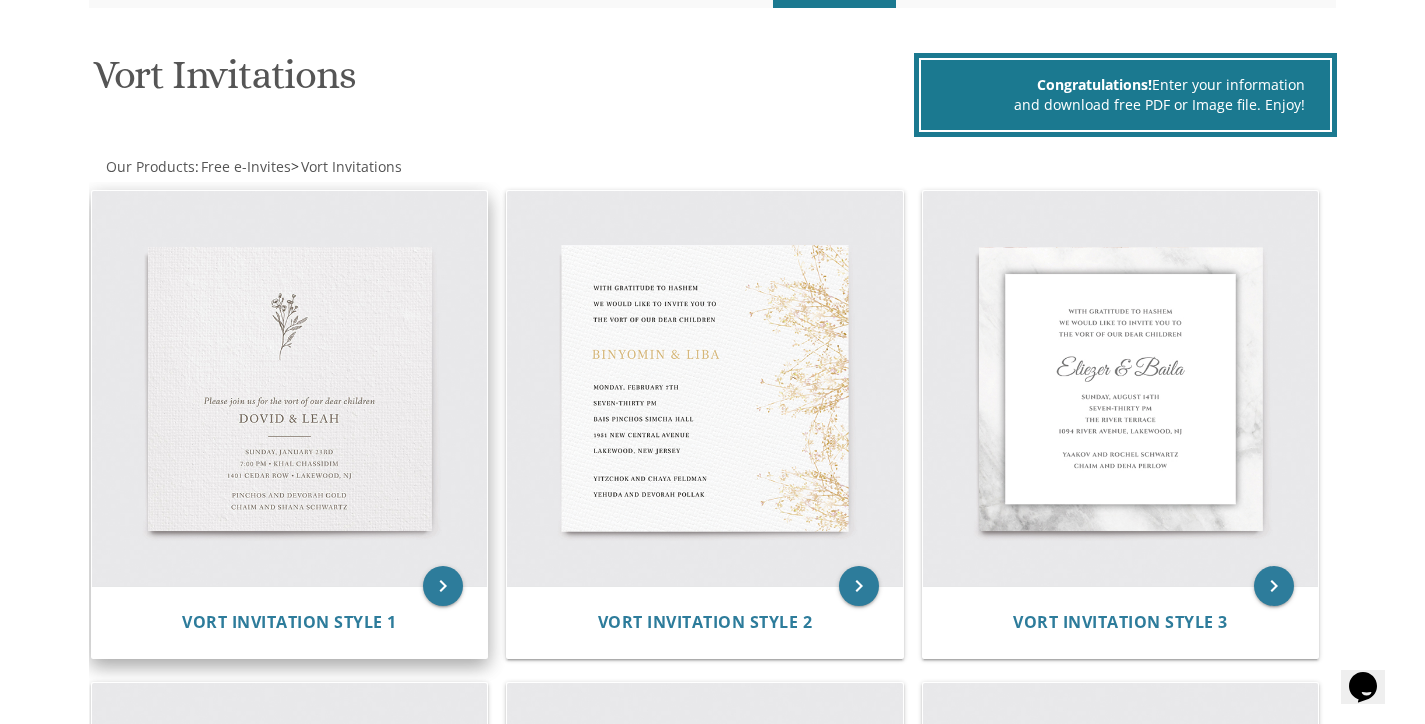 click at bounding box center (290, 389) 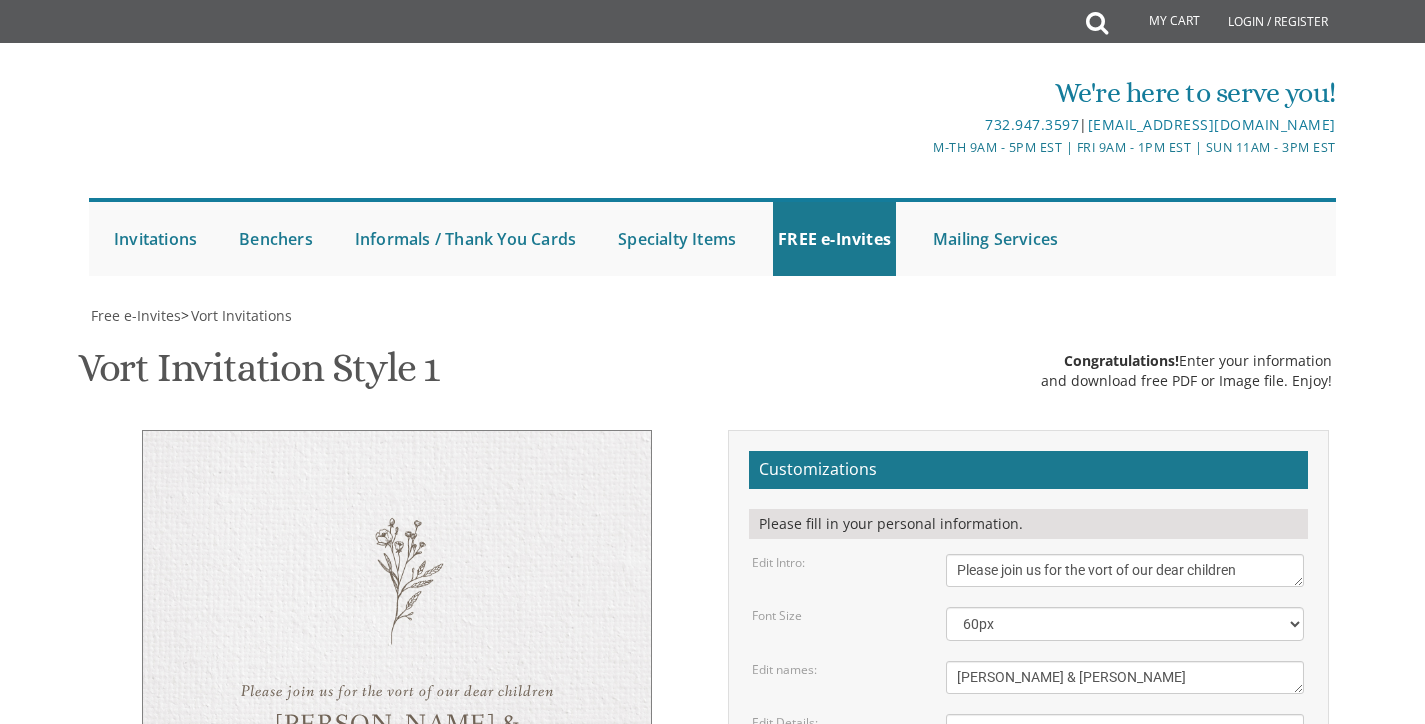scroll, scrollTop: 0, scrollLeft: 0, axis: both 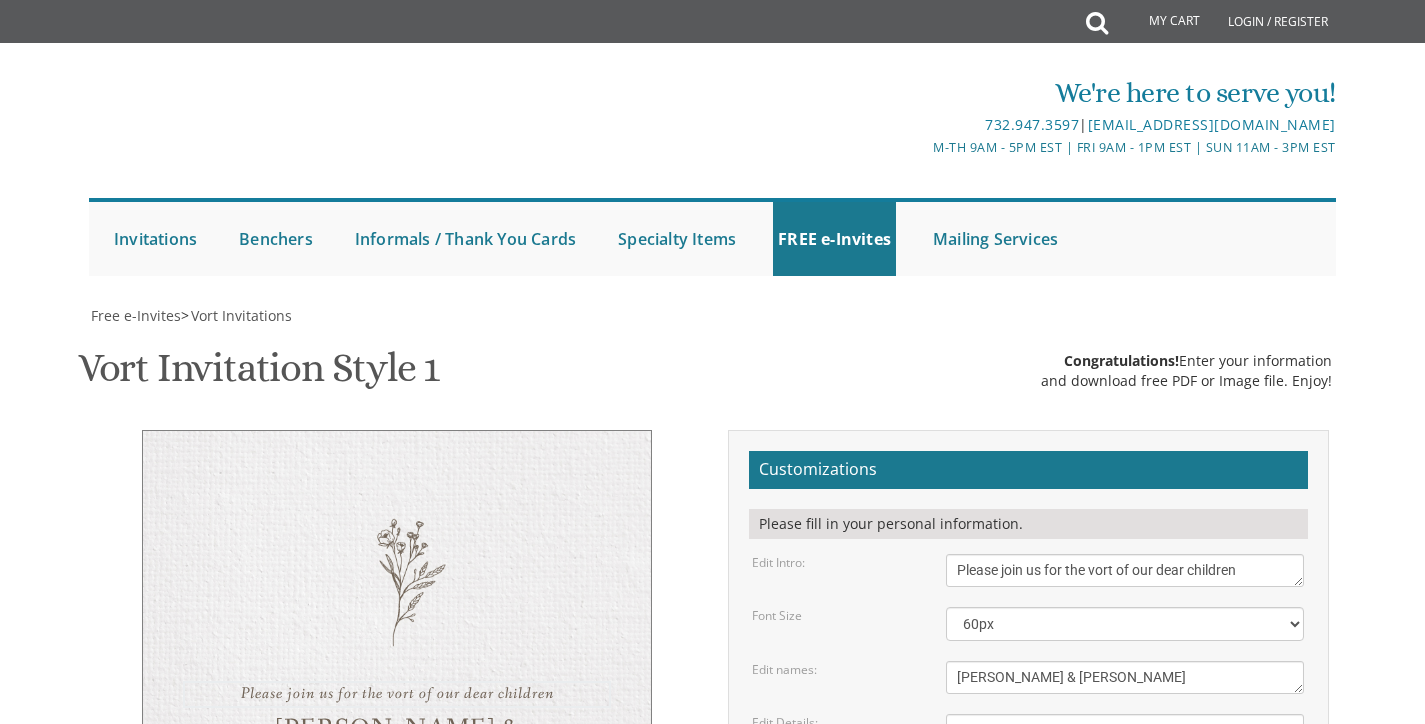click on "Please join us for the vort of our dear children" at bounding box center (1125, 570) 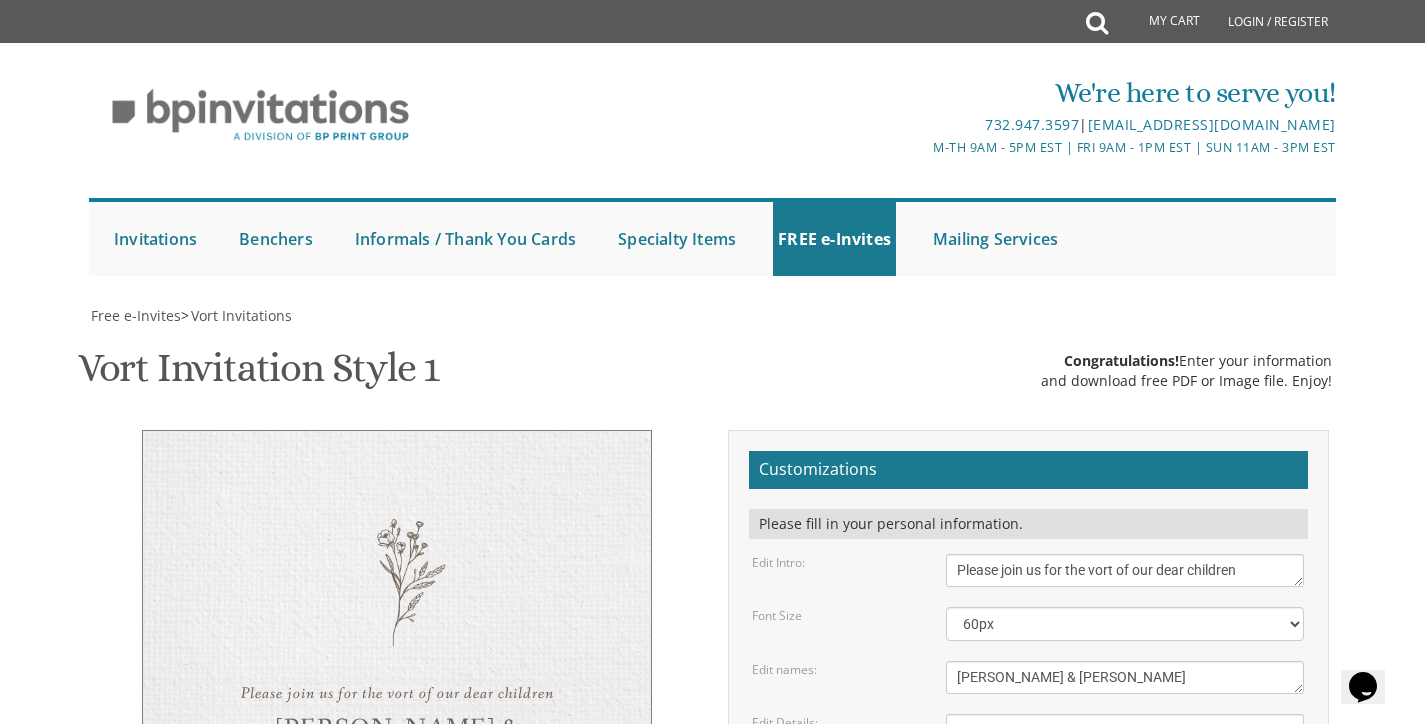 scroll, scrollTop: 0, scrollLeft: 0, axis: both 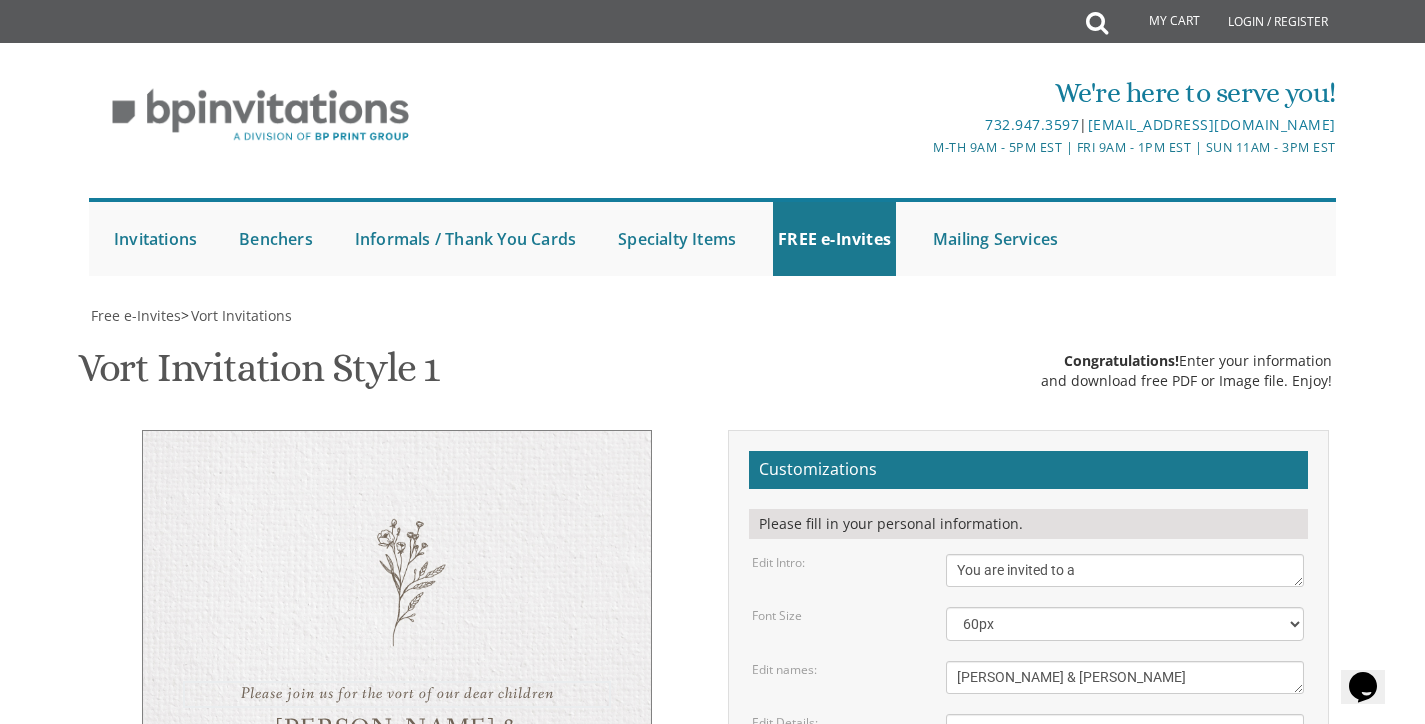 type on "You are invited to a" 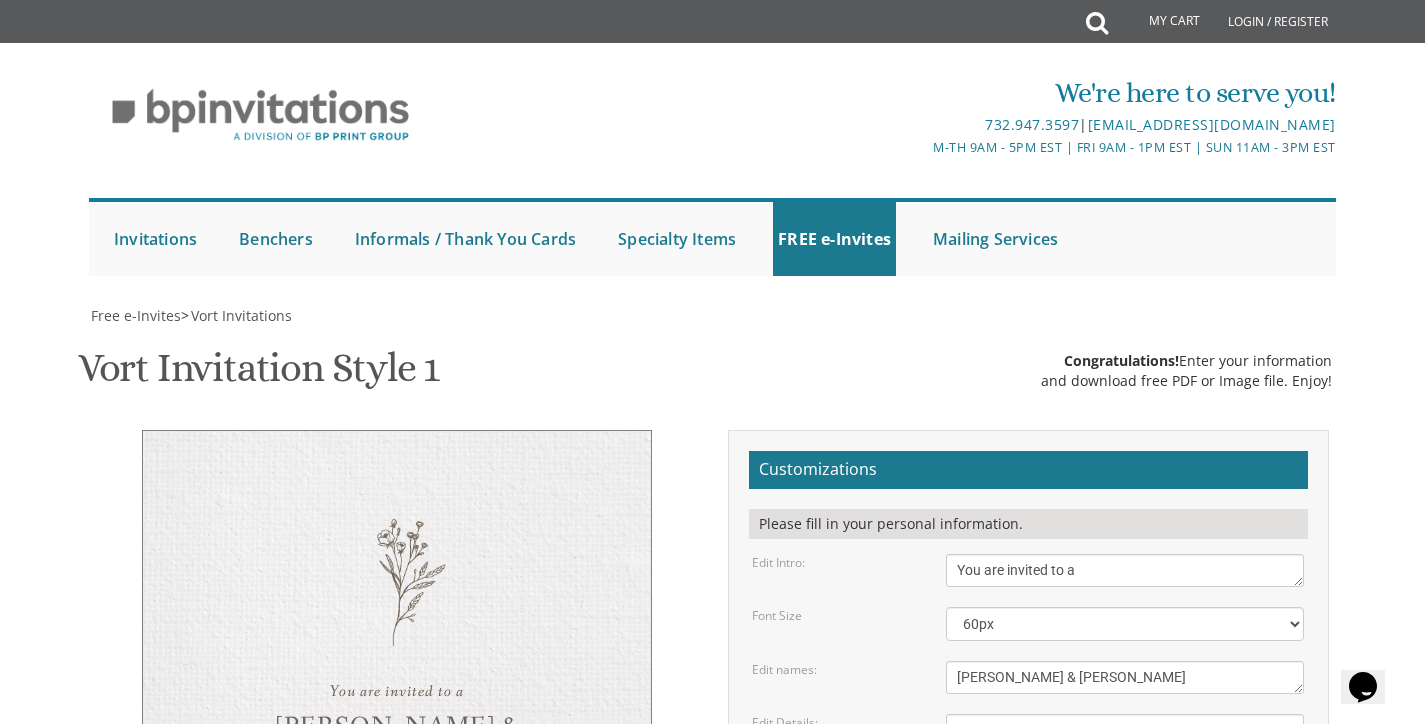 click on "Dovid & Leah" at bounding box center [1125, 677] 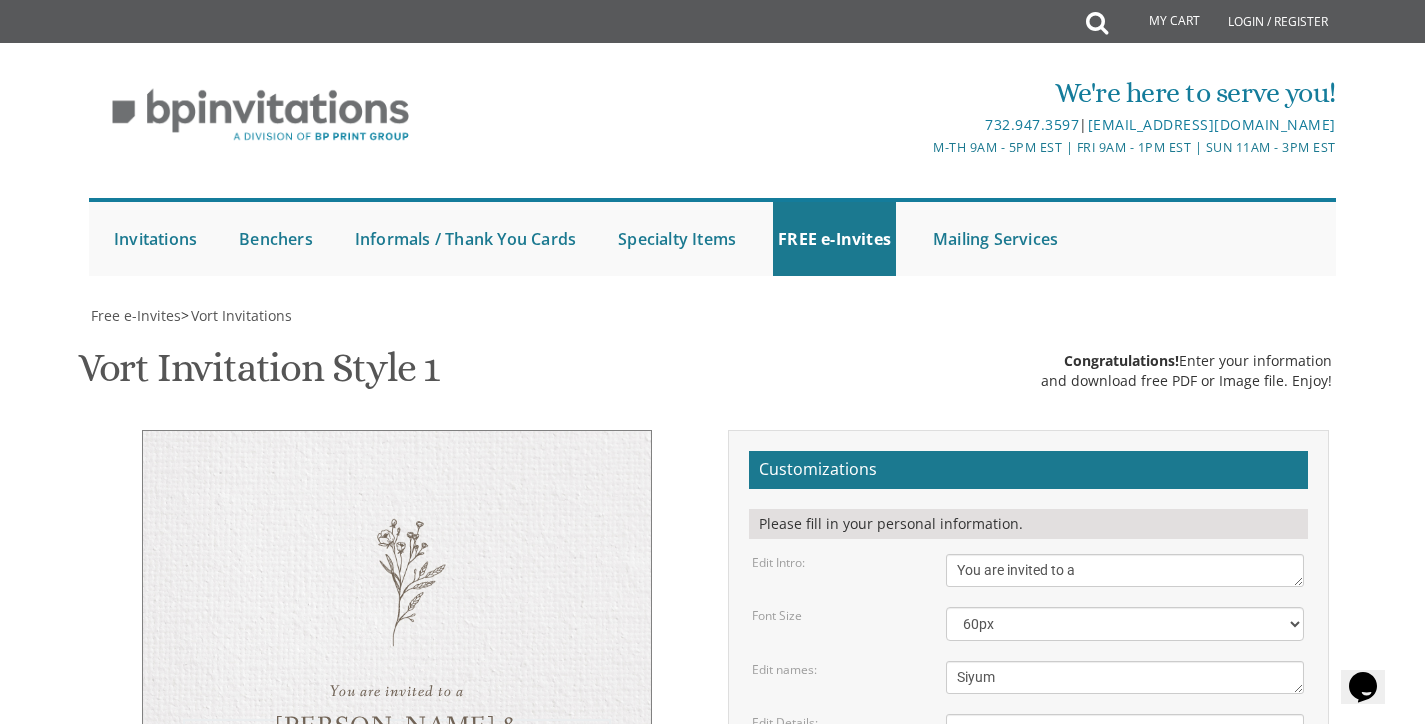 type on "Siyum" 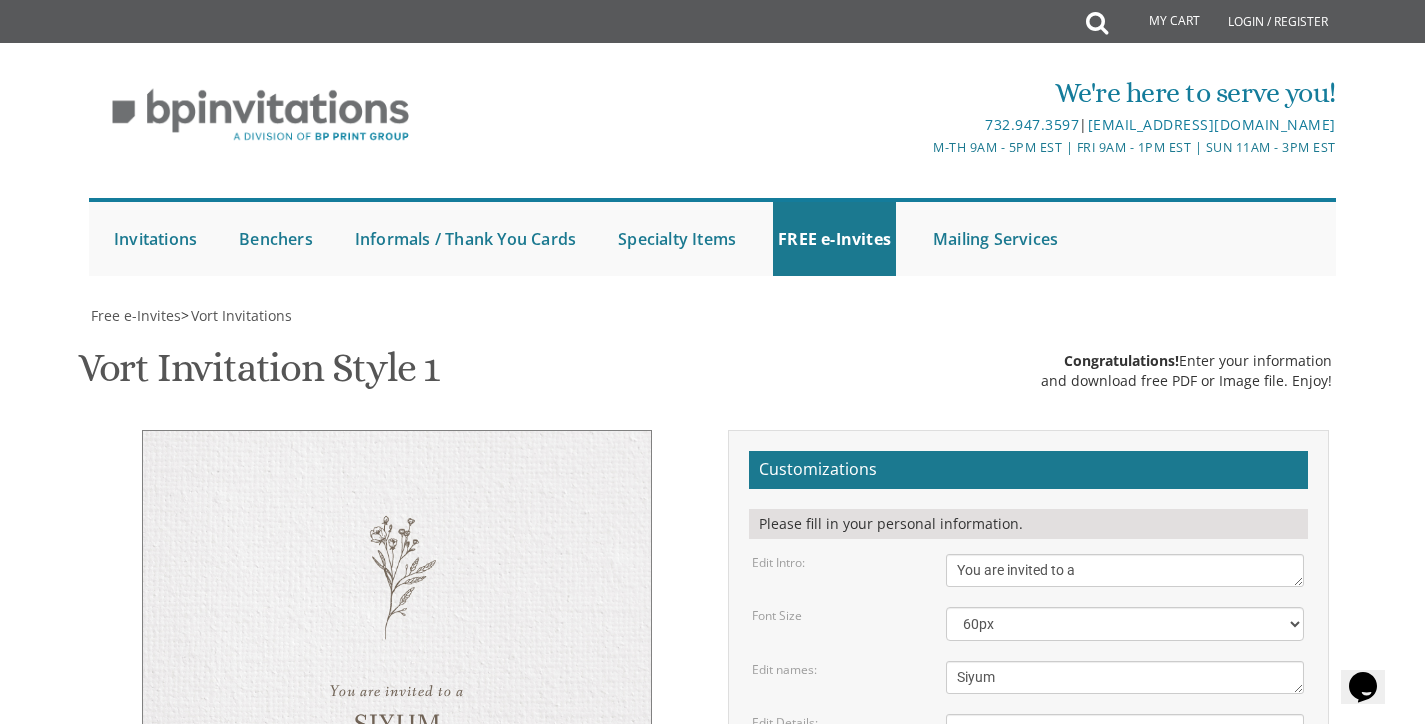 scroll, scrollTop: 182, scrollLeft: 0, axis: vertical 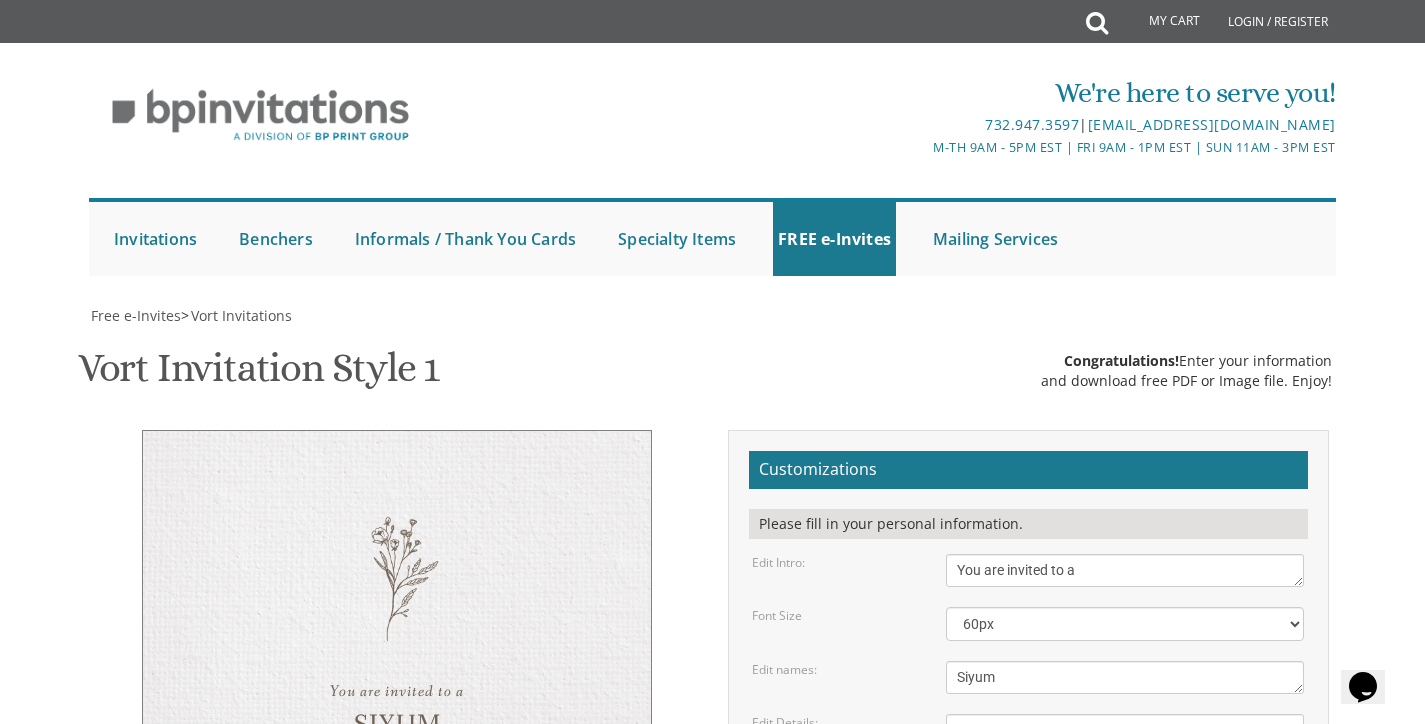 click on "Sunday, January 23rd
7:00 pm • Khal Chassidim
1401 Cedar Row • Lakewood, NJ" at bounding box center [1125, 751] 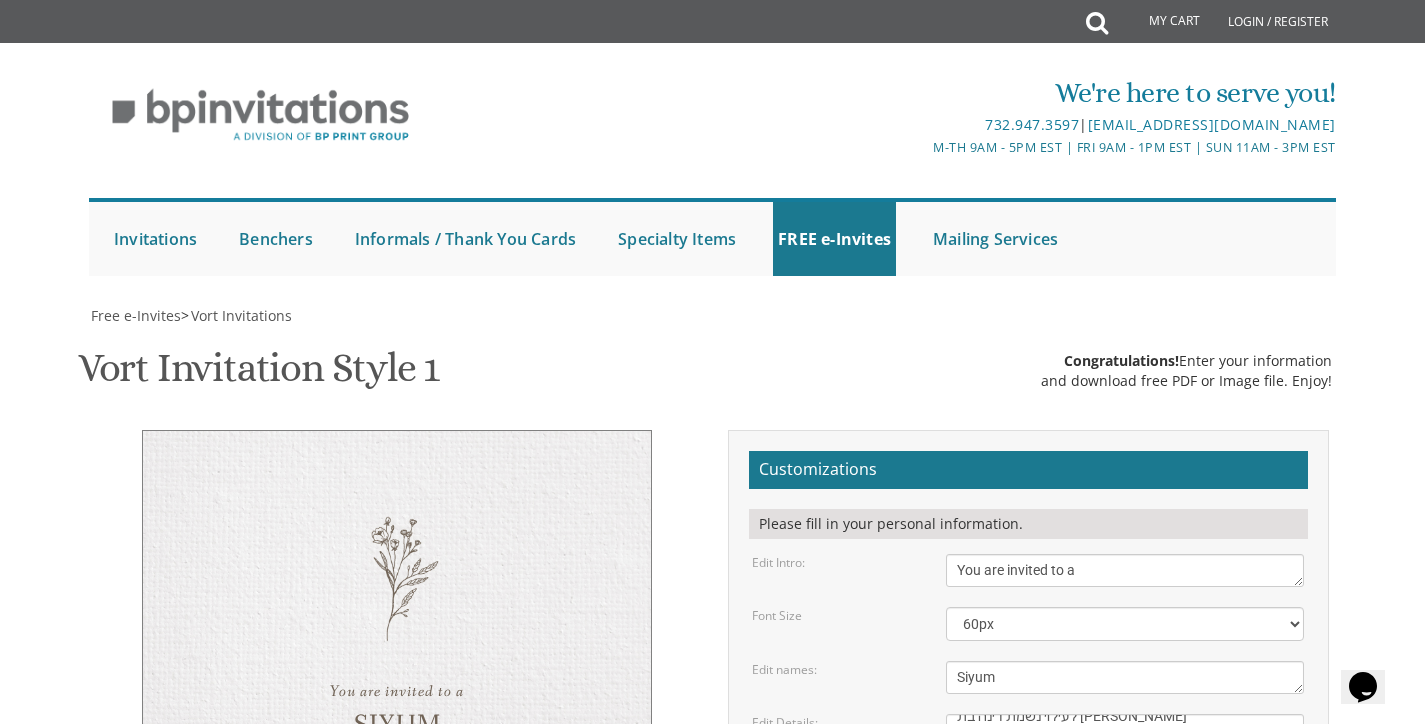type on "לעילוי נשמת דינה בת יעקב
Wednesday  |  July 2  |  ו' בתמוז
7:30 pm  | 1601 Middlesex st" 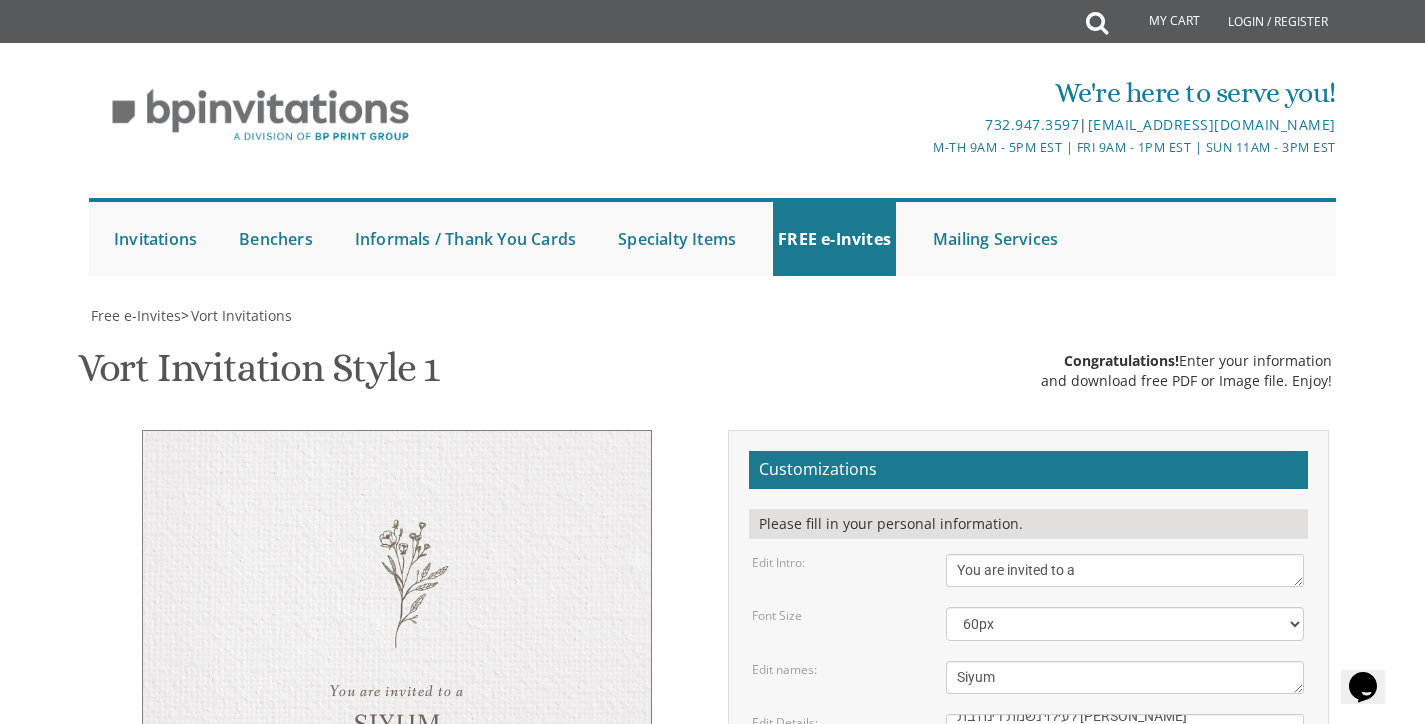 scroll, scrollTop: 281, scrollLeft: 0, axis: vertical 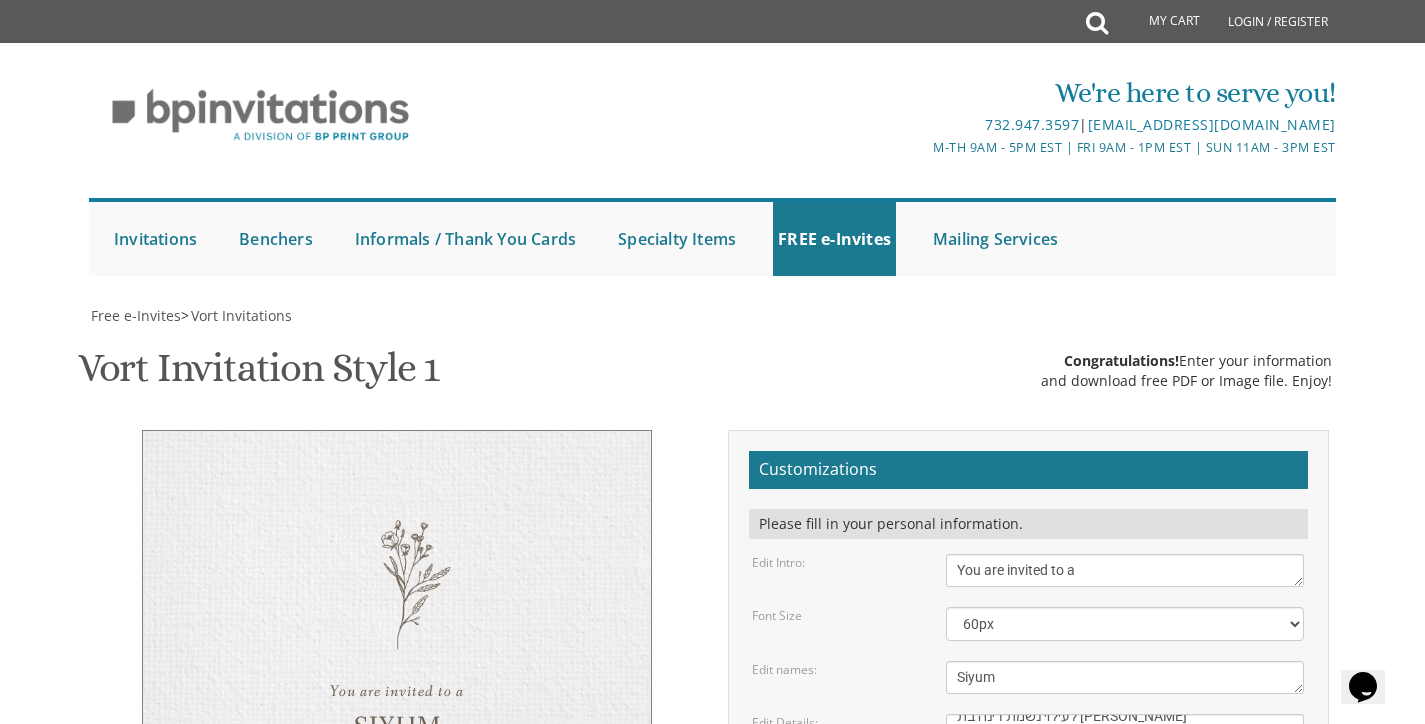 click on "Dovid & Leah" at bounding box center [1125, 677] 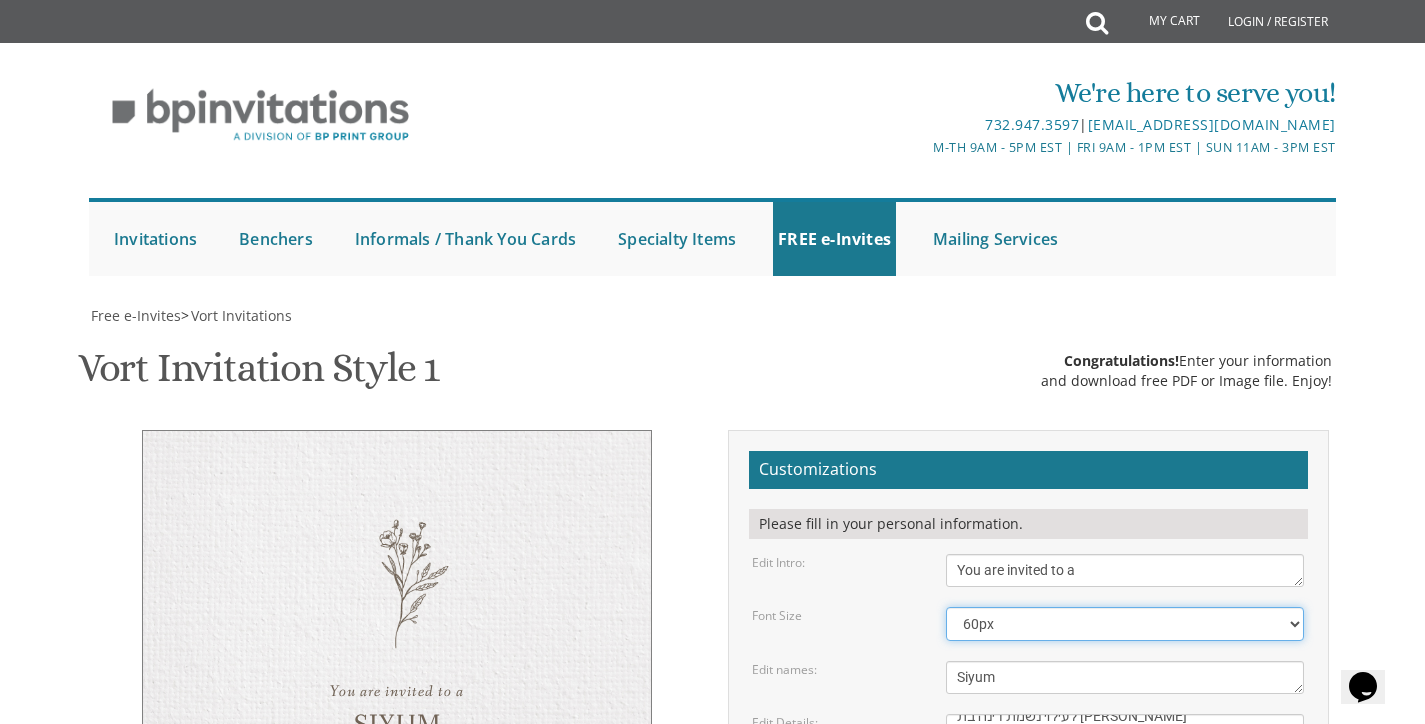 select on "70px" 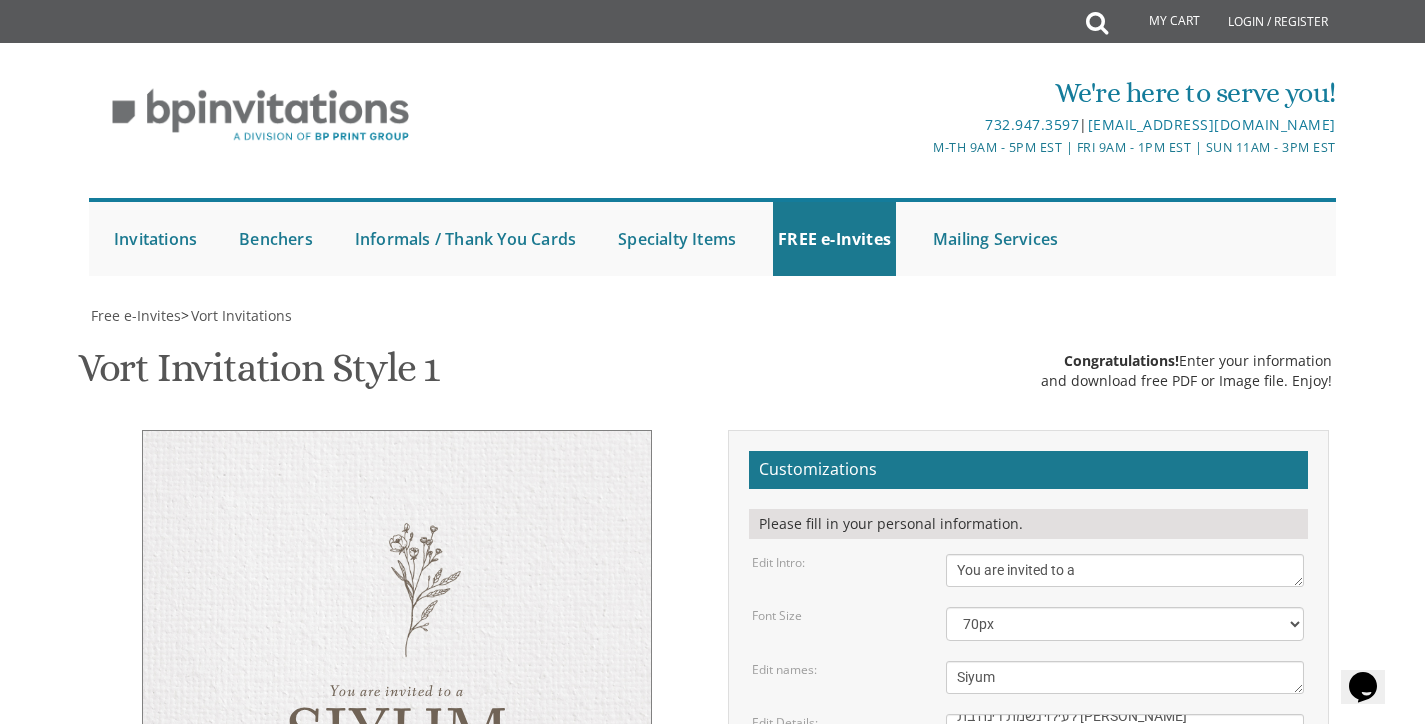 click on "Dovid & Leah" at bounding box center (1125, 677) 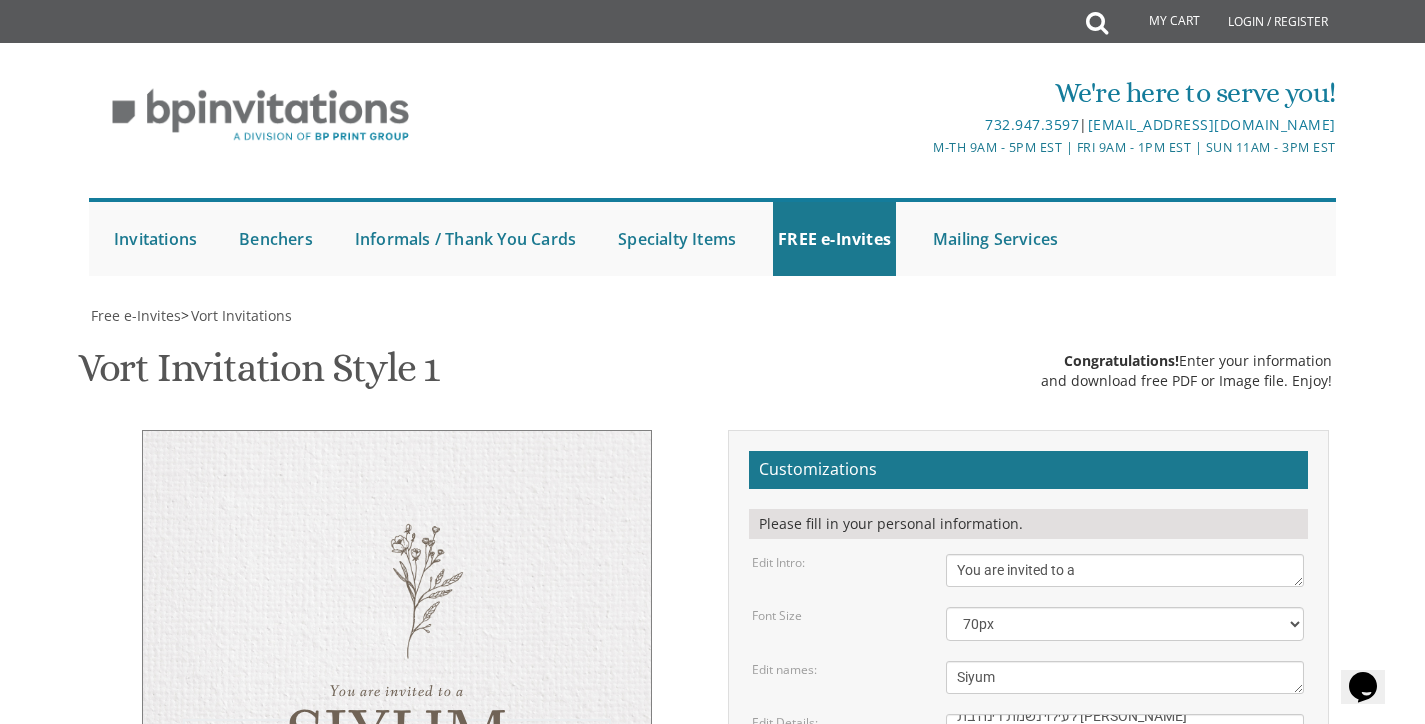 type on "Siyum" 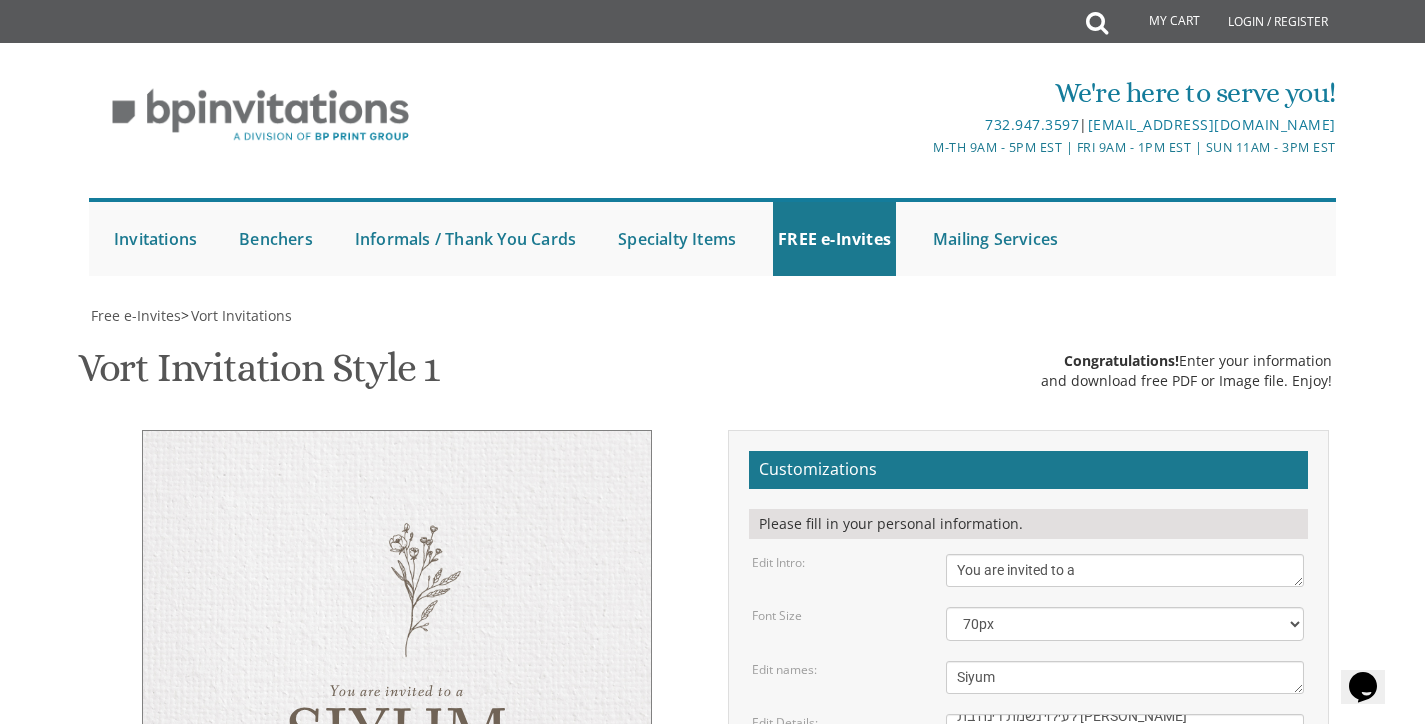 click on "Edit names:
Dovid & Leah" at bounding box center [1028, 677] 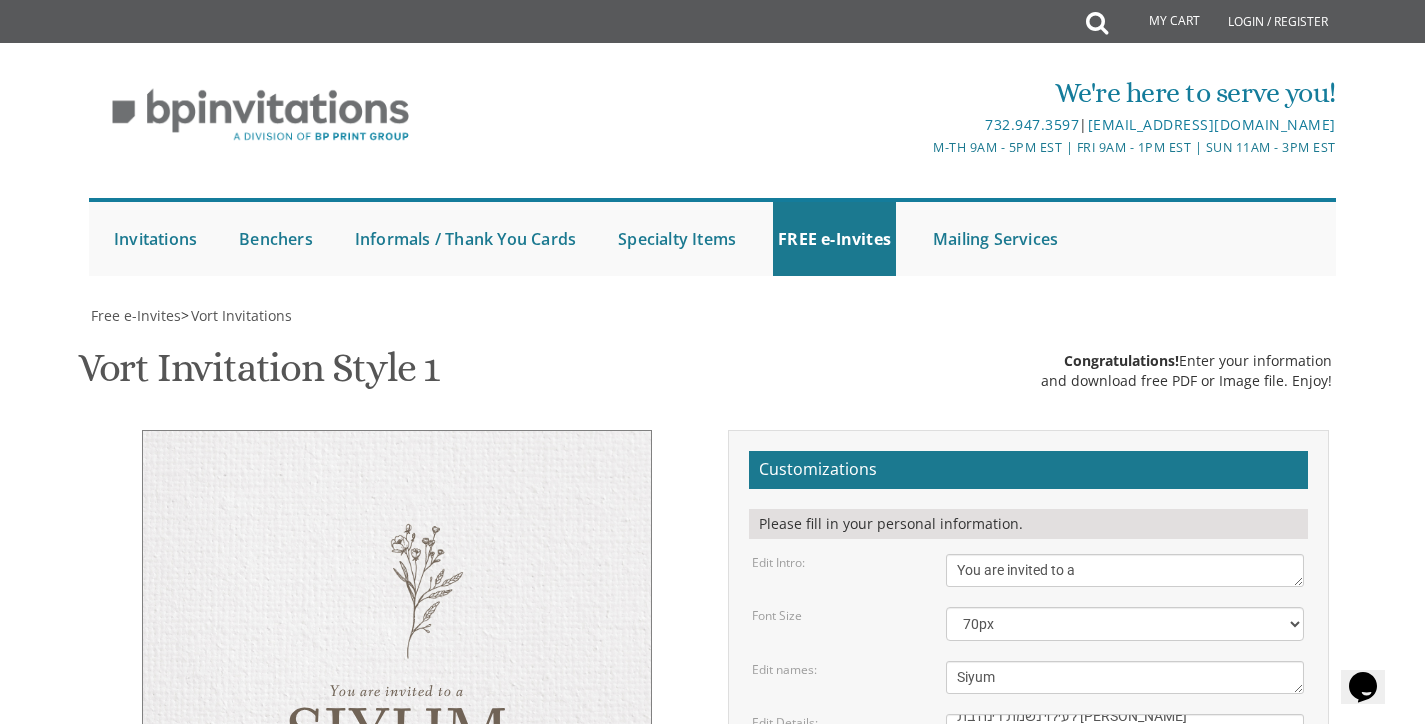 drag, startPoint x: 1163, startPoint y: 471, endPoint x: 899, endPoint y: 397, distance: 274.17514 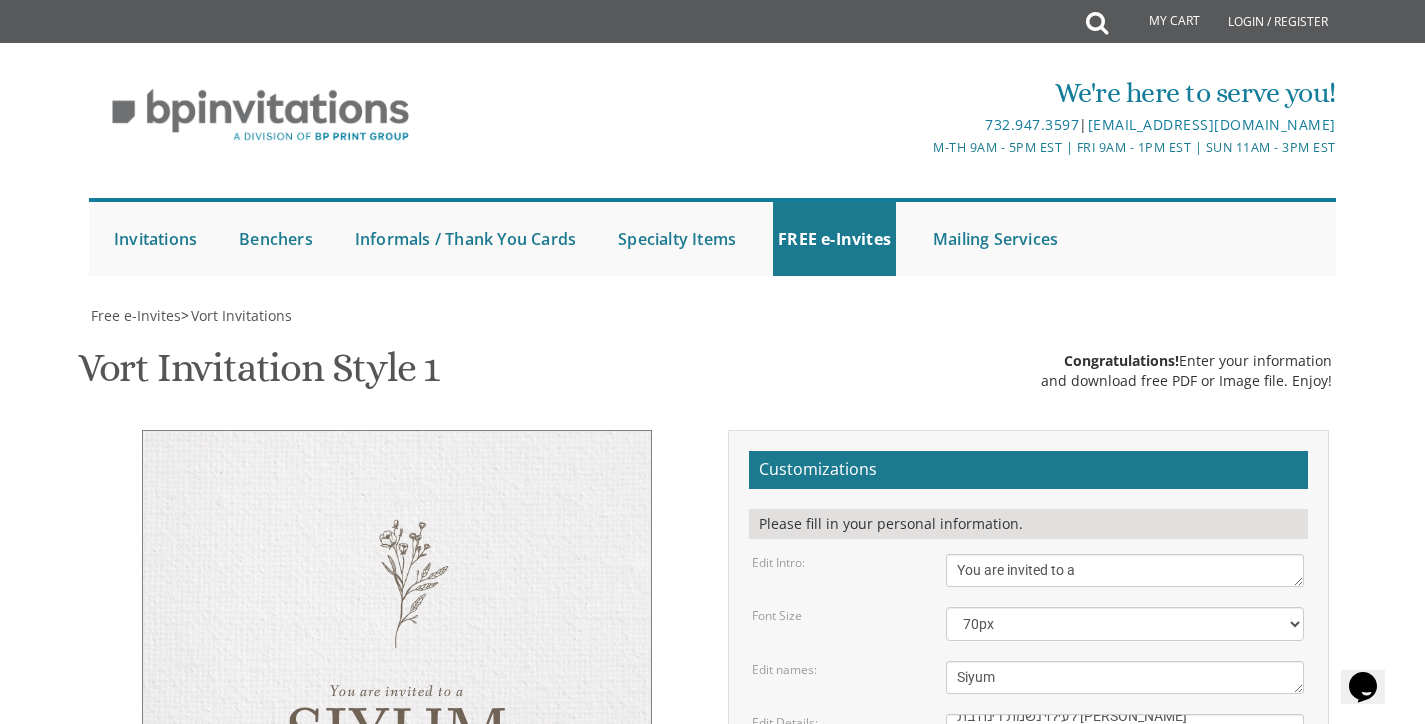 scroll, scrollTop: 369, scrollLeft: 0, axis: vertical 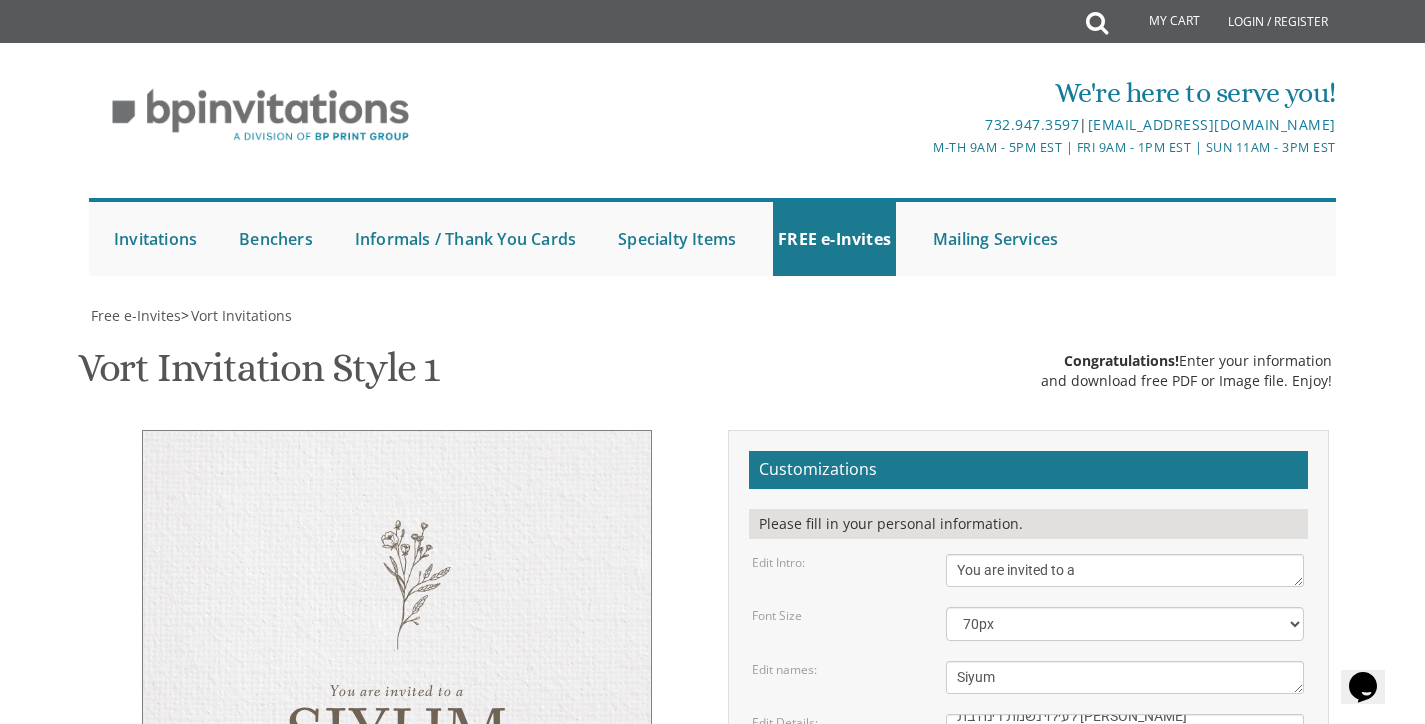 click on "Sunday, January 23rd
7:00 pm • Khal Chassidim
1401 Cedar Row • Lakewood, NJ" at bounding box center (1125, 751) 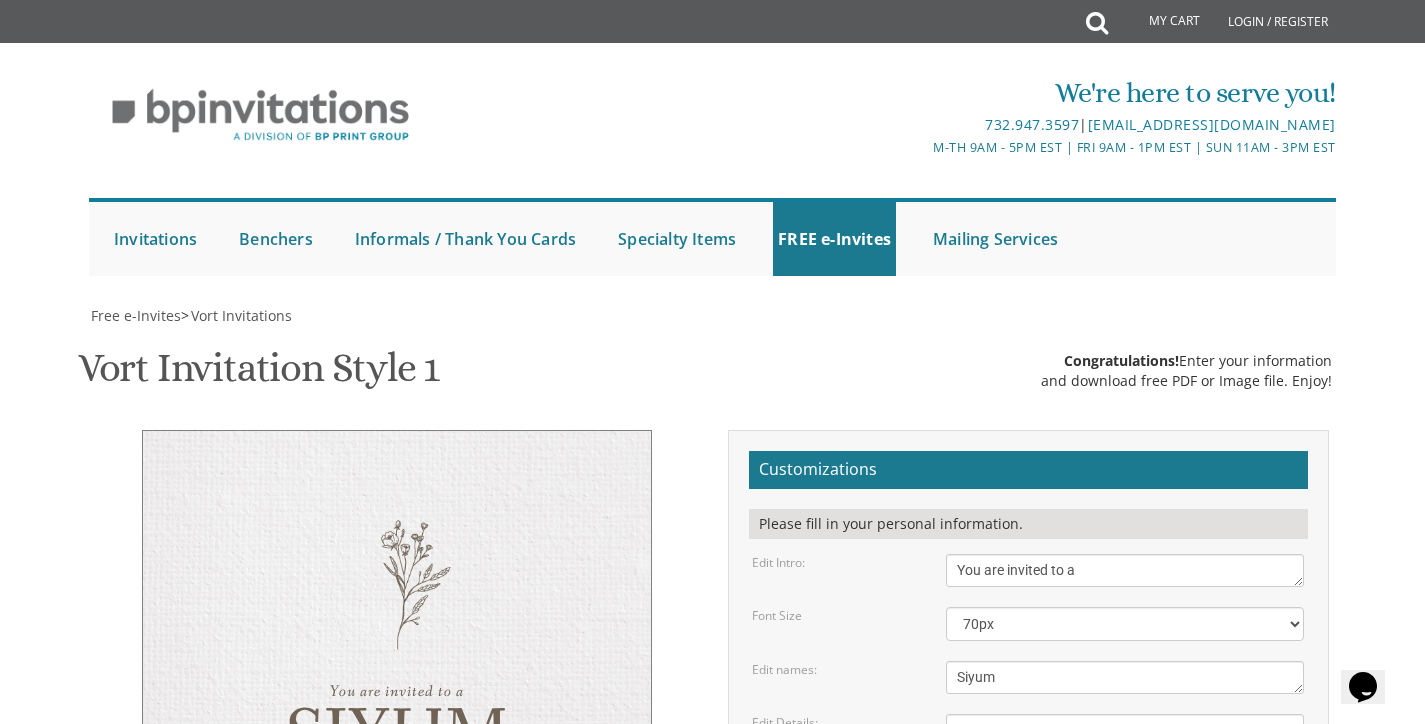scroll, scrollTop: 0, scrollLeft: 0, axis: both 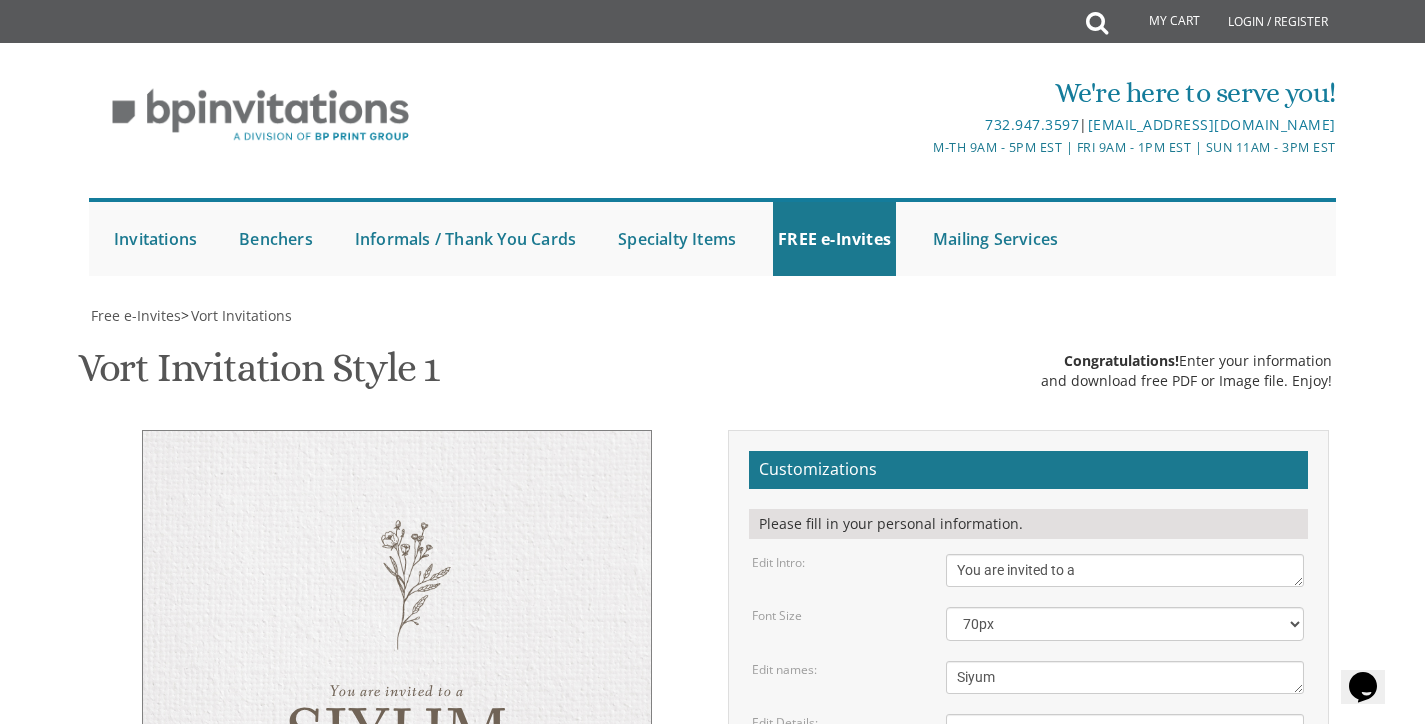 click on "Edit Parents:" at bounding box center [834, 817] 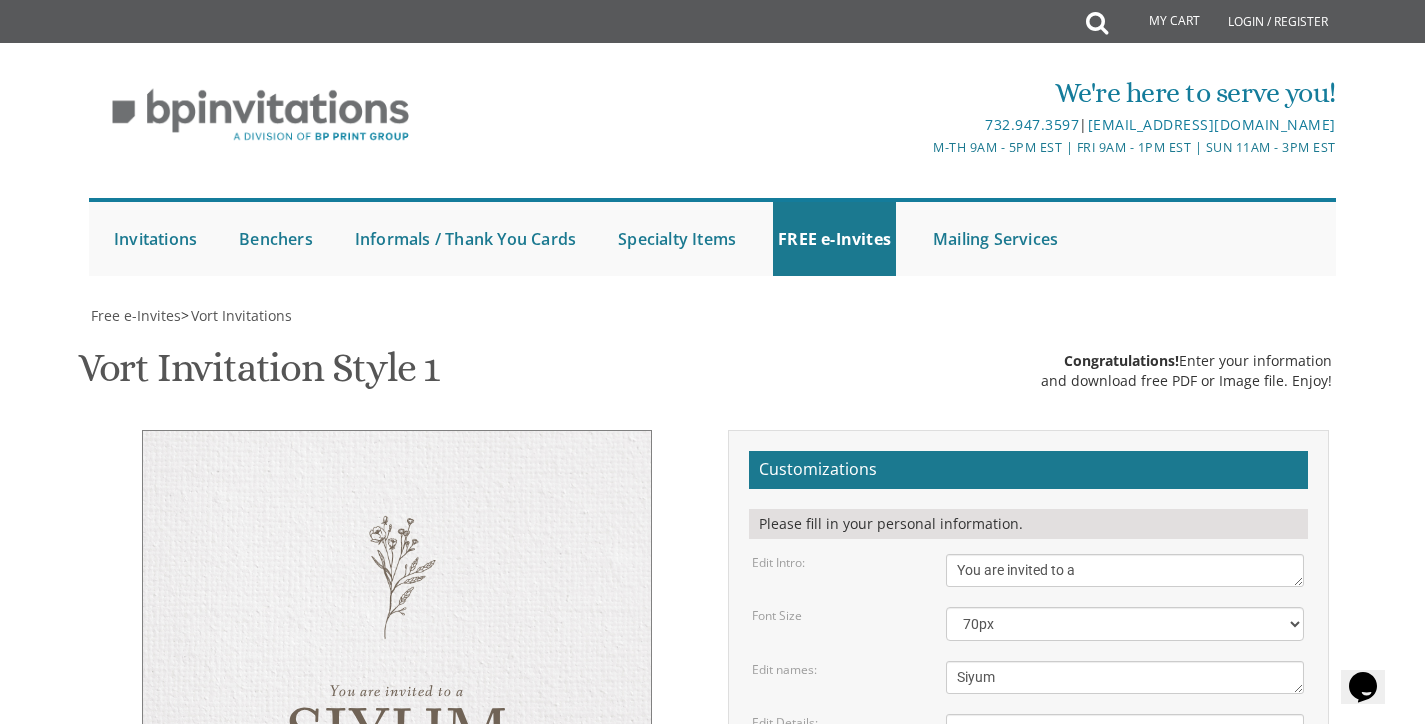 click on "Sunday, January 23rd
7:00 pm • Khal Chassidim
1401 Cedar Row • Lakewood, NJ" at bounding box center (1125, 751) 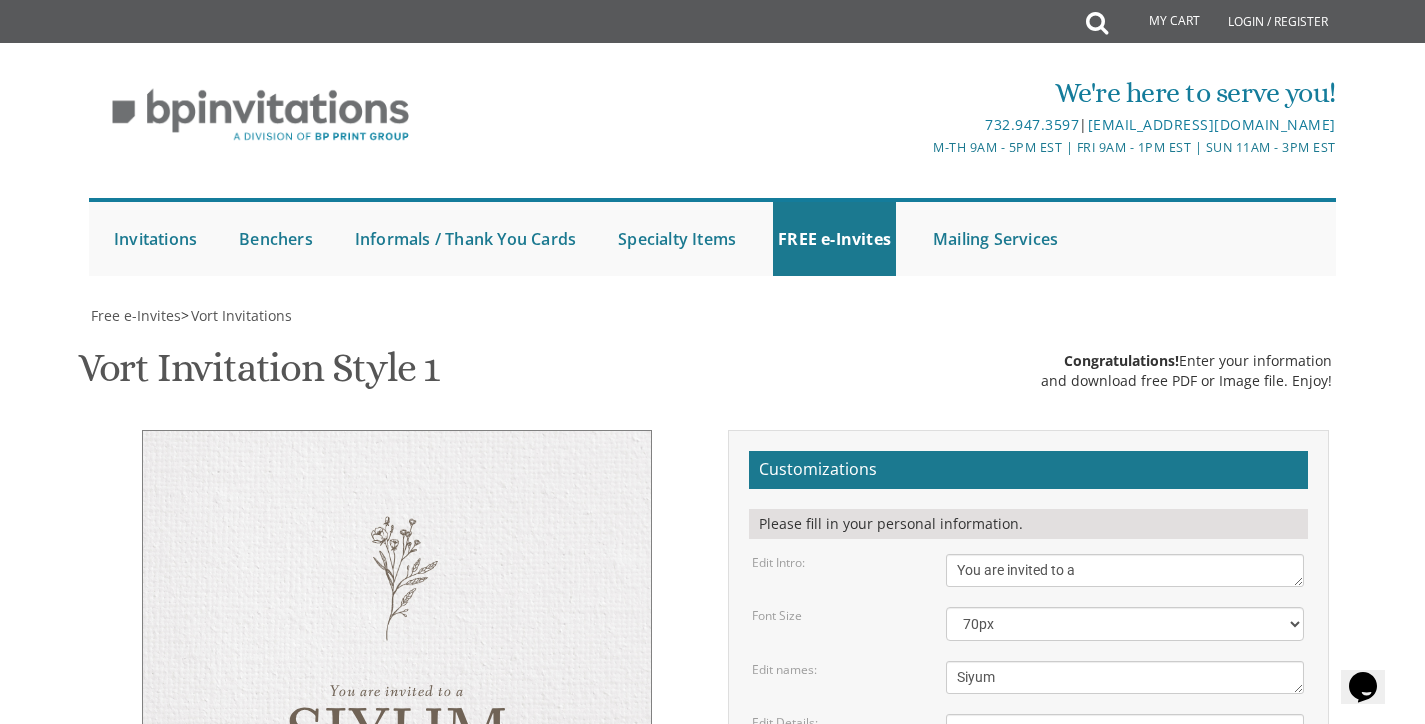 click on "Edit Details:
Sunday, January 23rd
7:00 pm • Khal Chassidim
1401 Cedar Row • Lakewood, NJ" at bounding box center [1028, 751] 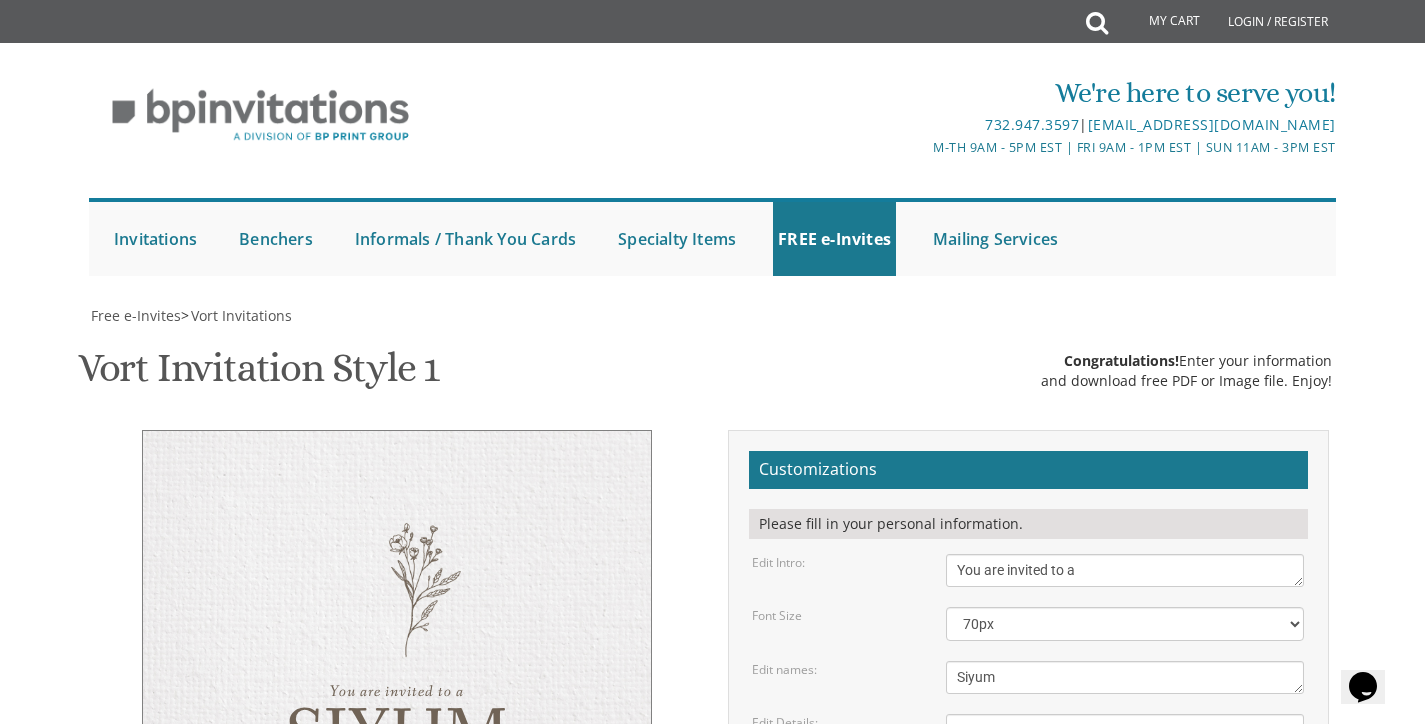 click on "Sunday, January 23rd
7:00 pm • Khal Chassidim
1401 Cedar Row • Lakewood, NJ" at bounding box center [1125, 751] 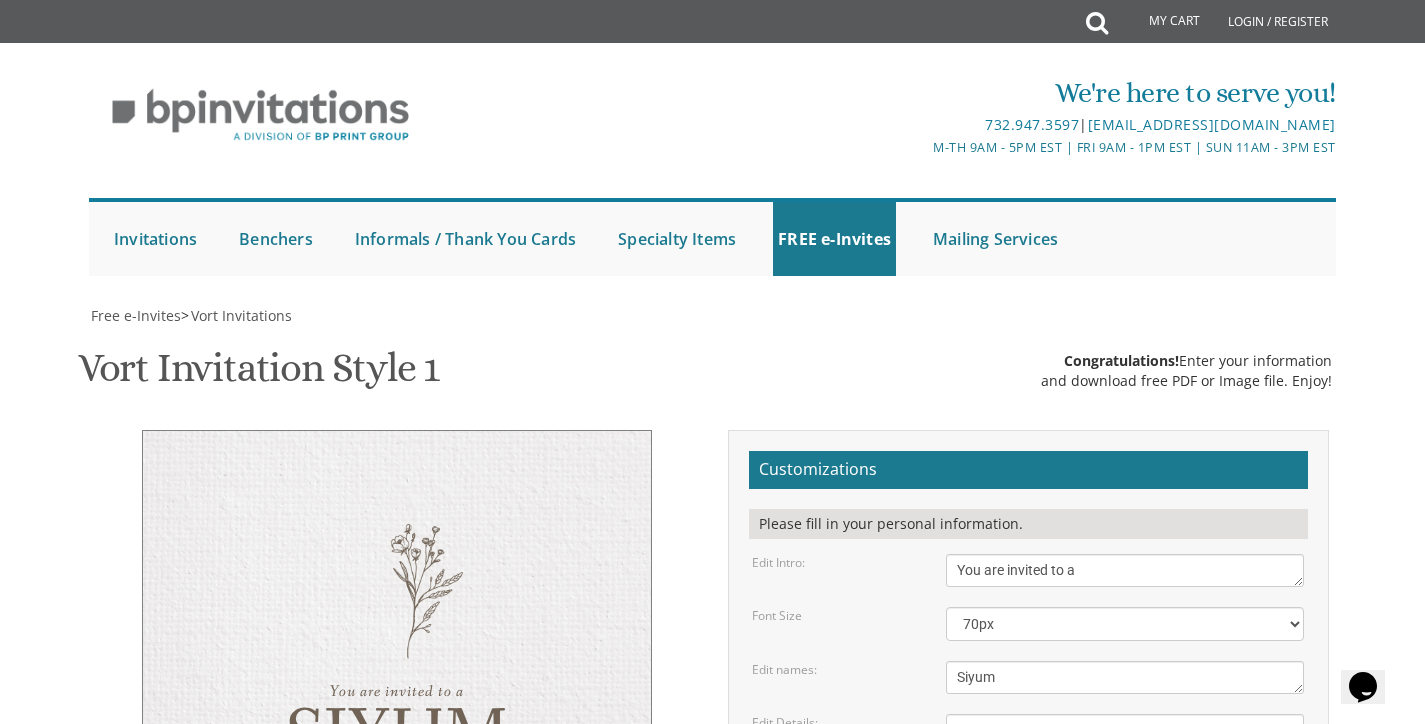 click on "Sunday, January 23rd
7:00 pm • Khal Chassidim
1401 Cedar Row • Lakewood, NJ" at bounding box center [1125, 751] 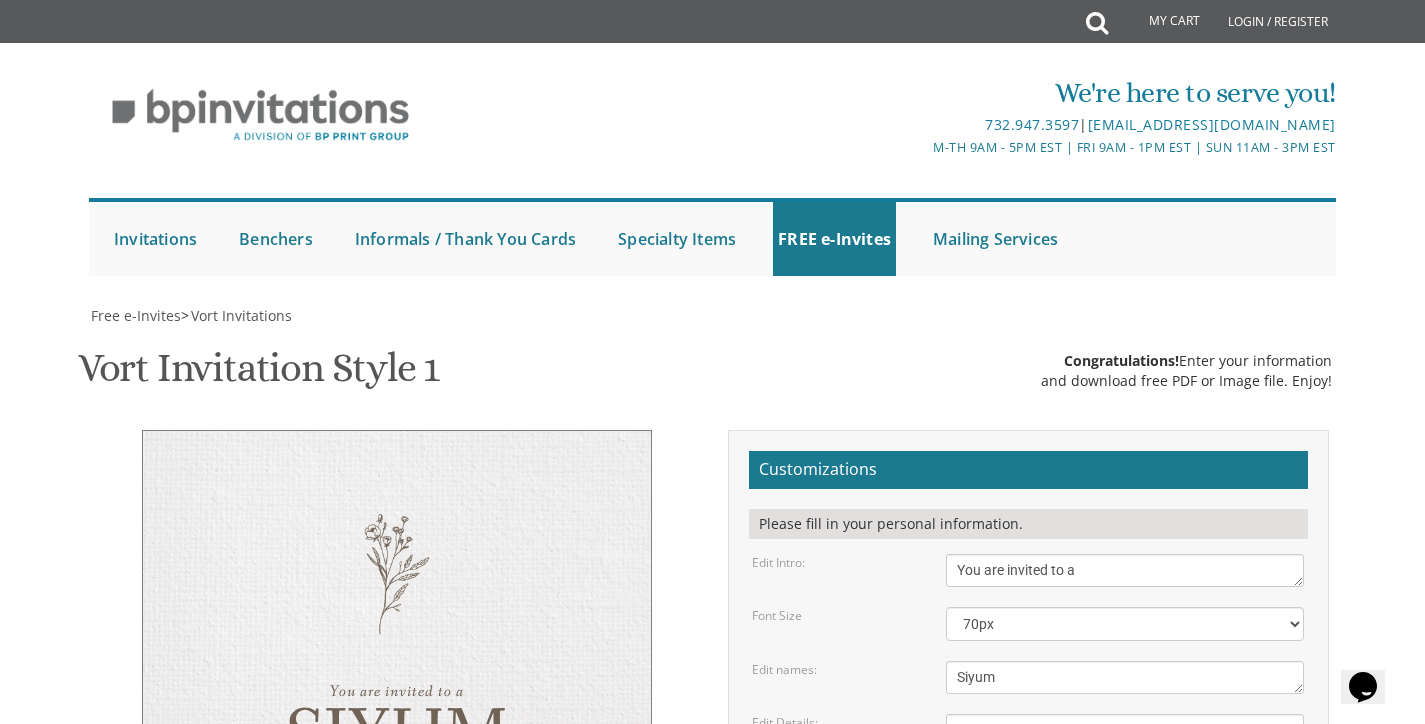 click on "Pinchos and Devorah gold
Chaim and Shana Schwartz" at bounding box center [1125, 836] 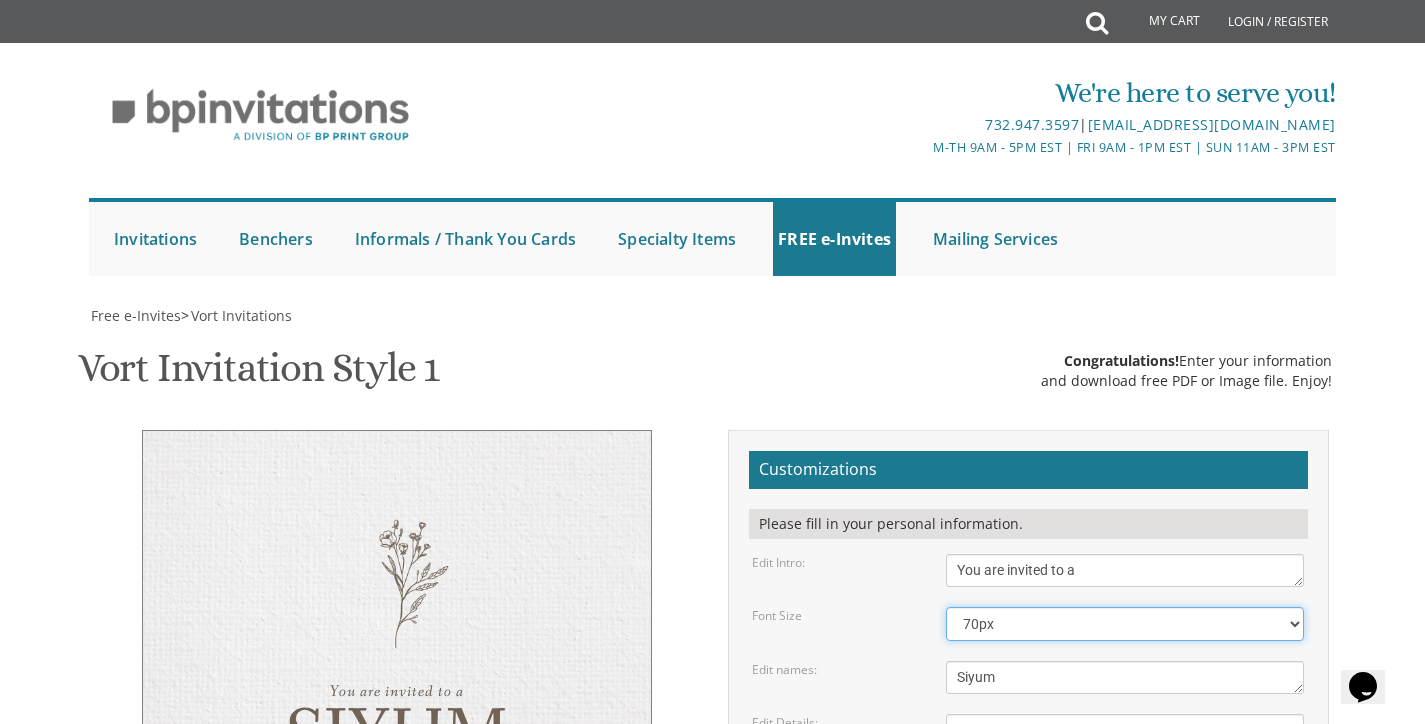 select on "50px" 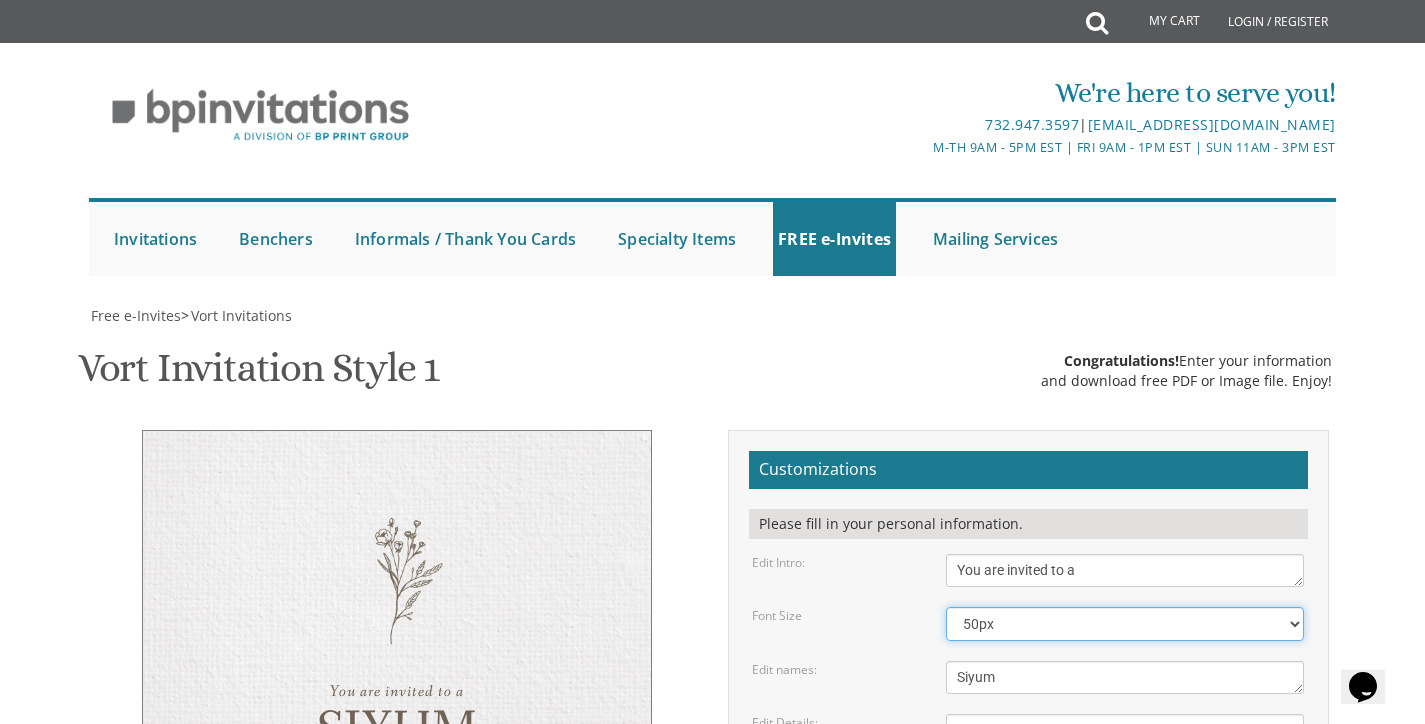 scroll, scrollTop: 366, scrollLeft: 0, axis: vertical 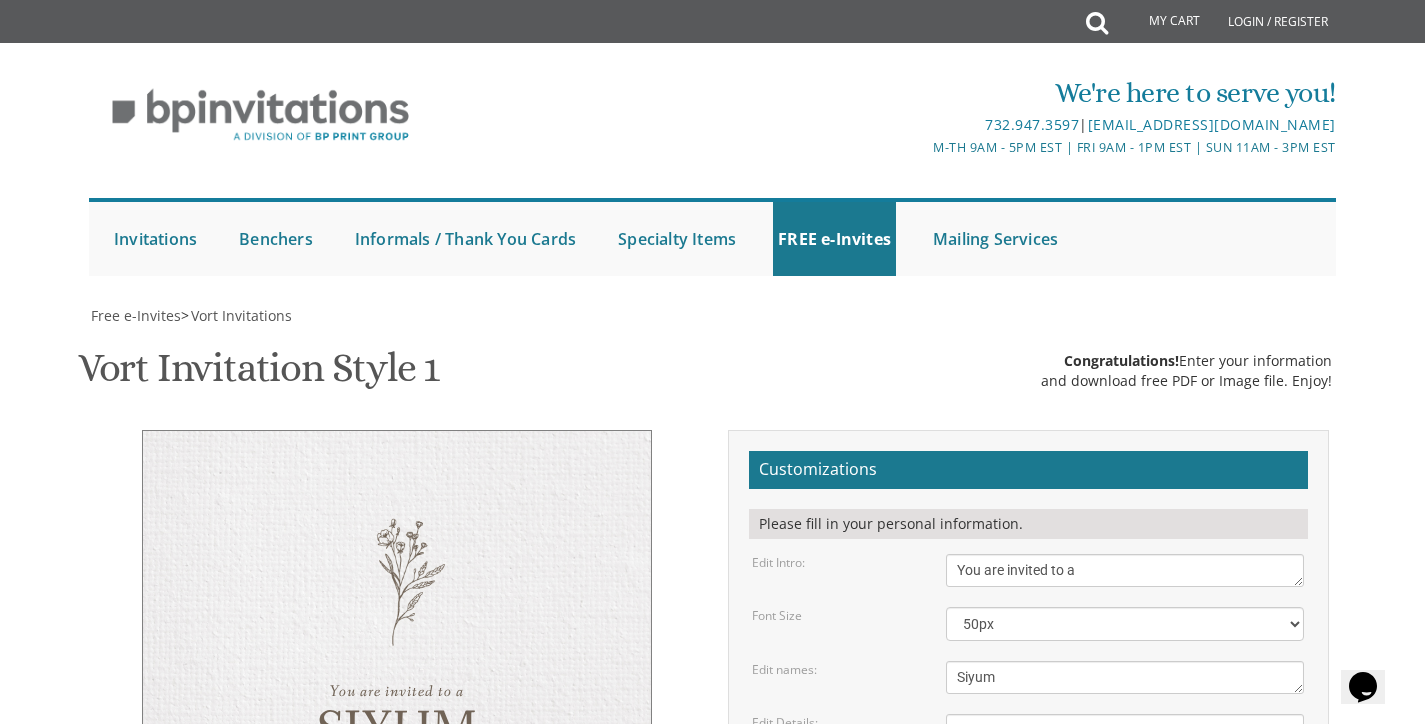 drag, startPoint x: 1163, startPoint y: 394, endPoint x: 925, endPoint y: 355, distance: 241.17421 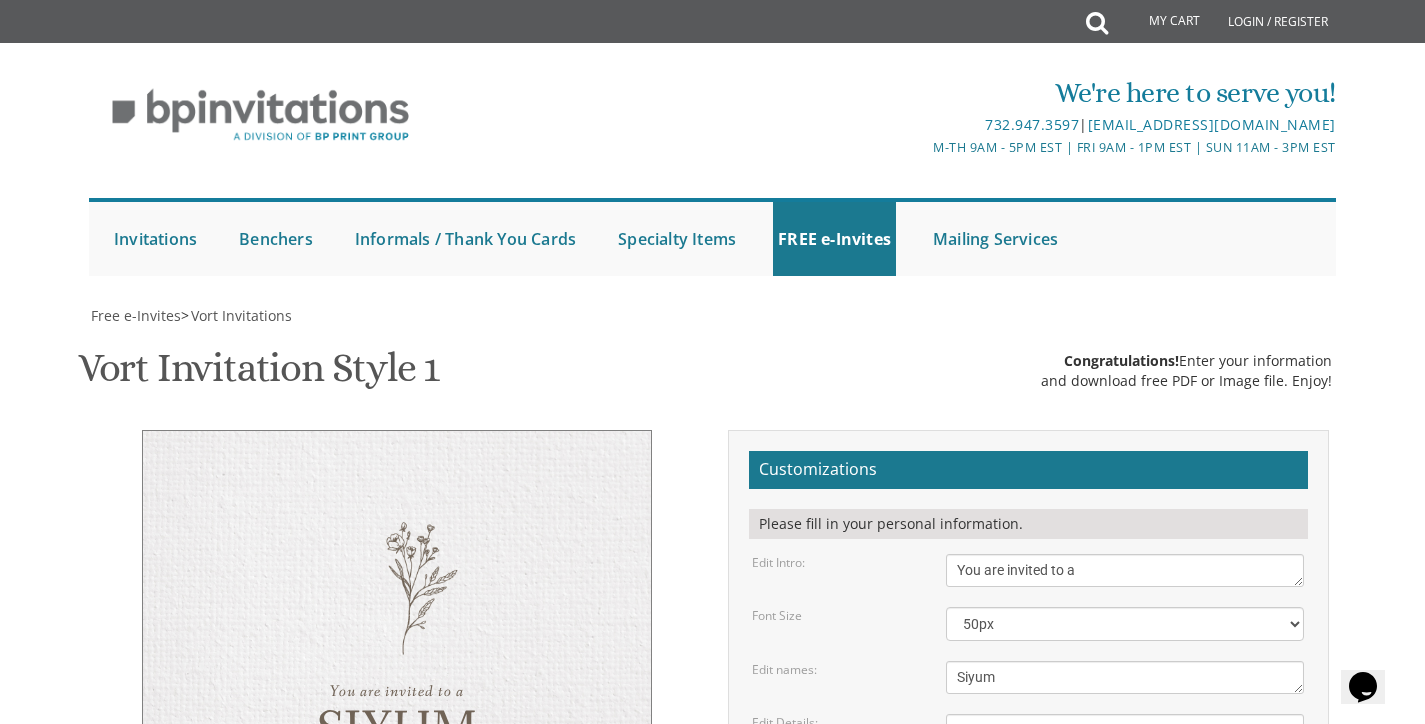 drag, startPoint x: 971, startPoint y: 414, endPoint x: 927, endPoint y: 414, distance: 44 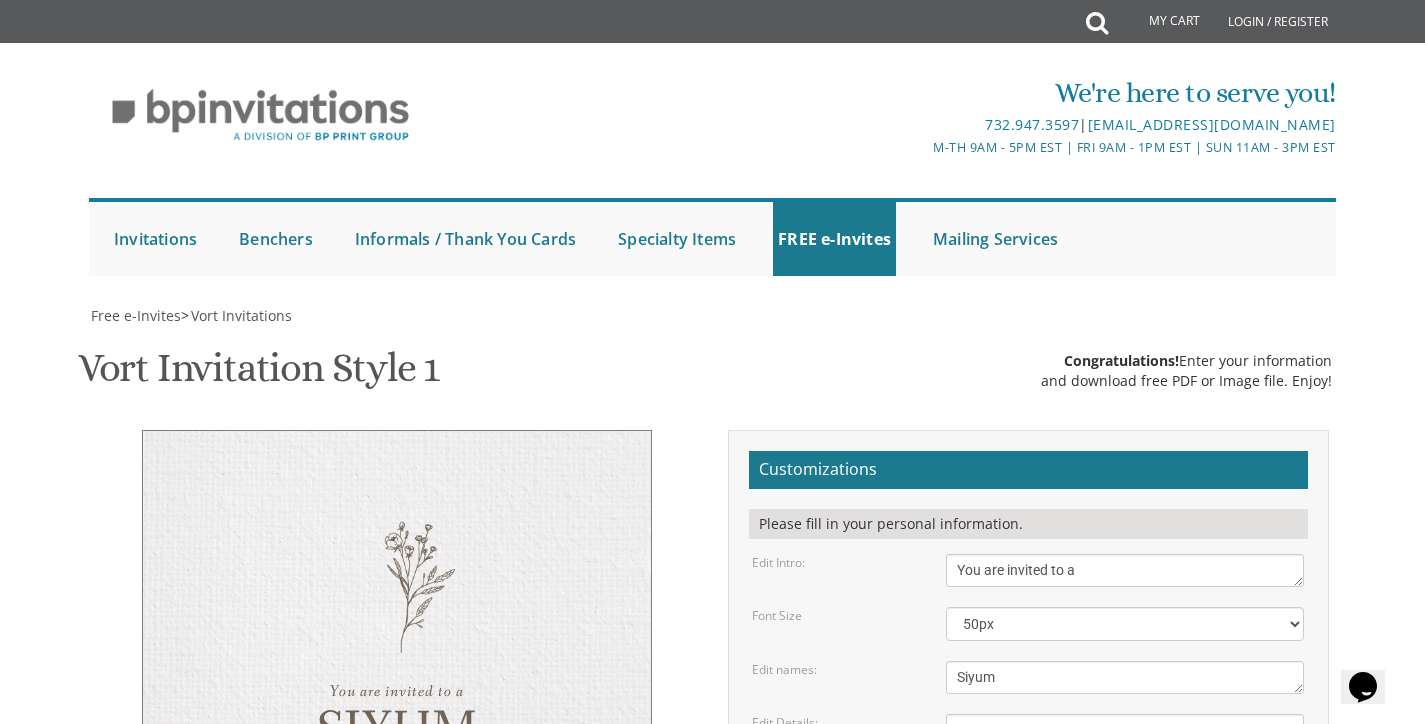 click on "Edit Details:
Sunday, January 23rd
7:00 pm • Khal Chassidim
1401 Cedar Row • Lakewood, NJ" at bounding box center [1028, 751] 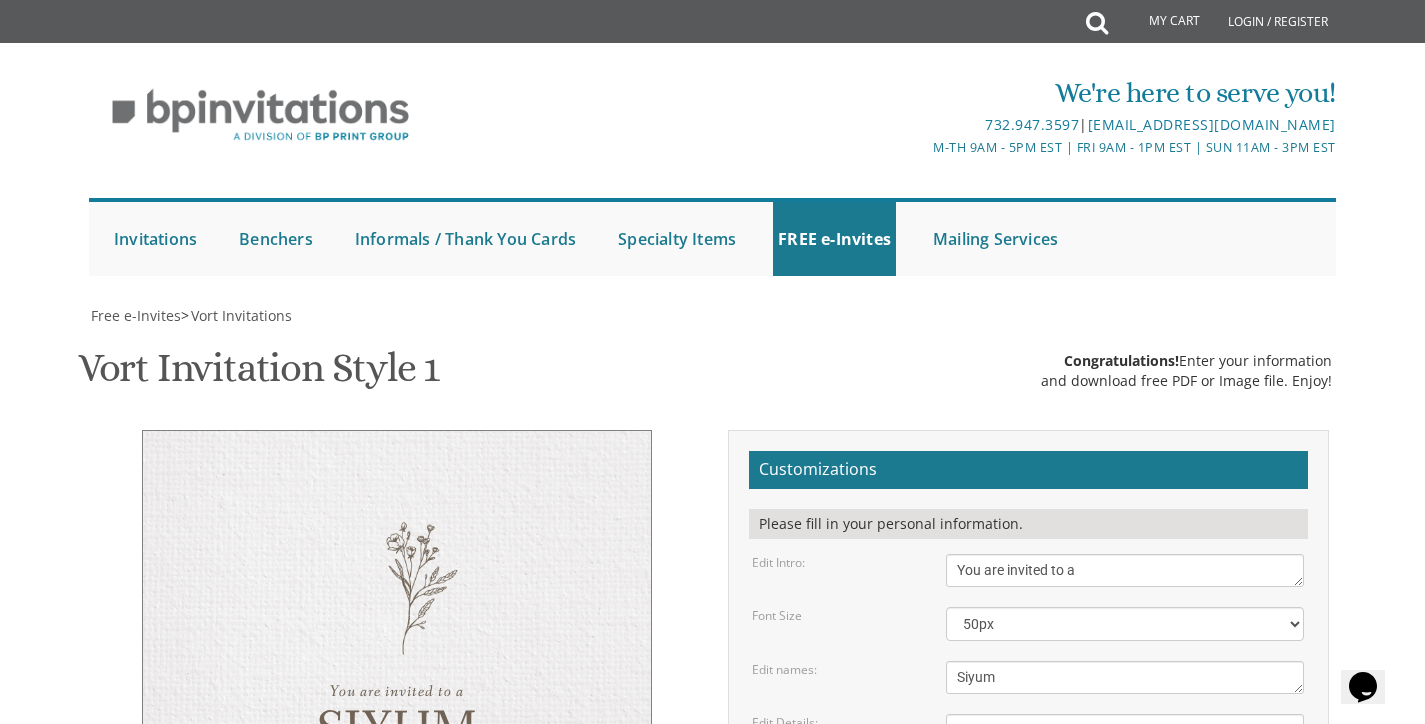 click on "Sunday, January 23rd
7:00 pm • Khal Chassidim
1401 Cedar Row • Lakewood, NJ" at bounding box center [1125, 751] 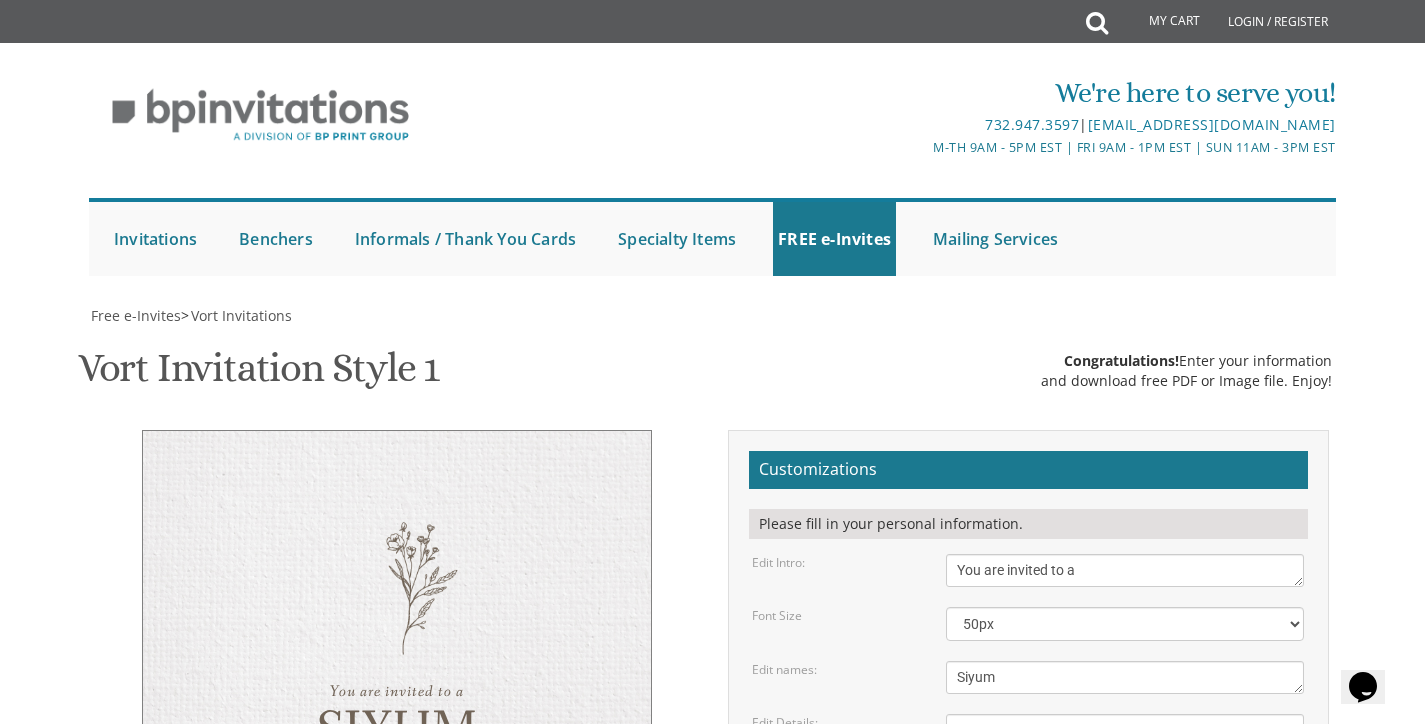 scroll, scrollTop: 14, scrollLeft: 0, axis: vertical 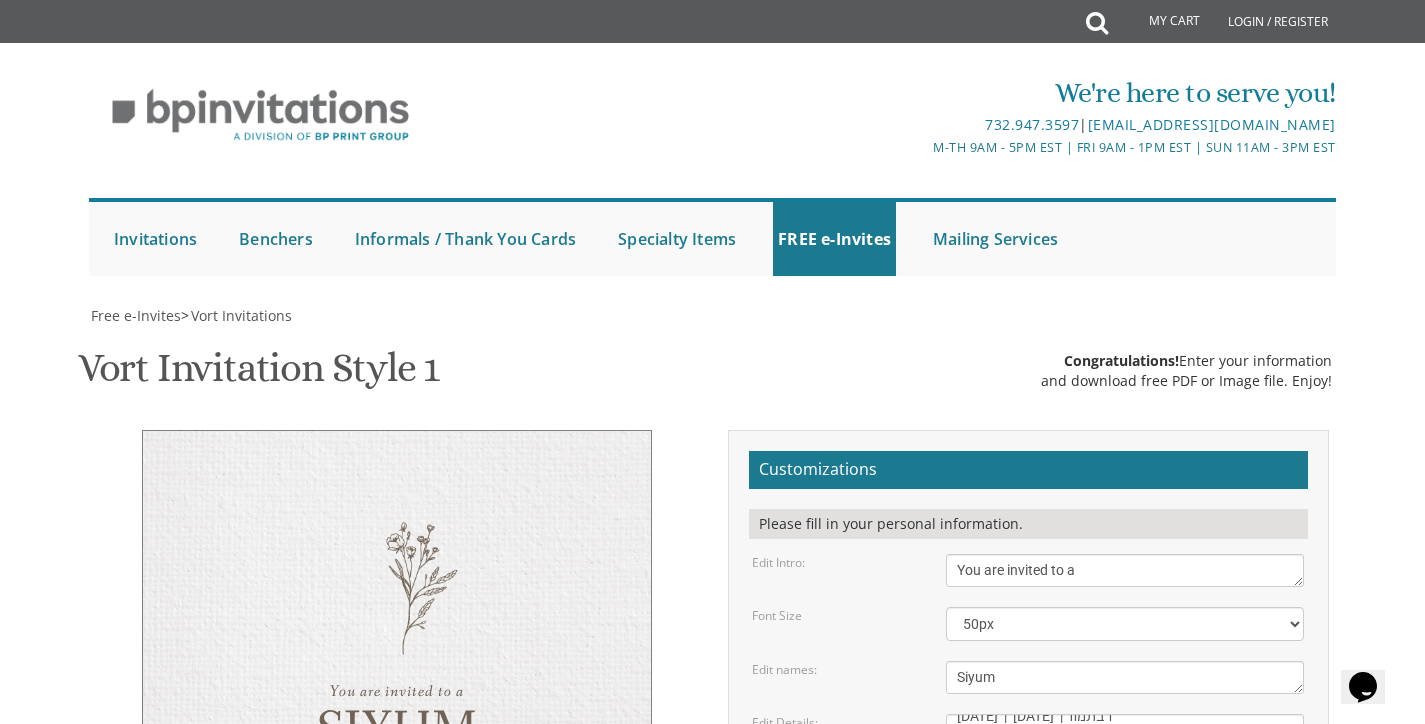 click on "Sunday, January 23rd
7:00 pm • Khal Chassidim
1401 Cedar Row • Lakewood, NJ" at bounding box center (1125, 751) 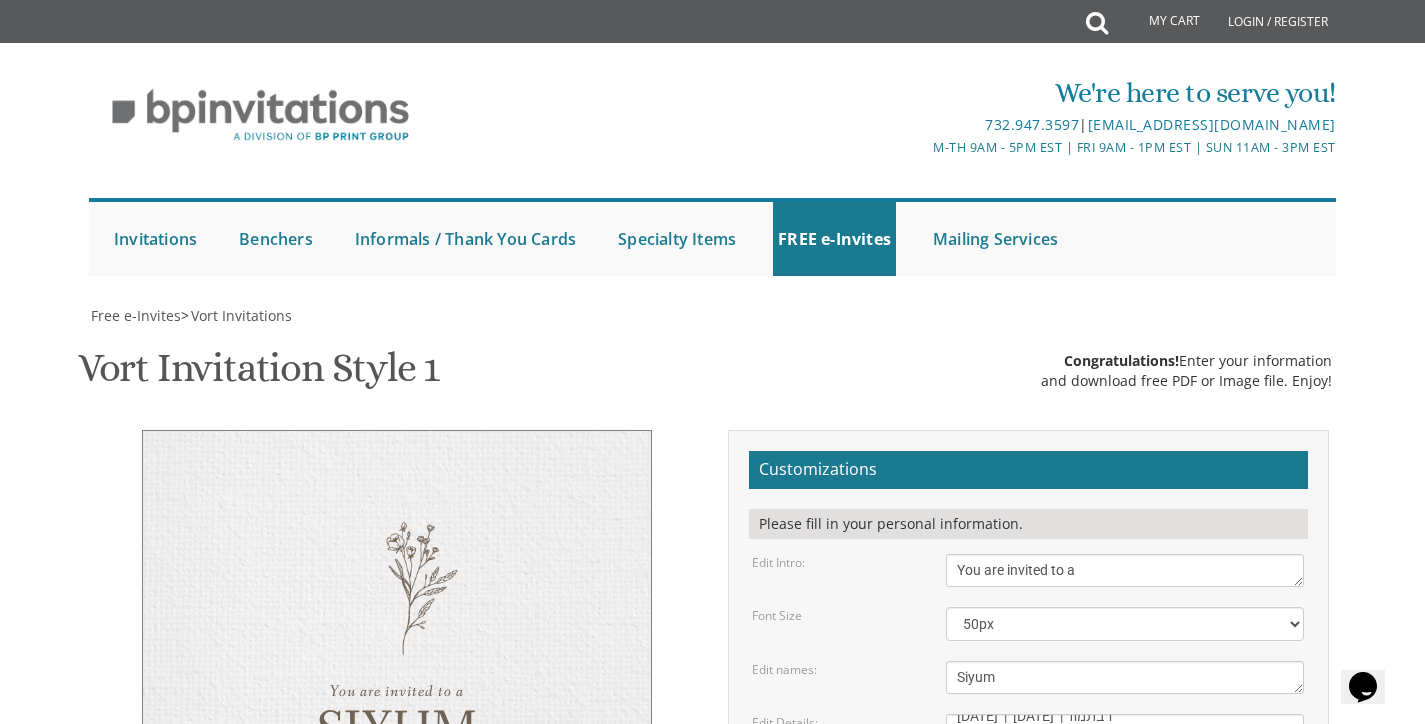 scroll, scrollTop: 0, scrollLeft: 0, axis: both 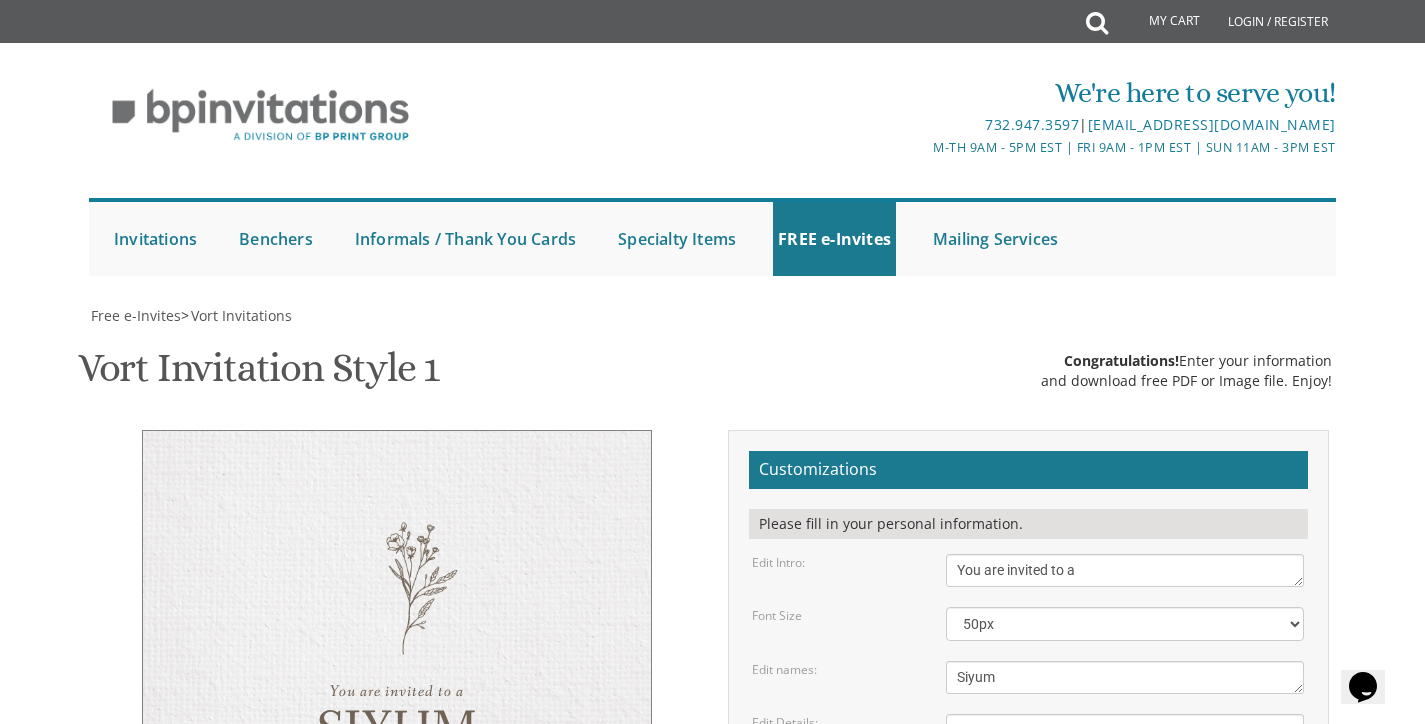 click on "Sunday, January 23rd
7:00 pm • Khal Chassidim
1401 Cedar Row • Lakewood, NJ" at bounding box center [1125, 751] 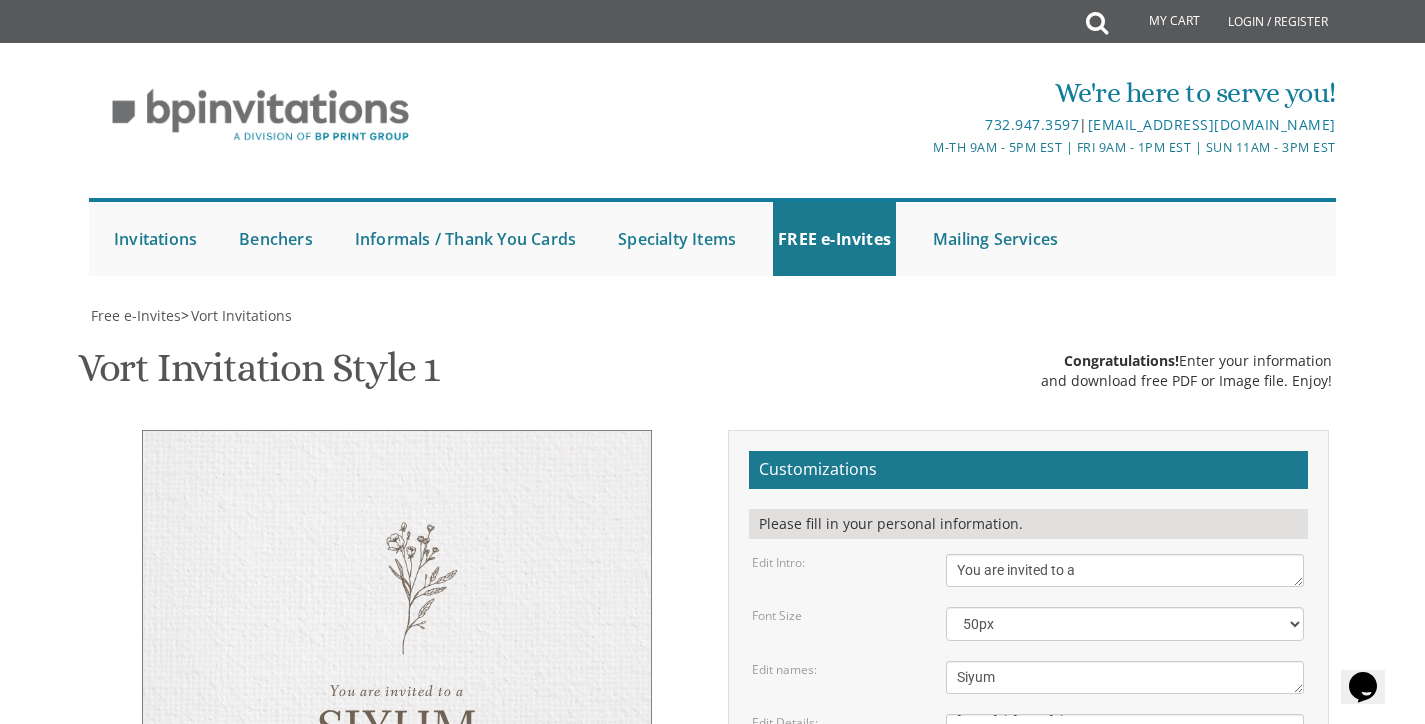 scroll, scrollTop: 21, scrollLeft: 0, axis: vertical 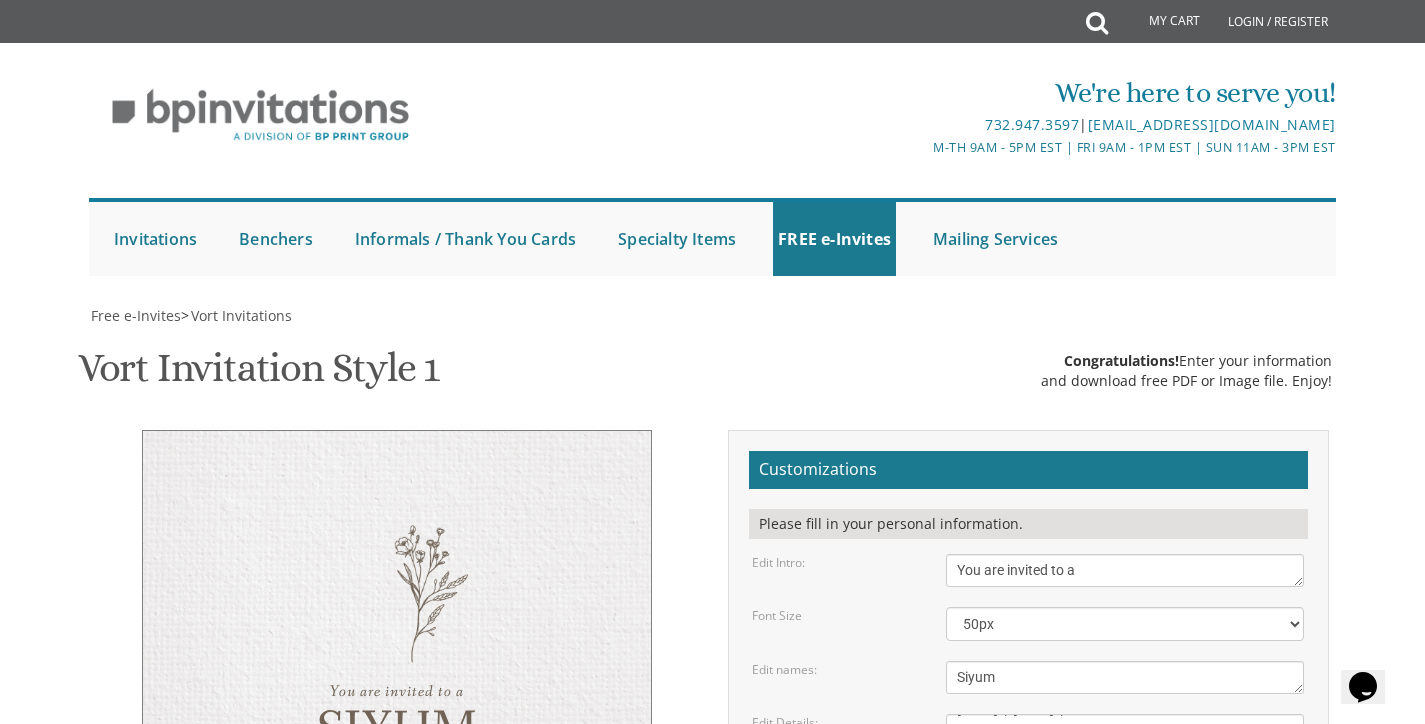 drag, startPoint x: 1334, startPoint y: 450, endPoint x: 1348, endPoint y: 454, distance: 14.56022 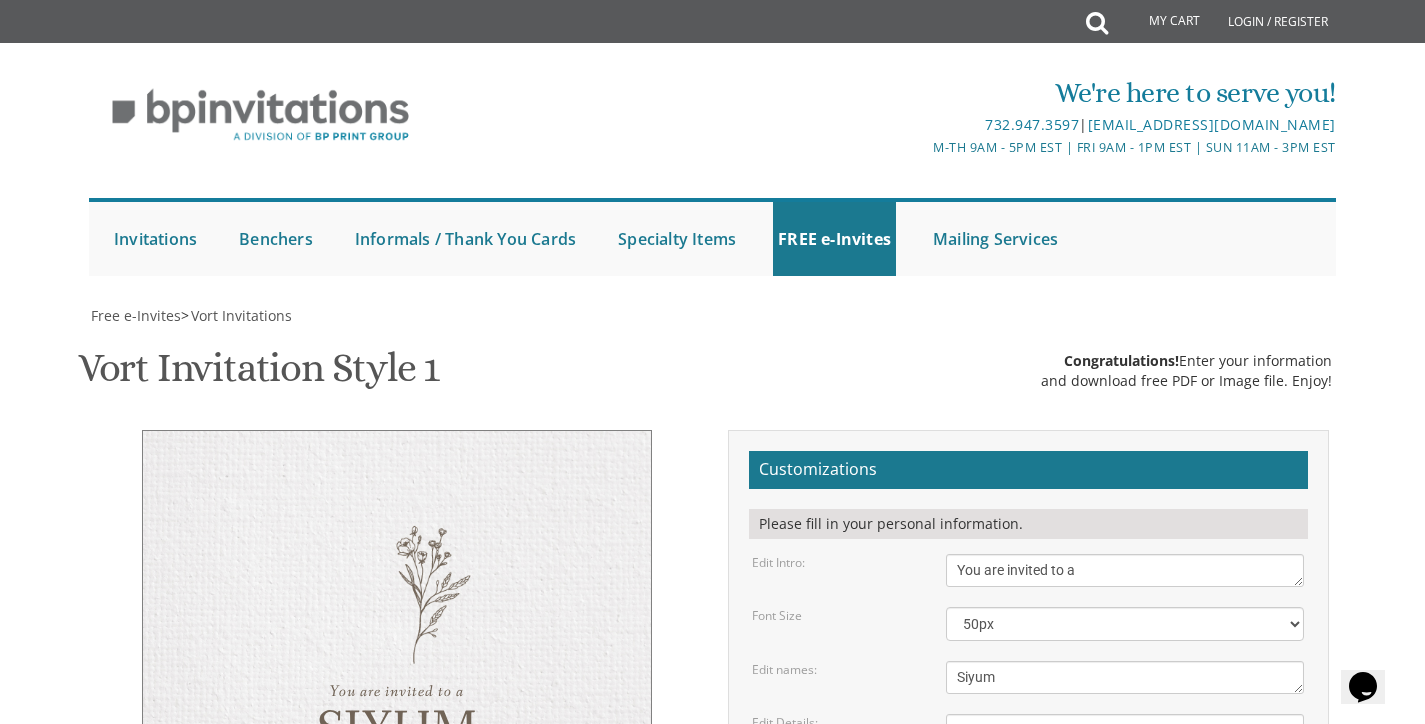 scroll, scrollTop: 0, scrollLeft: 0, axis: both 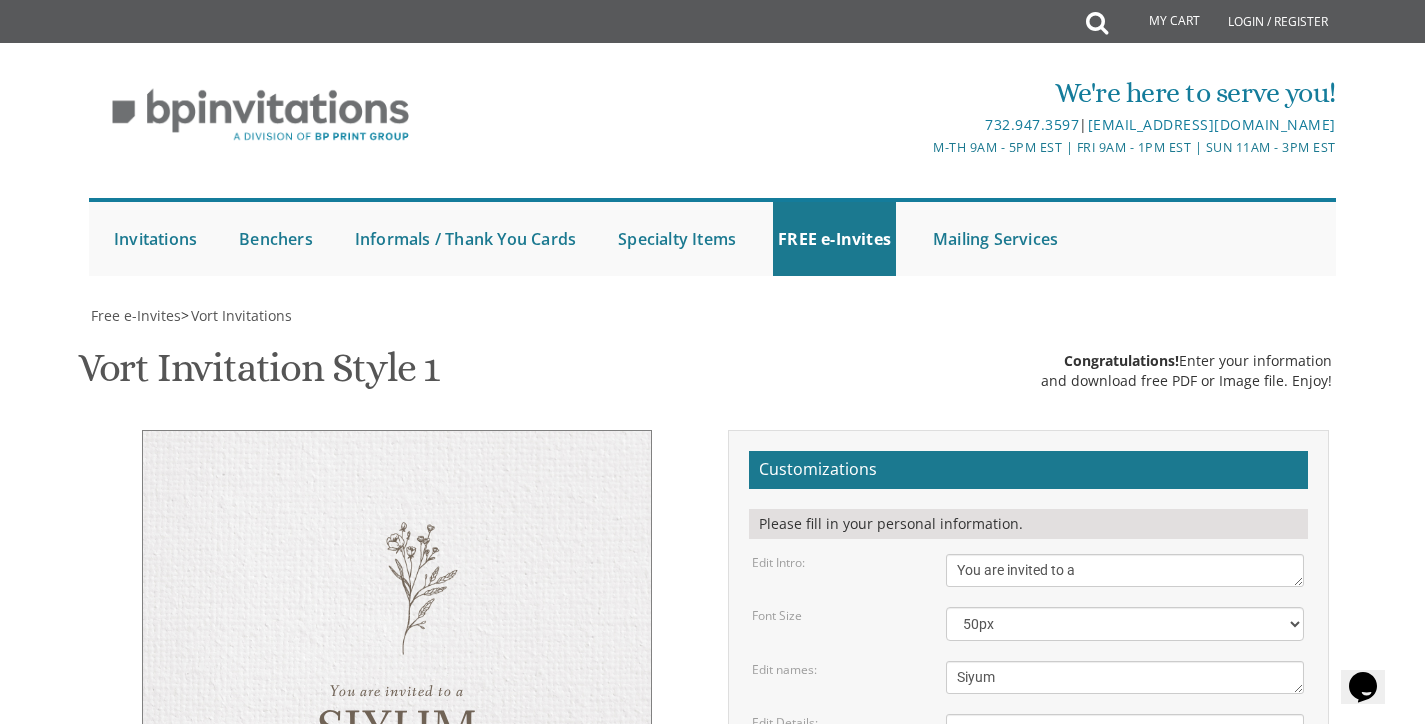 drag, startPoint x: 1032, startPoint y: 376, endPoint x: 989, endPoint y: 377, distance: 43.011627 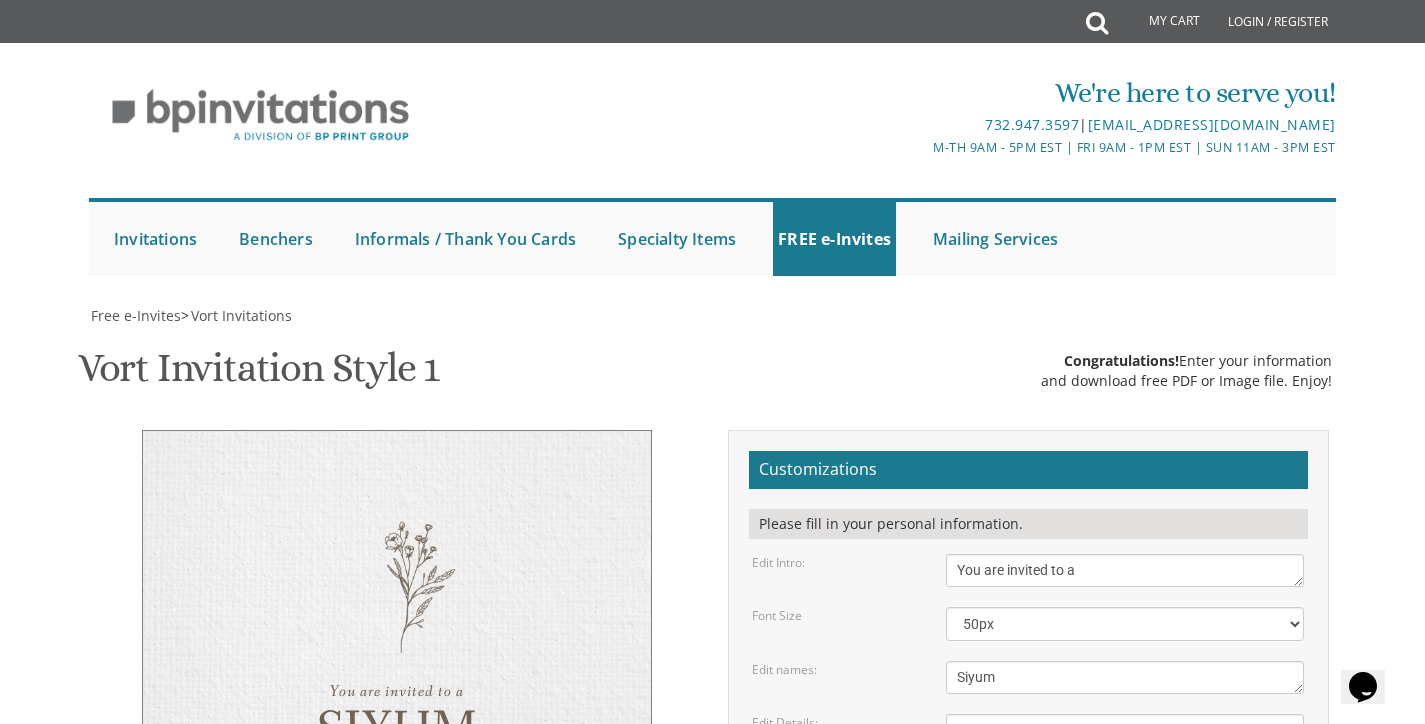click on "Sunday, January 23rd
7:00 pm • Khal Chassidim
1401 Cedar Row • Lakewood, NJ" at bounding box center (1125, 751) 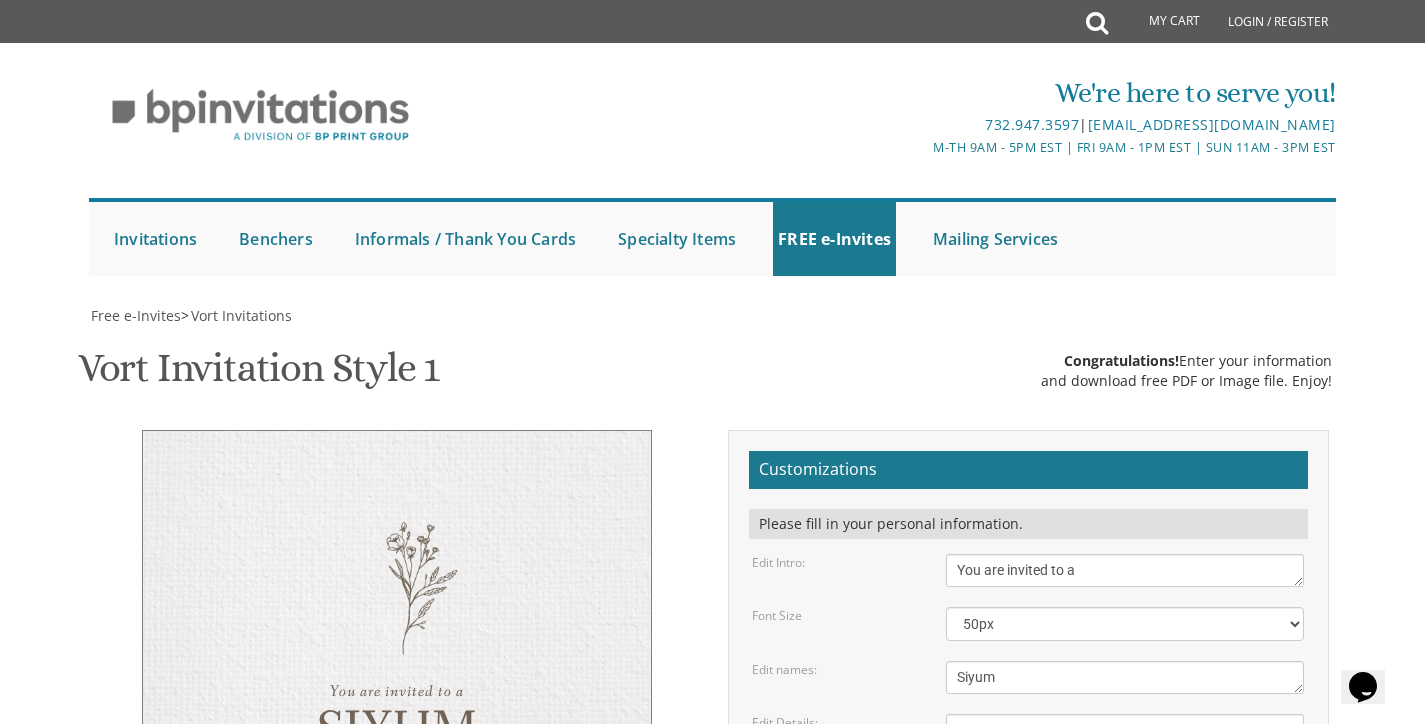 click on "Customizations
Please fill in your personal information.
Edit Intro:
Please join us for the vort of our dear children" at bounding box center (1028, 752) 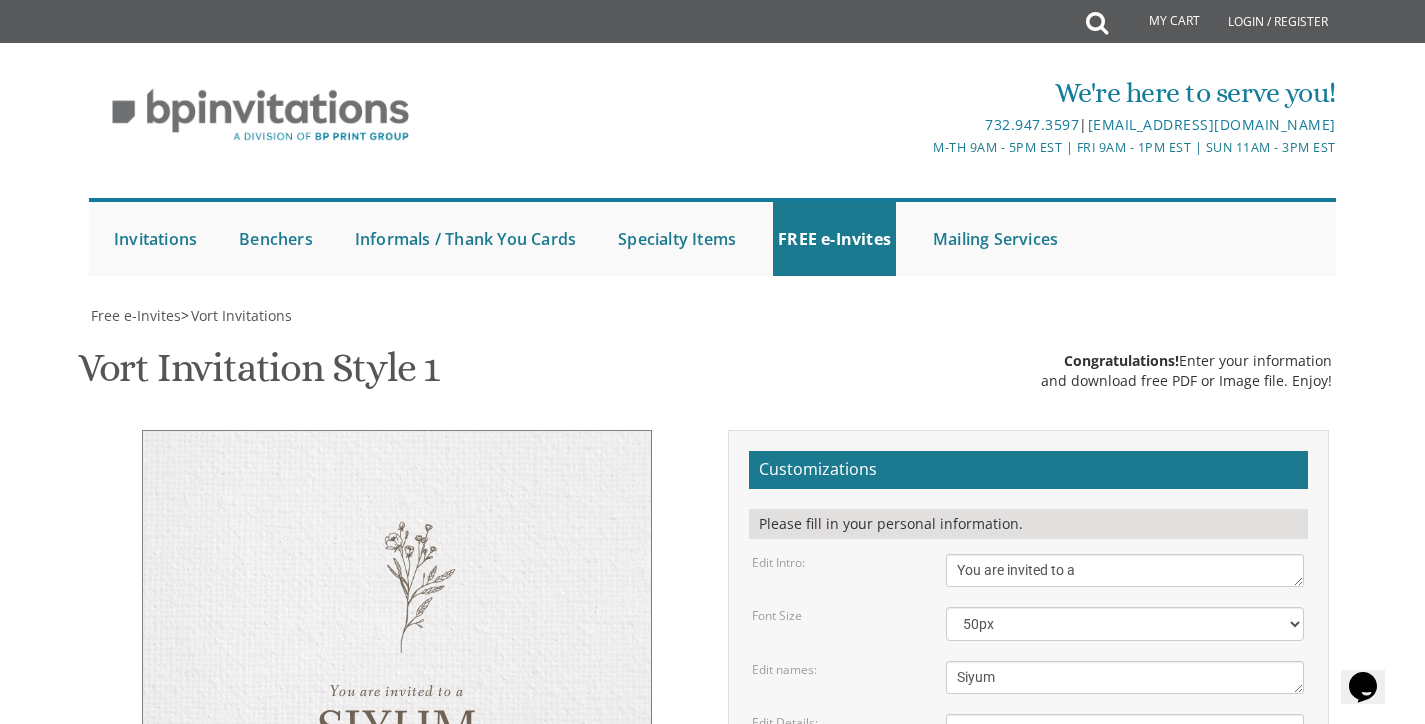 click on "Free e-Invites  >  Vort Invitations
Vort Invitation Style 1  SKU: vort1
Congratulations!  Enter your information
and download free PDF or Image file. Enjoy!
You are invited to a
Siyum
Wed  |  July 2  |  ו' בתמוז
Mincha  |   7:30 pm
1601 Middlesex st, Toms River
Yakov Keidar
לעילוי נשמת דינה בת יעקב" at bounding box center (713, 956) 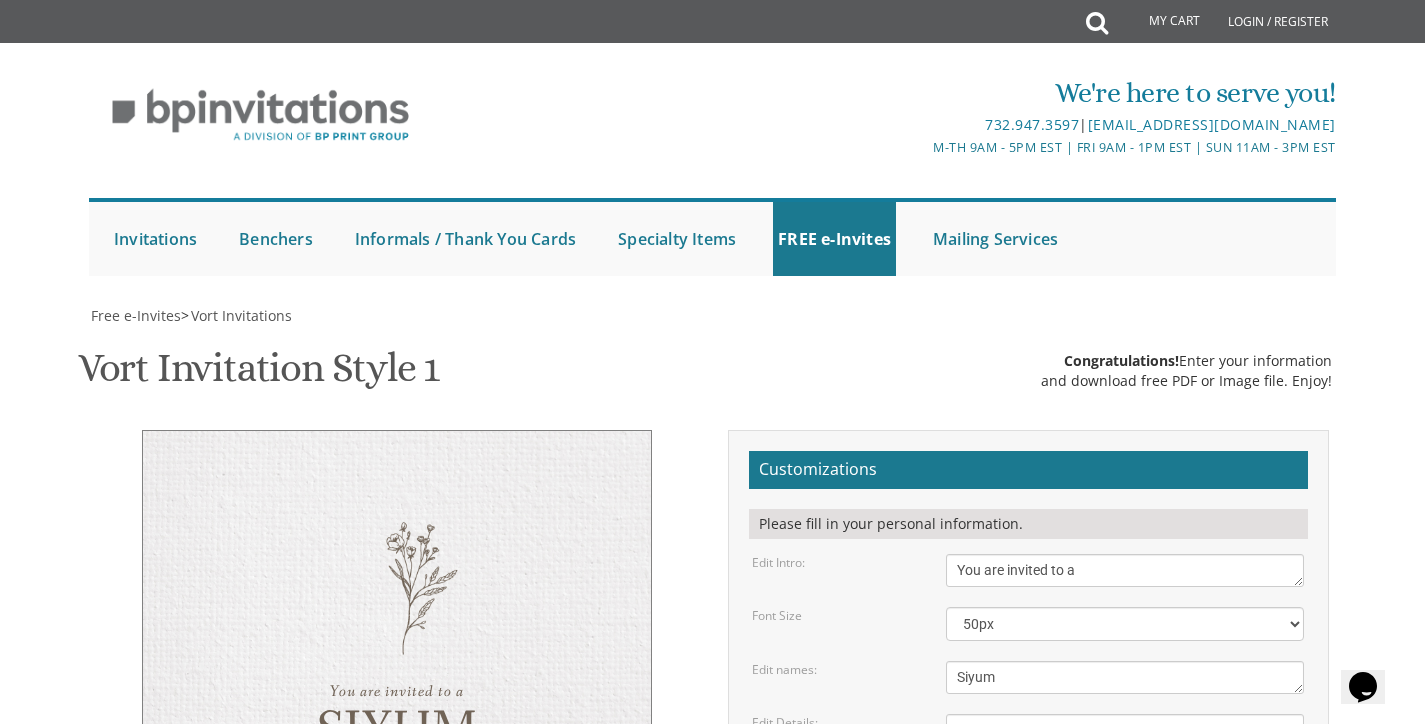 click on "Sunday, January 23rd
7:00 pm • Khal Chassidim
1401 Cedar Row • Lakewood, NJ" at bounding box center [1125, 751] 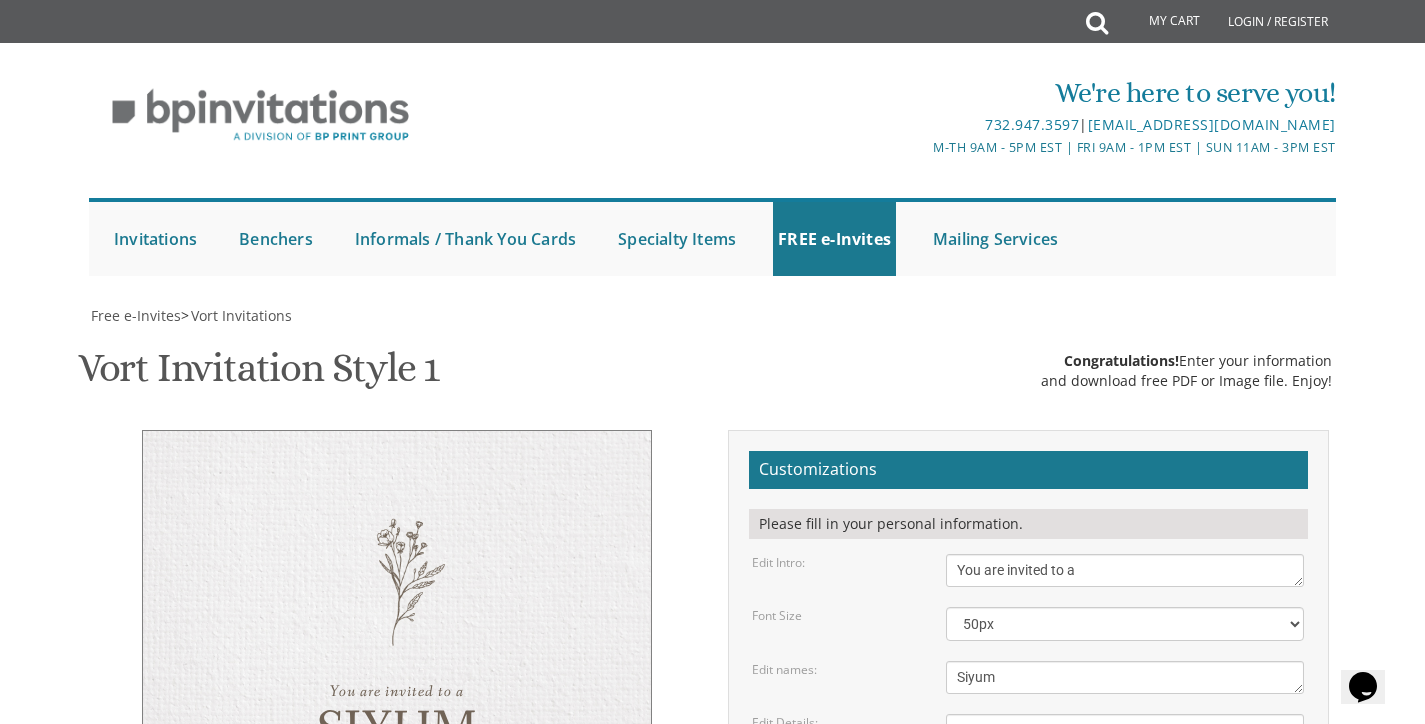 drag, startPoint x: 1112, startPoint y: 377, endPoint x: 1056, endPoint y: 377, distance: 56 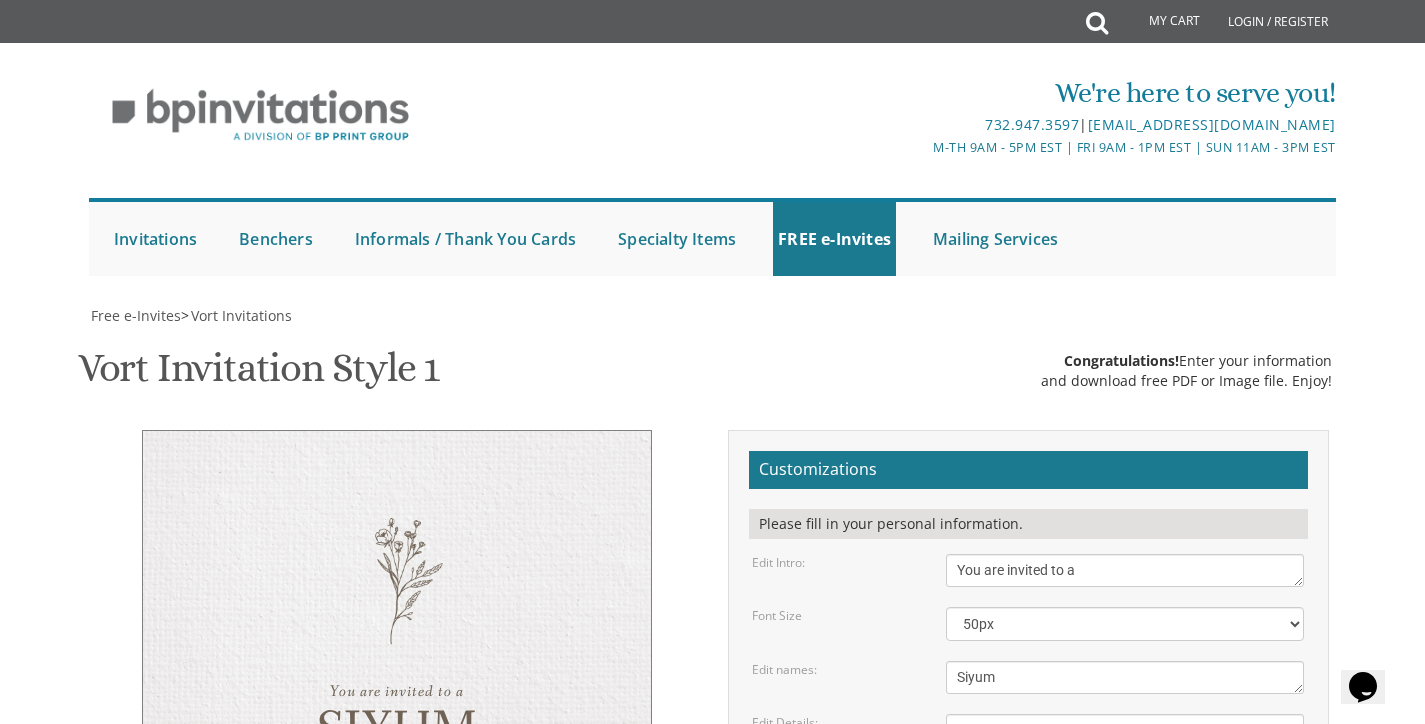 click on "Customizations
Please fill in your personal information.
Edit Intro:
Please join us for the vort of our dear children" at bounding box center (1028, 752) 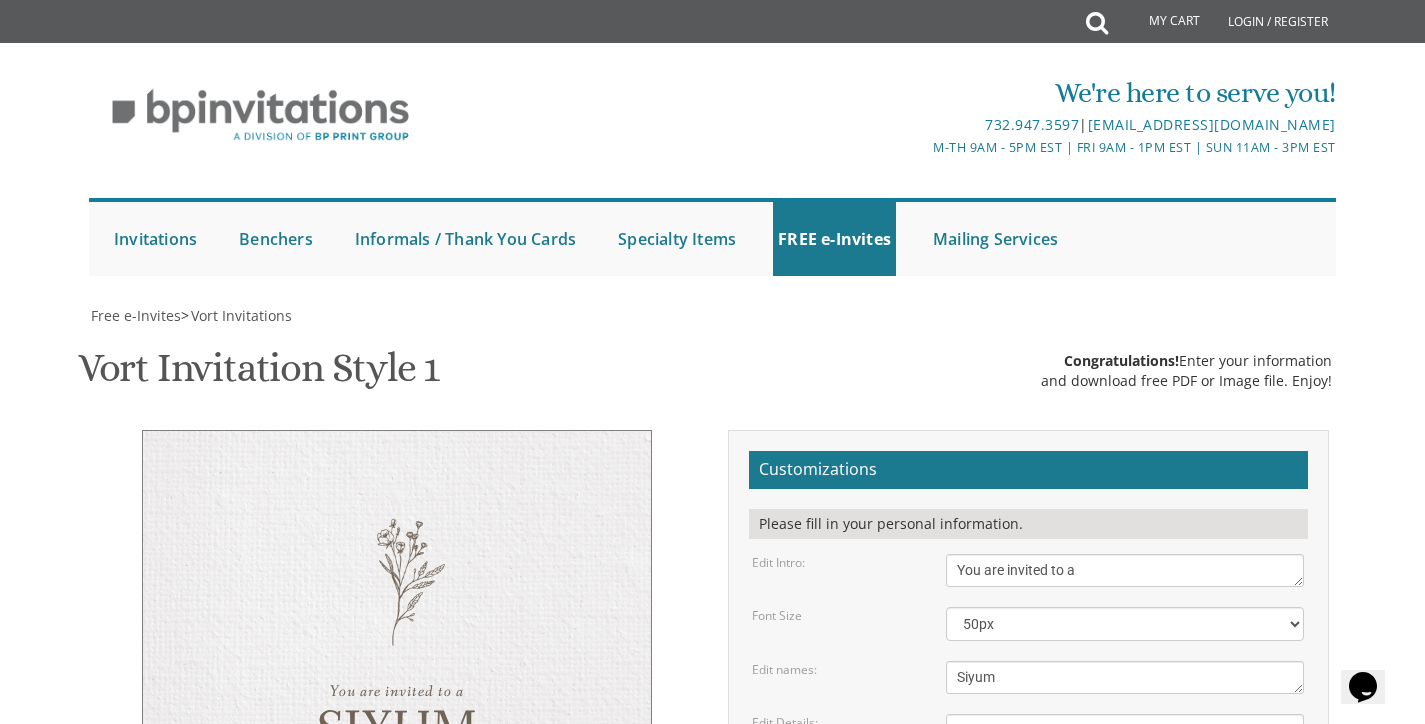 click on "Sunday, January 23rd
7:00 pm • Khal Chassidim
1401 Cedar Row • Lakewood, NJ" at bounding box center (1125, 751) 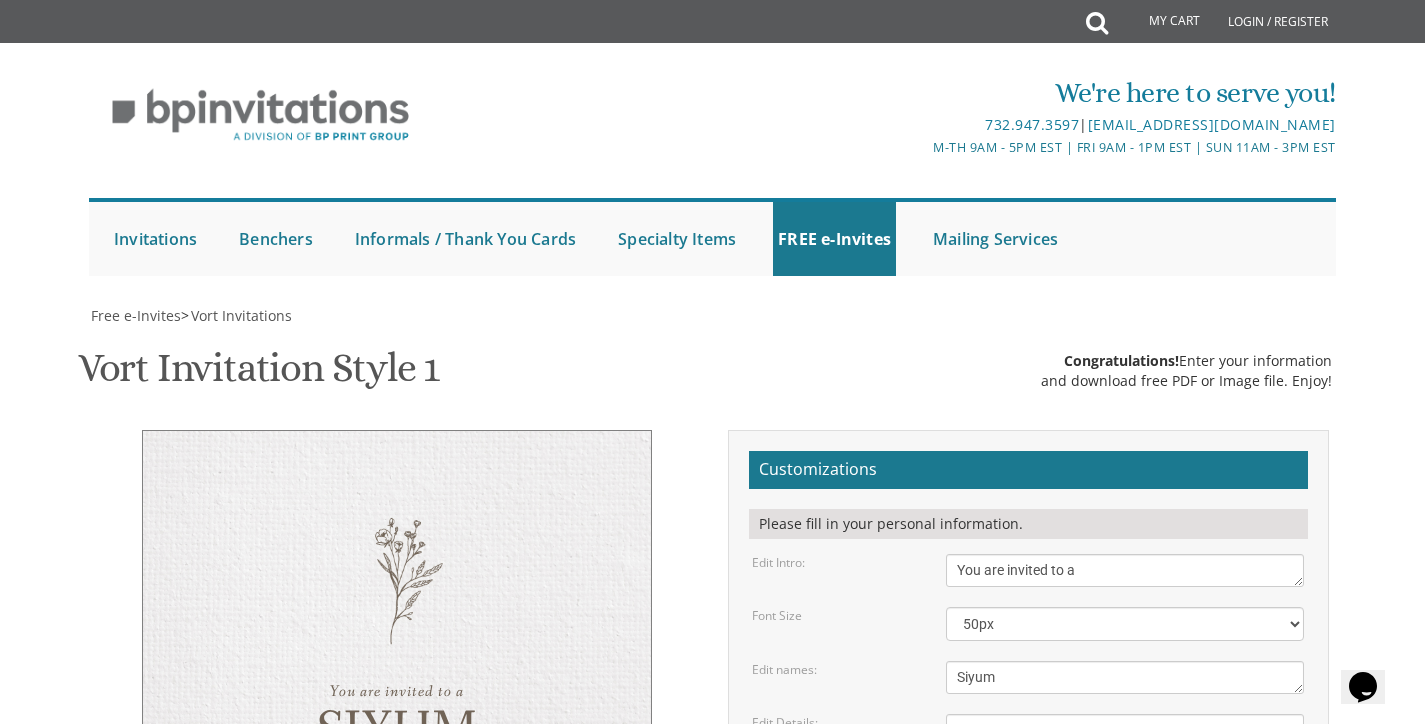 click on "Sunday, January 23rd
7:00 pm • Khal Chassidim
1401 Cedar Row • Lakewood, NJ" at bounding box center (1125, 751) 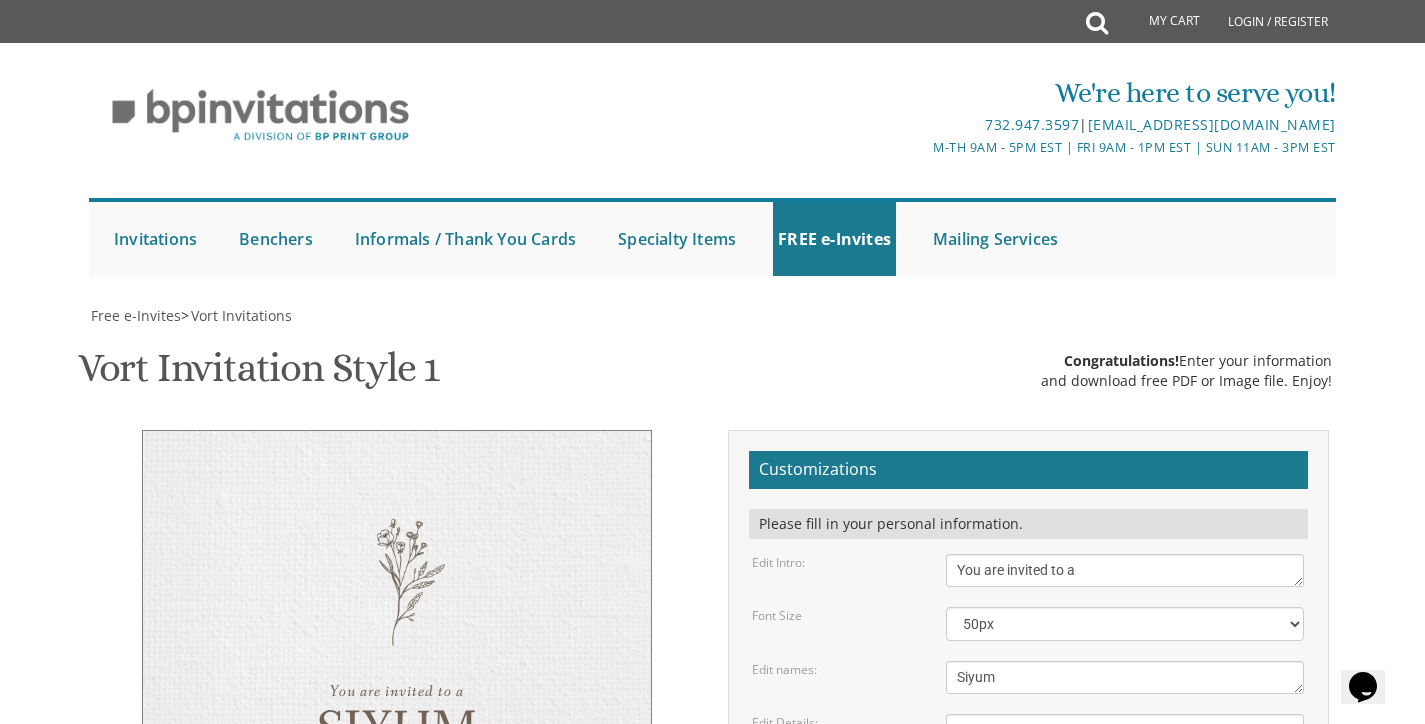 drag, startPoint x: 1096, startPoint y: 398, endPoint x: 1120, endPoint y: 398, distance: 24 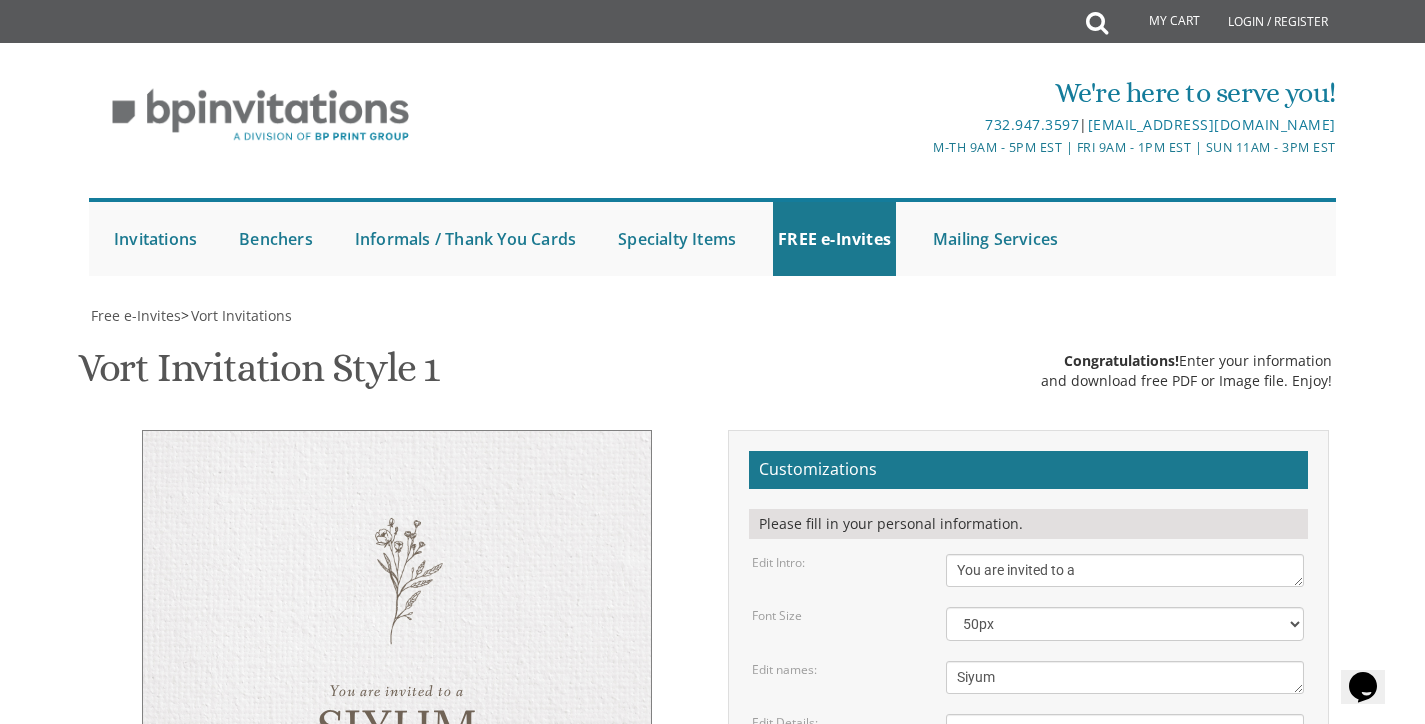 click on "Sunday, January 23rd
7:00 pm • Khal Chassidim
1401 Cedar Row • Lakewood, NJ" at bounding box center (1125, 751) 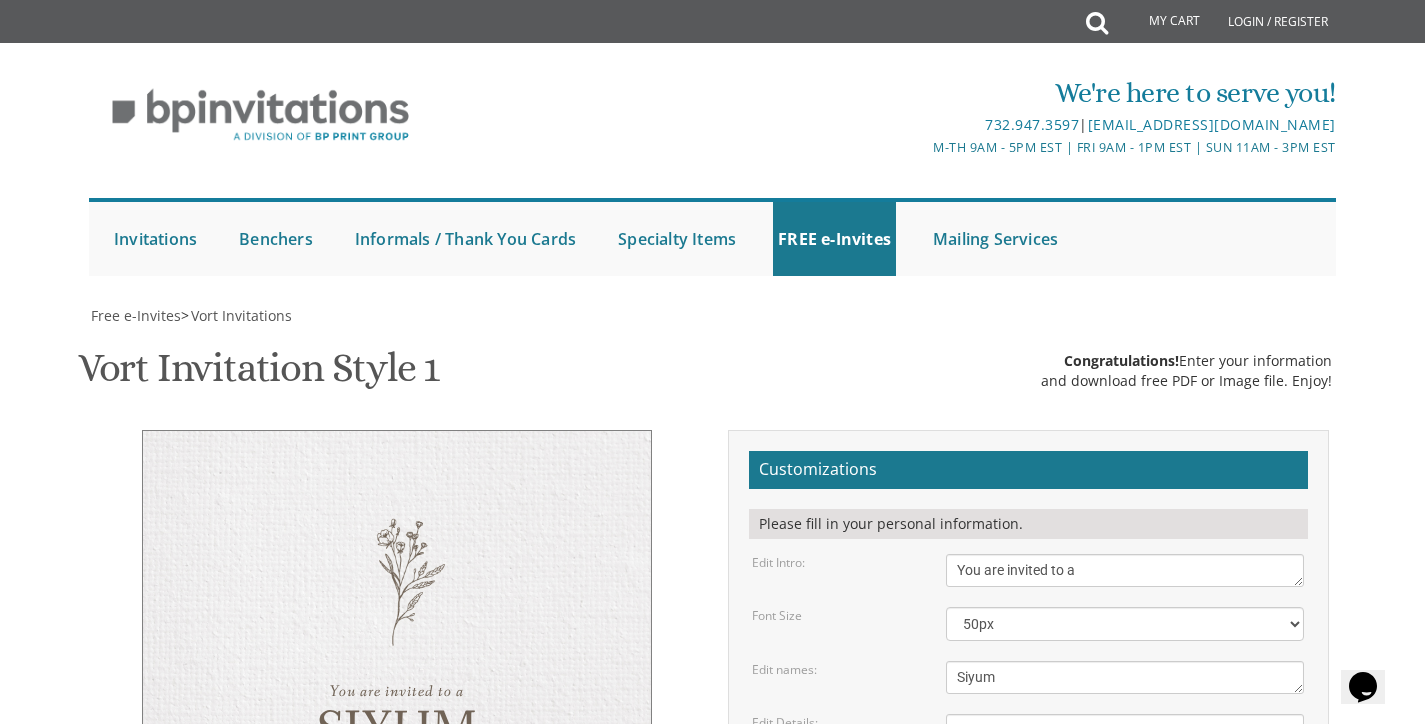 drag, startPoint x: 1083, startPoint y: 398, endPoint x: 1028, endPoint y: 400, distance: 55.03635 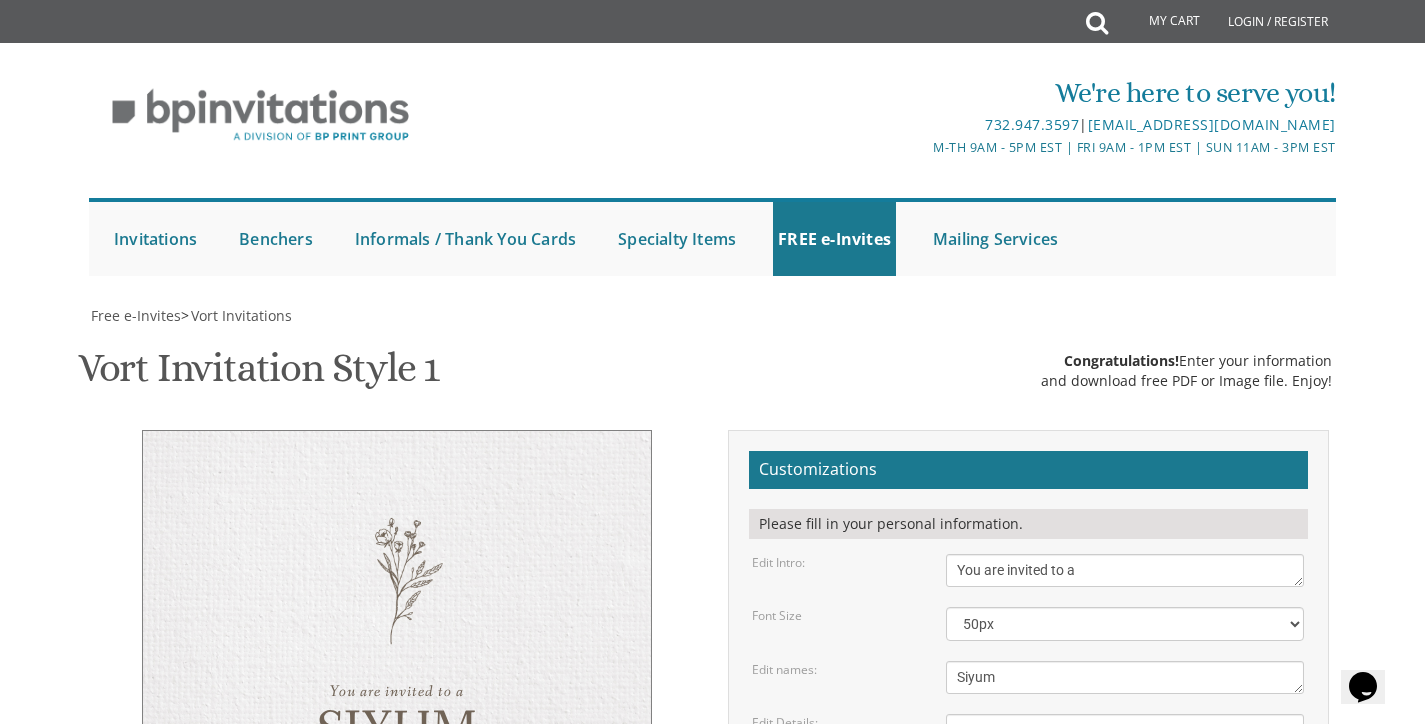click on "My Cart
Total:
View Cart   Item(s)
Submit
My Cart
Total:
View Cart   Item(s)
Login / Register
|" at bounding box center (712, 803) 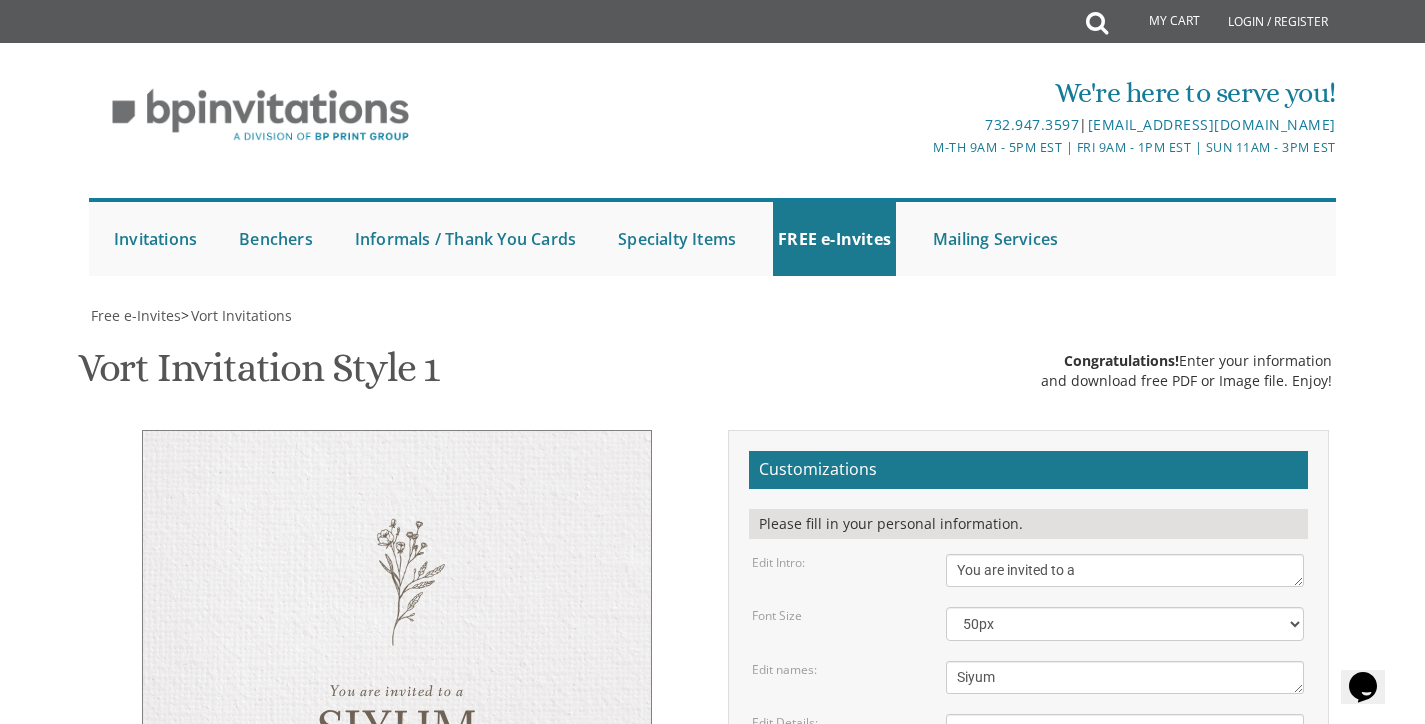 click on "Sunday, January 23rd
7:00 pm • Khal Chassidim
1401 Cedar Row • Lakewood, NJ" at bounding box center [1125, 751] 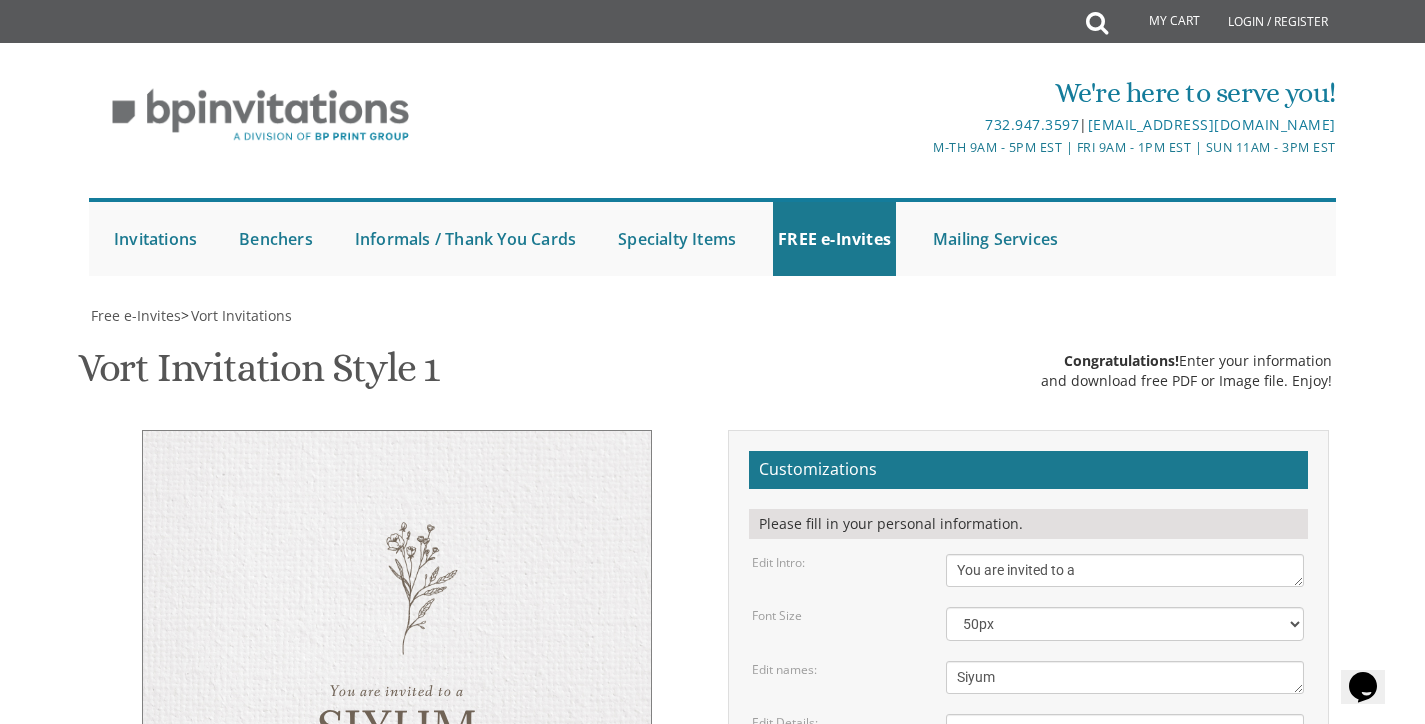 click on "Sunday, January 23rd
7:00 pm • Khal Chassidim
1401 Cedar Row • Lakewood, NJ" at bounding box center [1125, 751] 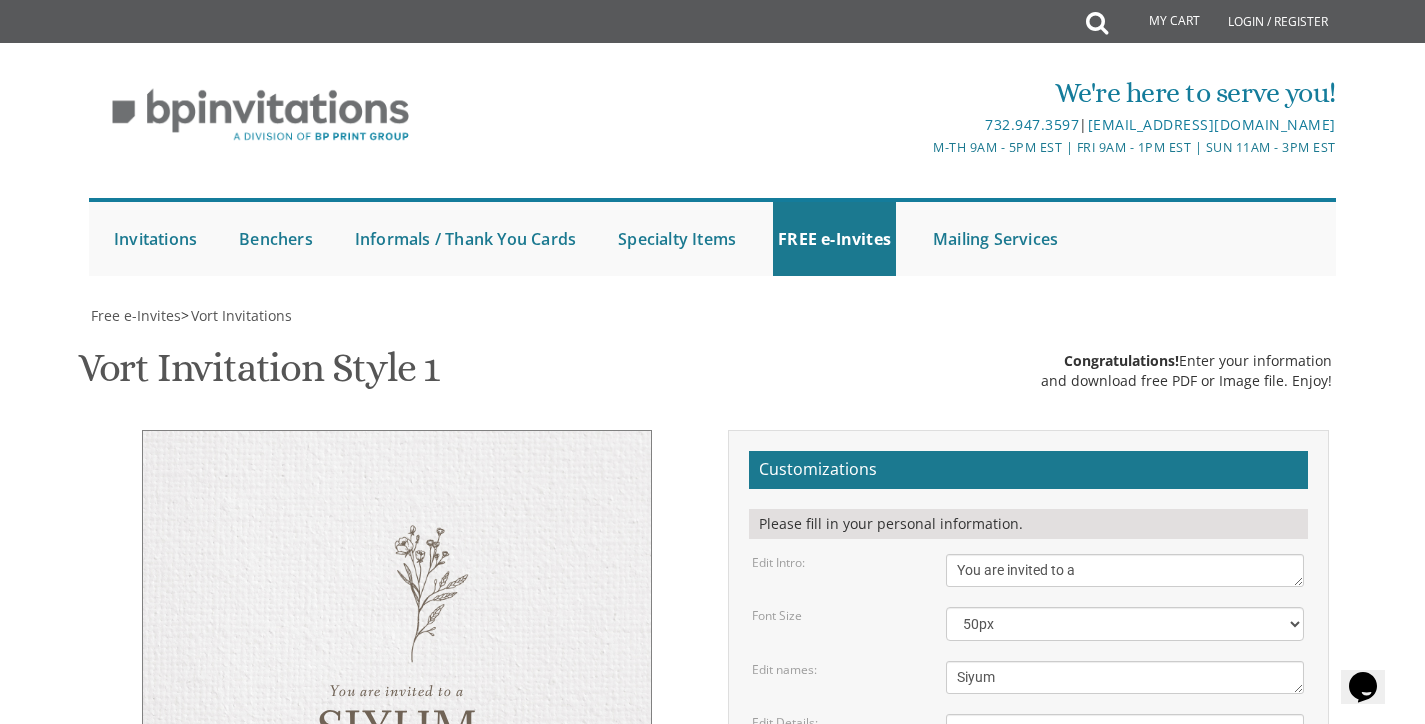 click on "Free e-Invites  >  Vort Invitations
Vort Invitation Style 1  SKU: vort1
Congratulations!  Enter your information
and download free PDF or Image file. Enjoy!
You are invited to a
Siyum
Wed  |  July 2  |  ו' בתמוז
Mincha  |   seven thirty in the evening
1601 Middlesex st, Toms River
Yakov Keidar
לעילוי נשמת דינה בת יעקב
ק" at bounding box center [713, 956] 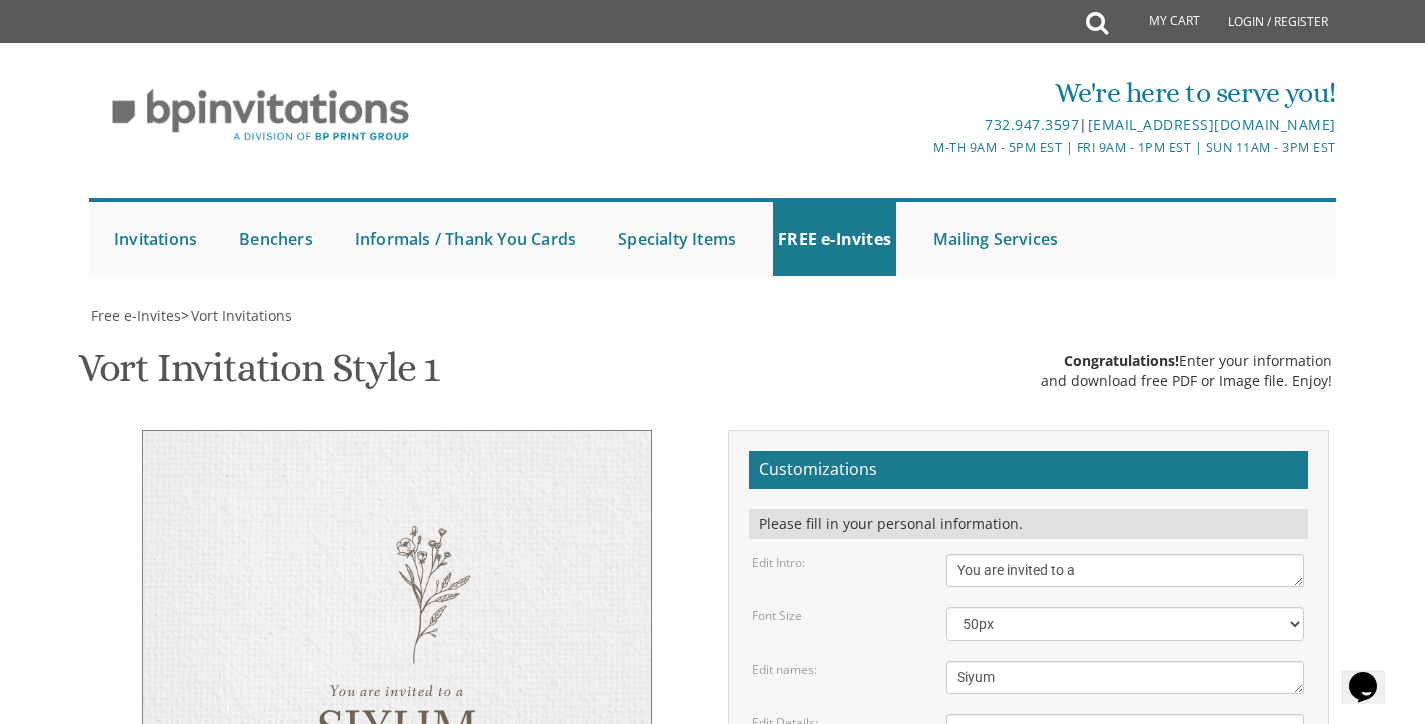 drag, startPoint x: 1200, startPoint y: 420, endPoint x: 1027, endPoint y: 423, distance: 173.02602 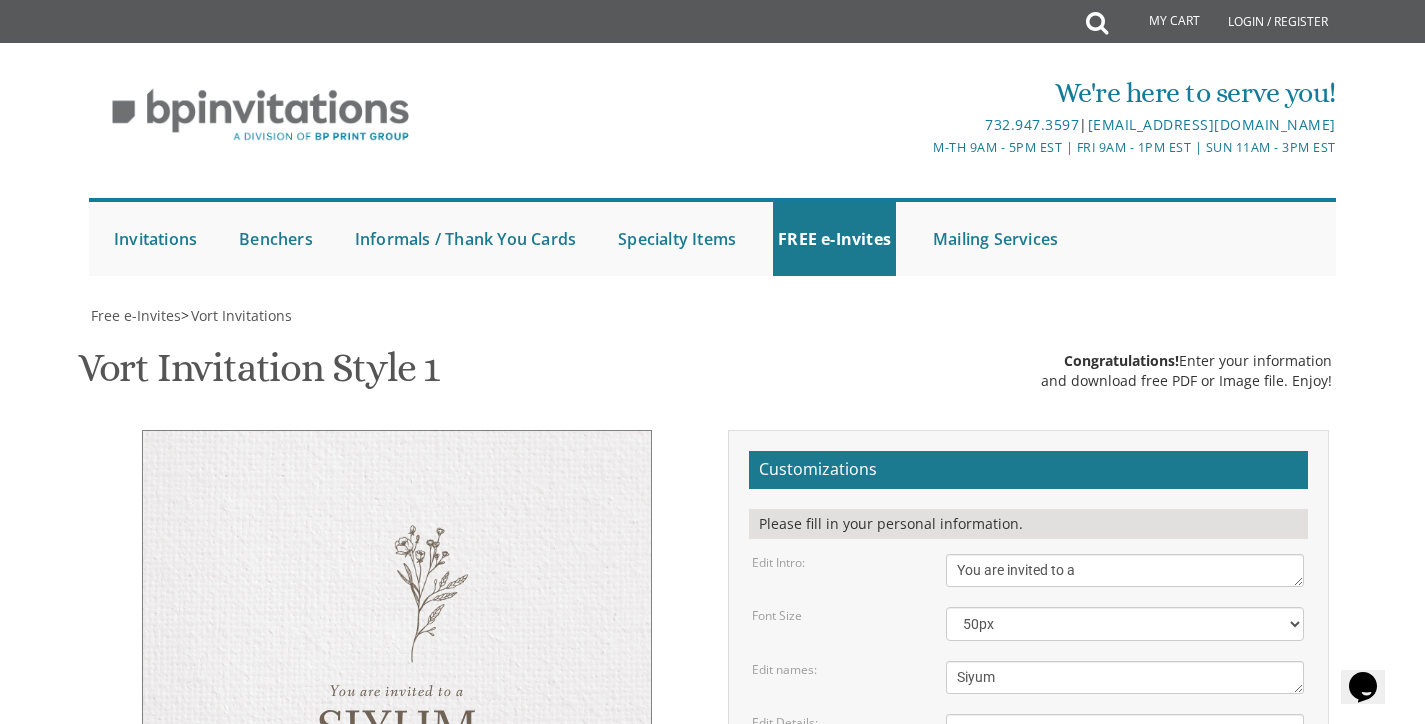 click on "Pinchos and Devorah gold
Chaim and Shana Schwartz" at bounding box center (1125, 836) 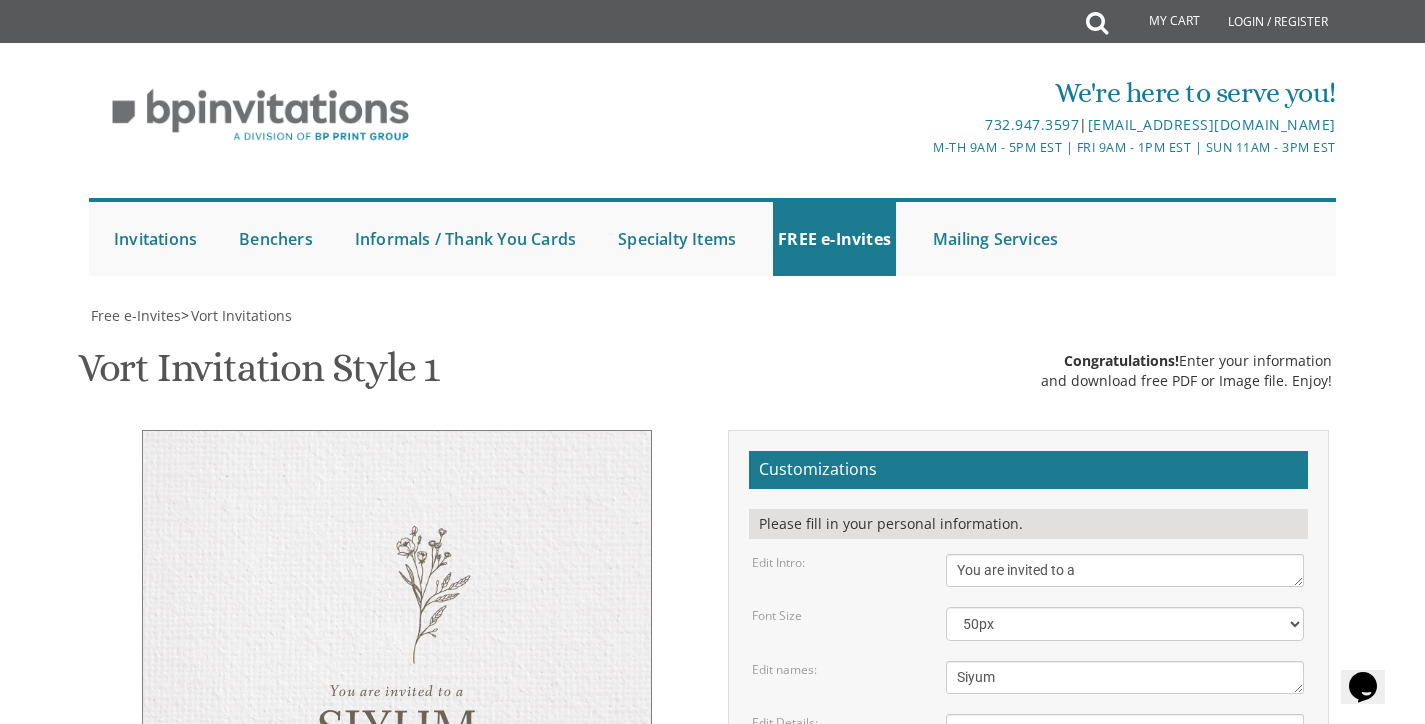 click on "Pinchos and Devorah gold
Chaim and Shana Schwartz" at bounding box center [1125, 836] 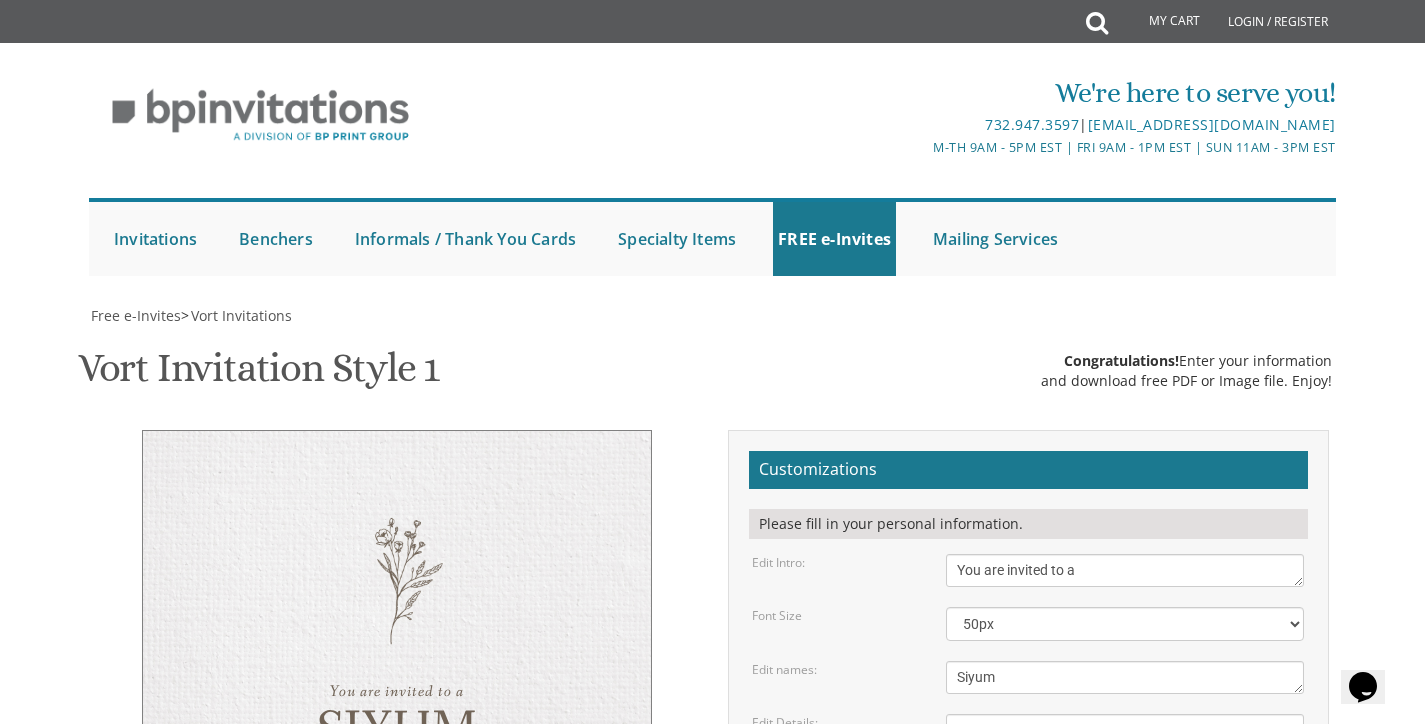 click on "Edit Parents:" at bounding box center (834, 817) 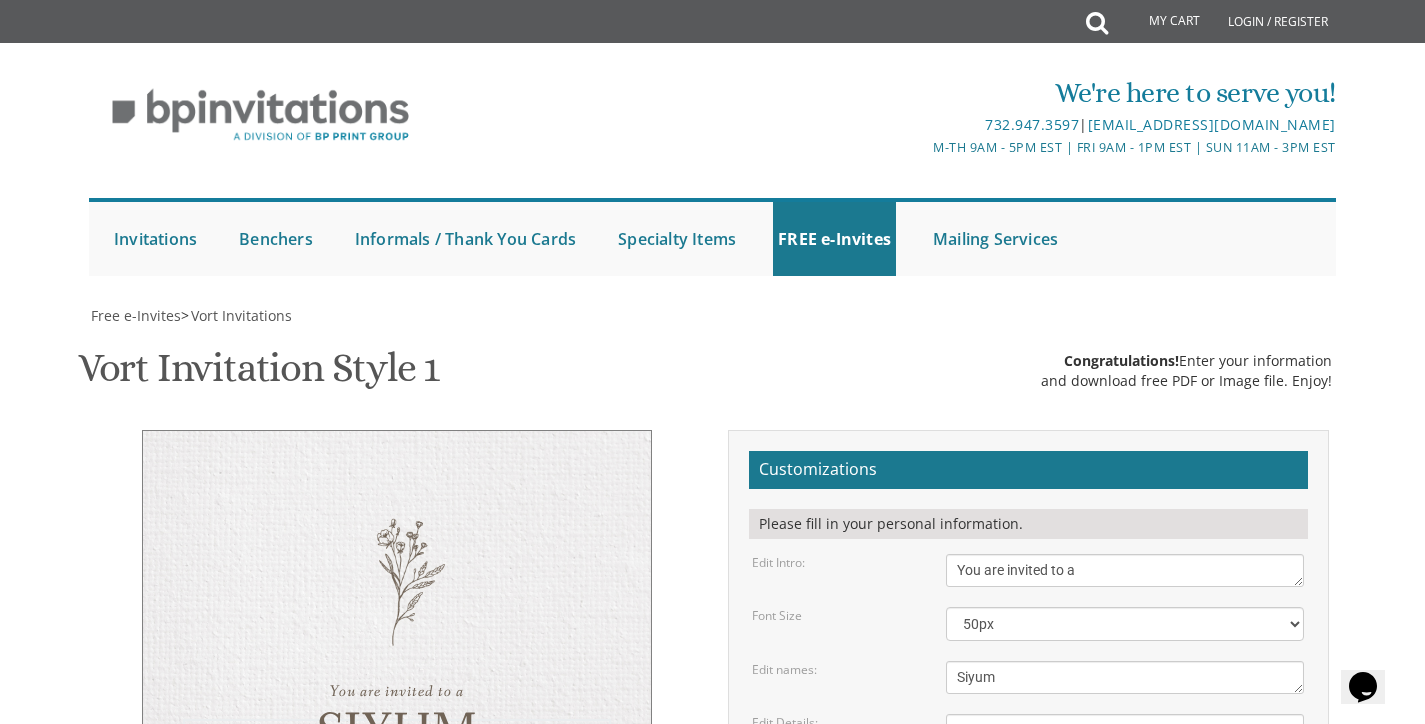 click on "Dovid & Leah" at bounding box center (1125, 677) 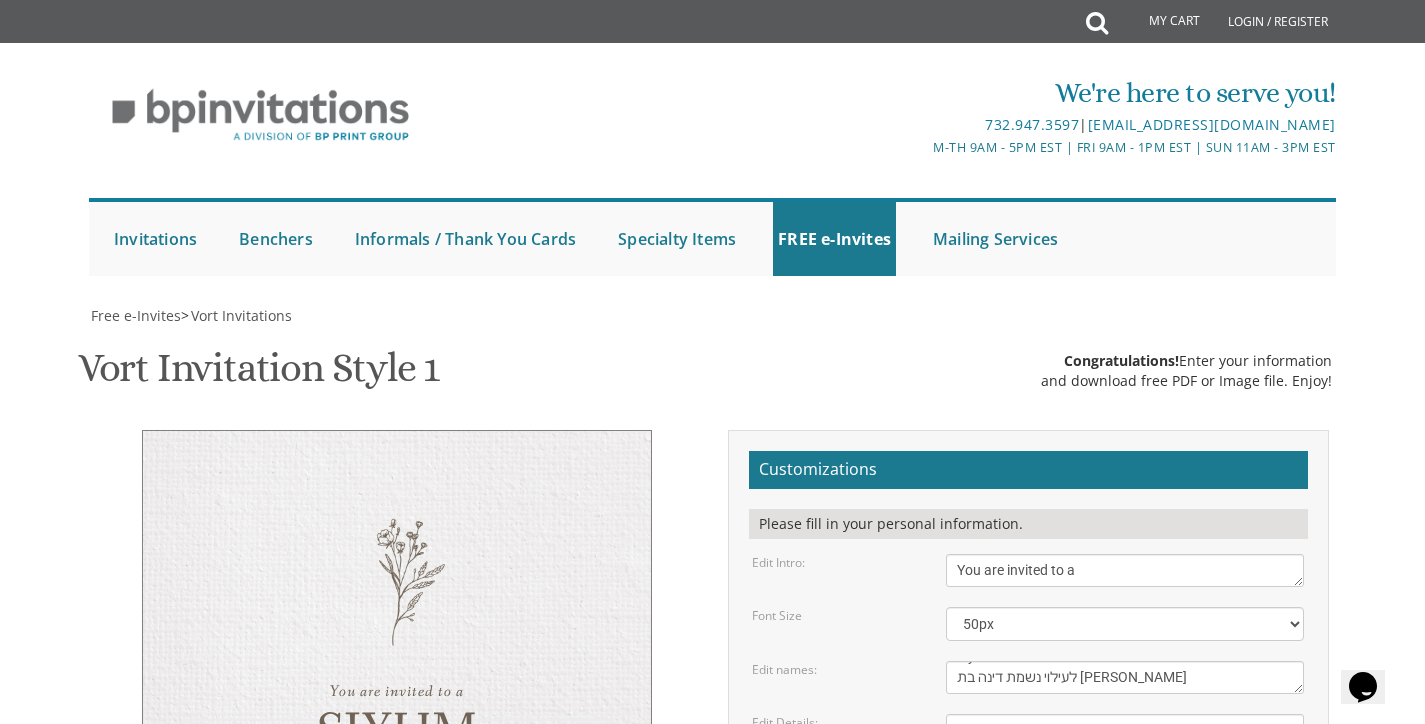 scroll, scrollTop: 50, scrollLeft: 0, axis: vertical 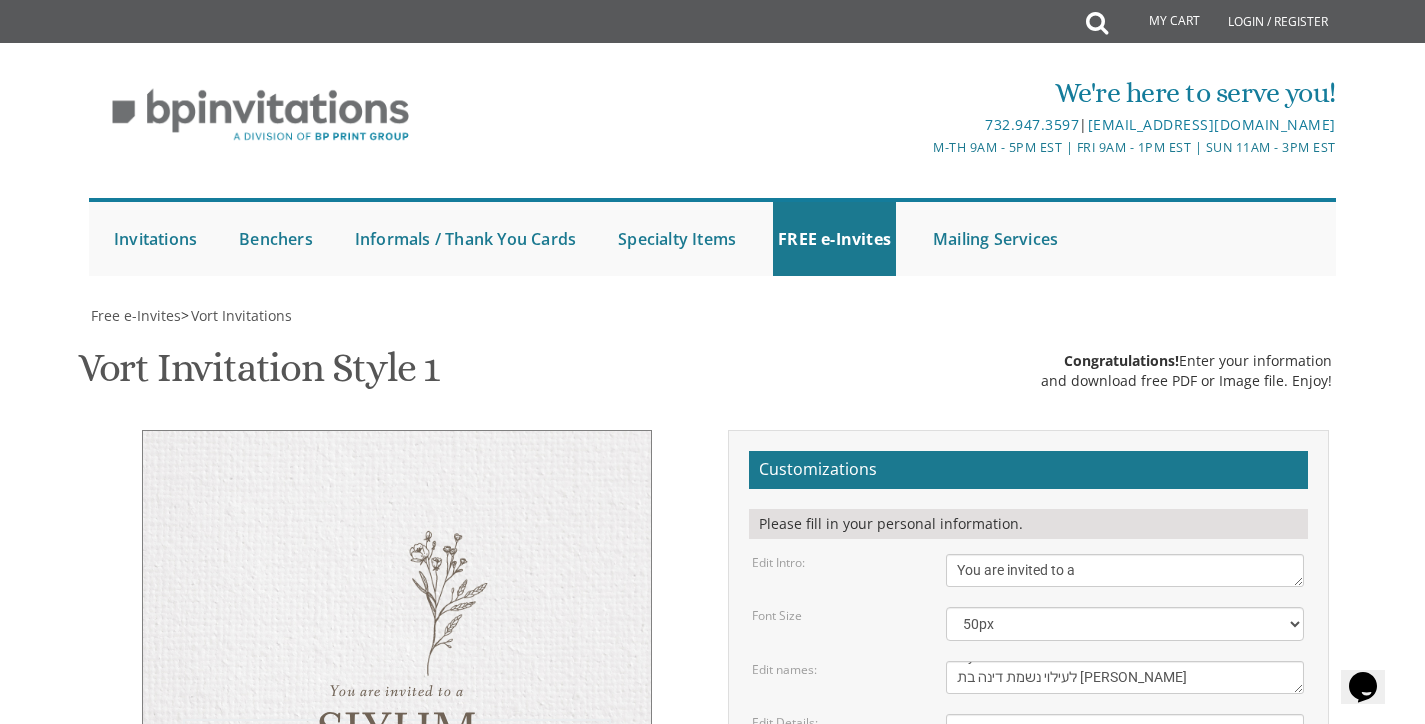 click on "Dovid & Leah" at bounding box center (1125, 677) 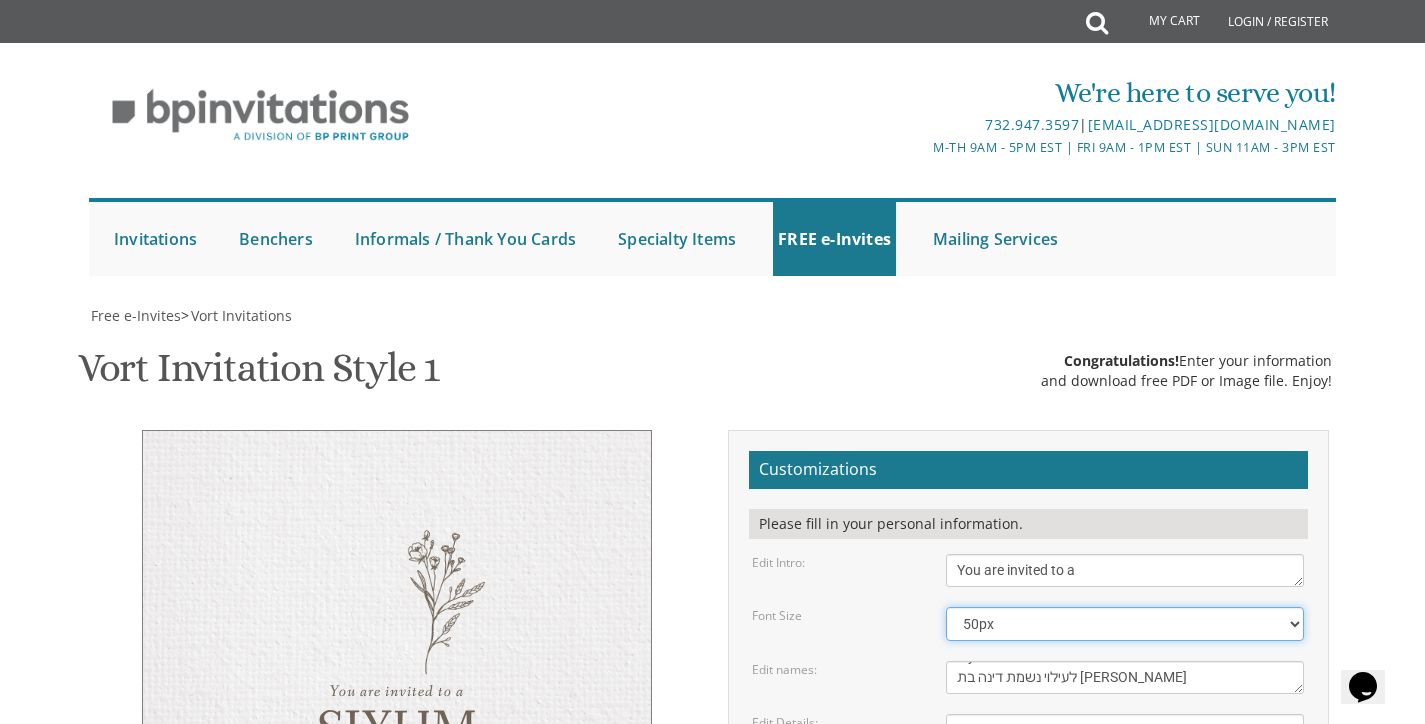 select on "40px" 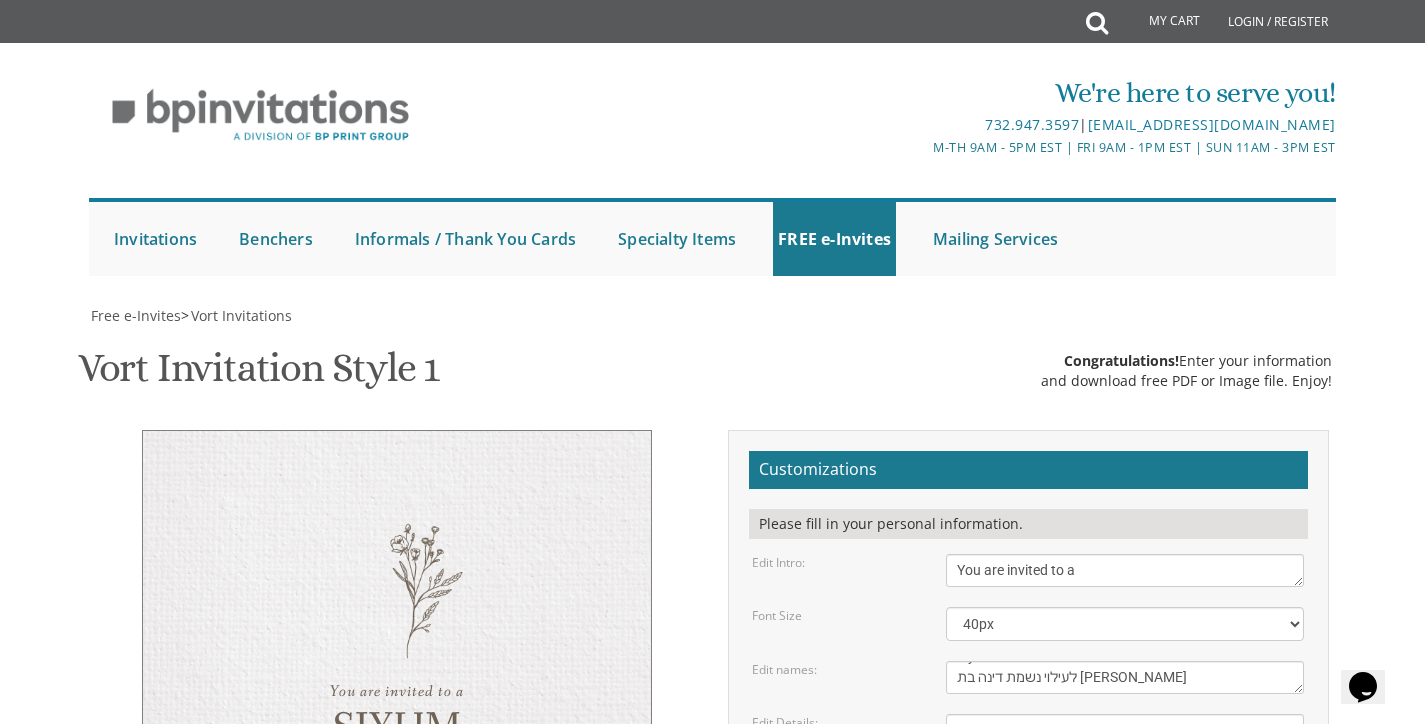 click on "Customizations
Please fill in your personal information.
Edit Intro:
Please join us for the vort of our dear children
40px" at bounding box center [1028, 745] 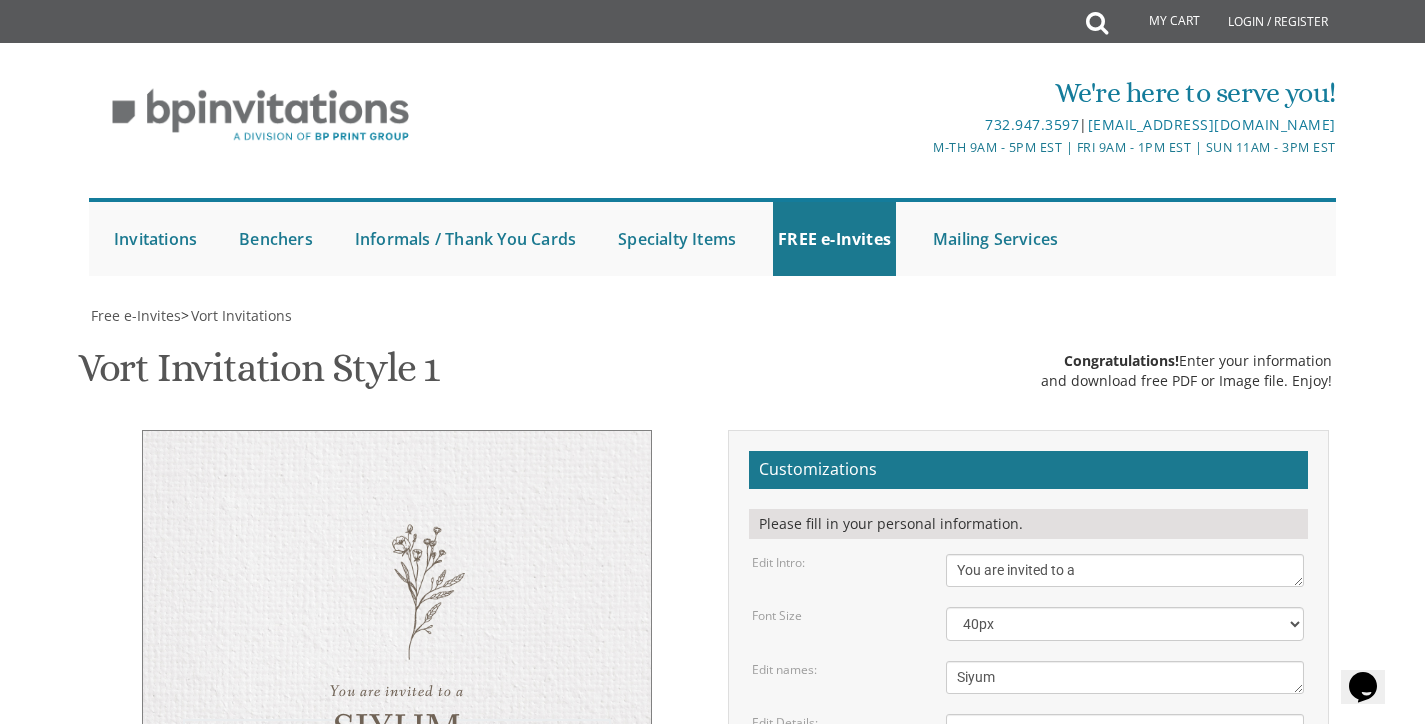 scroll, scrollTop: 8, scrollLeft: 0, axis: vertical 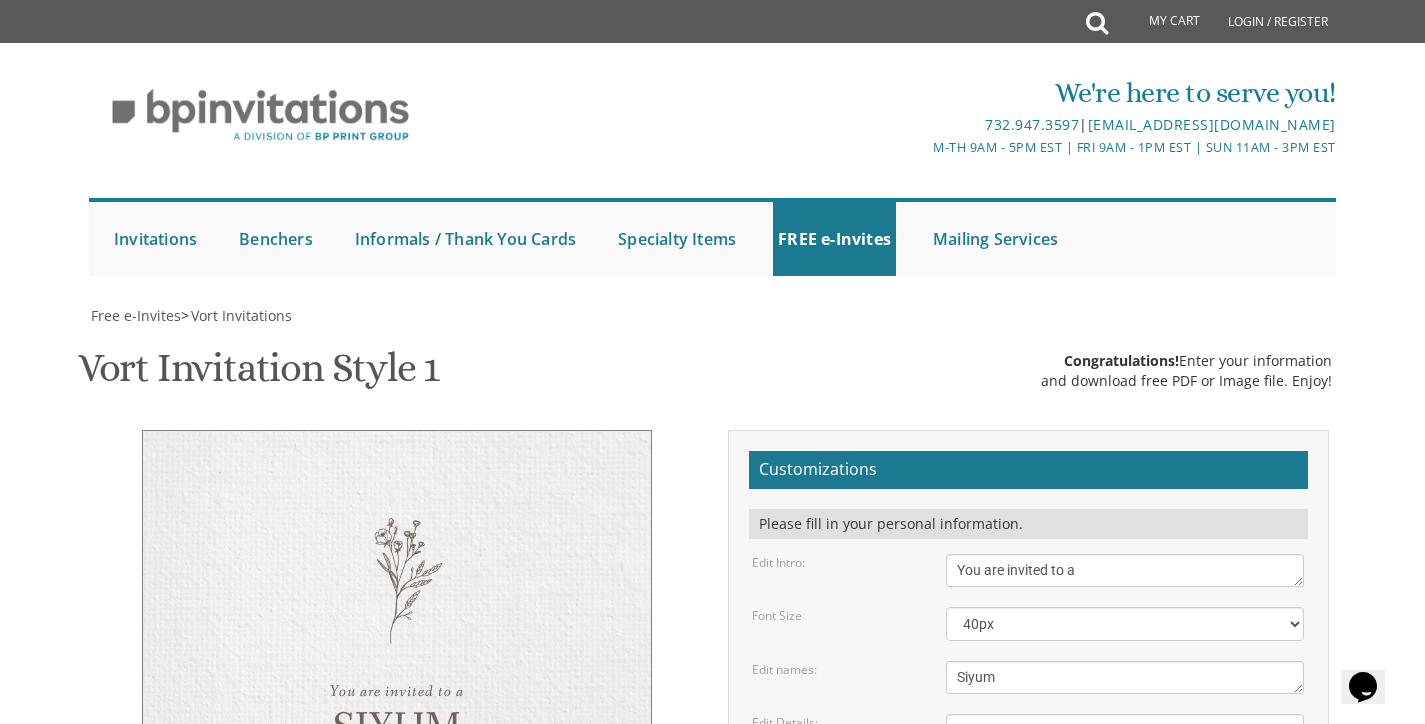 click on "Sunday, January 23rd
7:00 pm • Khal Chassidim
1401 Cedar Row • Lakewood, NJ" at bounding box center (1125, 751) 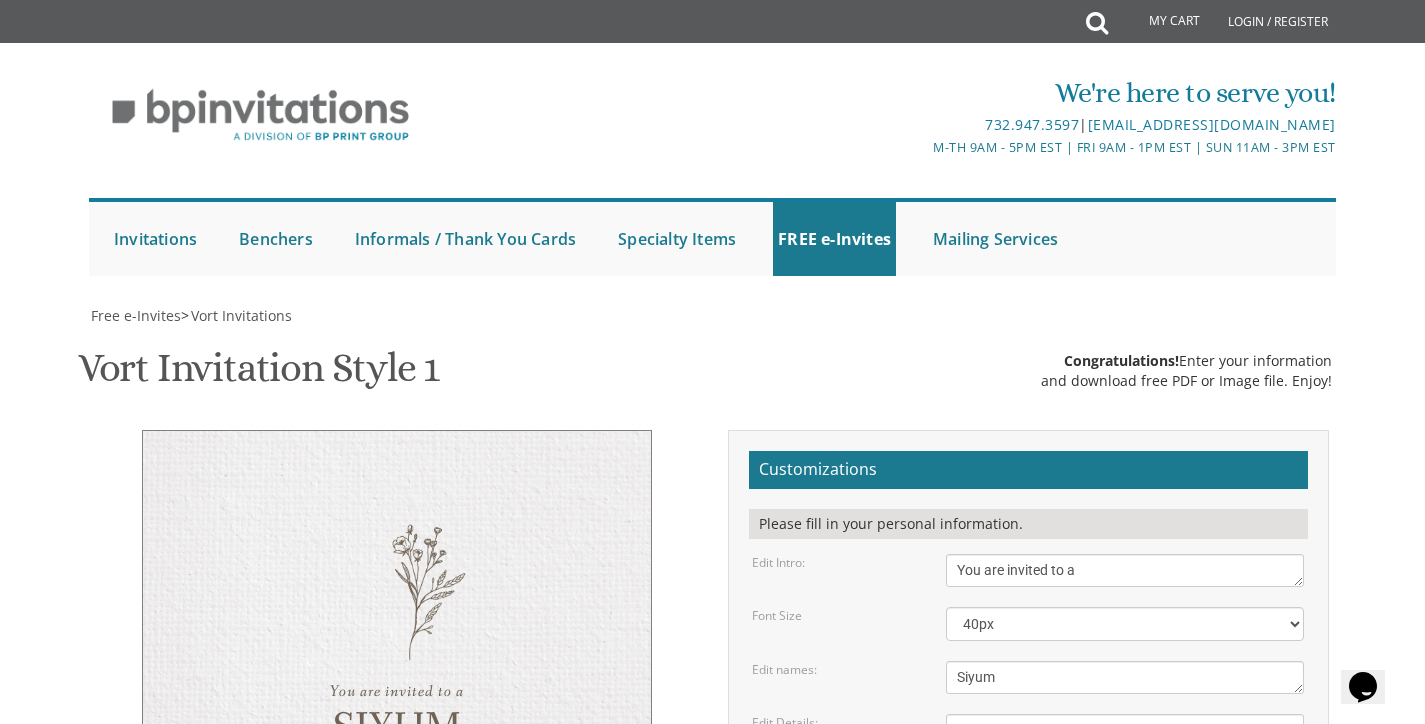click on "Edit Details:
Sunday, January 23rd
7:00 pm • Khal Chassidim
1401 Cedar Row • Lakewood, NJ" at bounding box center (1028, 751) 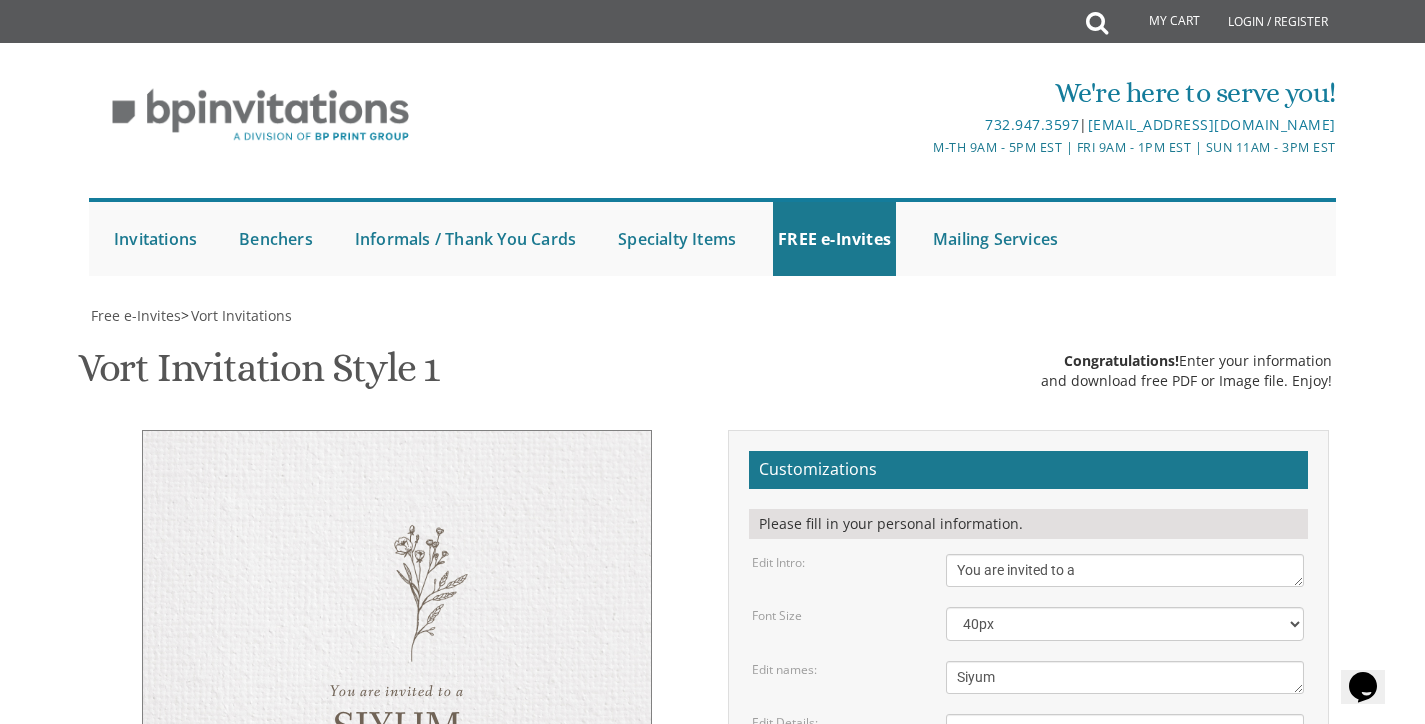 type on "Wed  |  July 2  |  ו' בתמוז
Mincha  |   7:30 pm
1601 Middlesex st, Toms River" 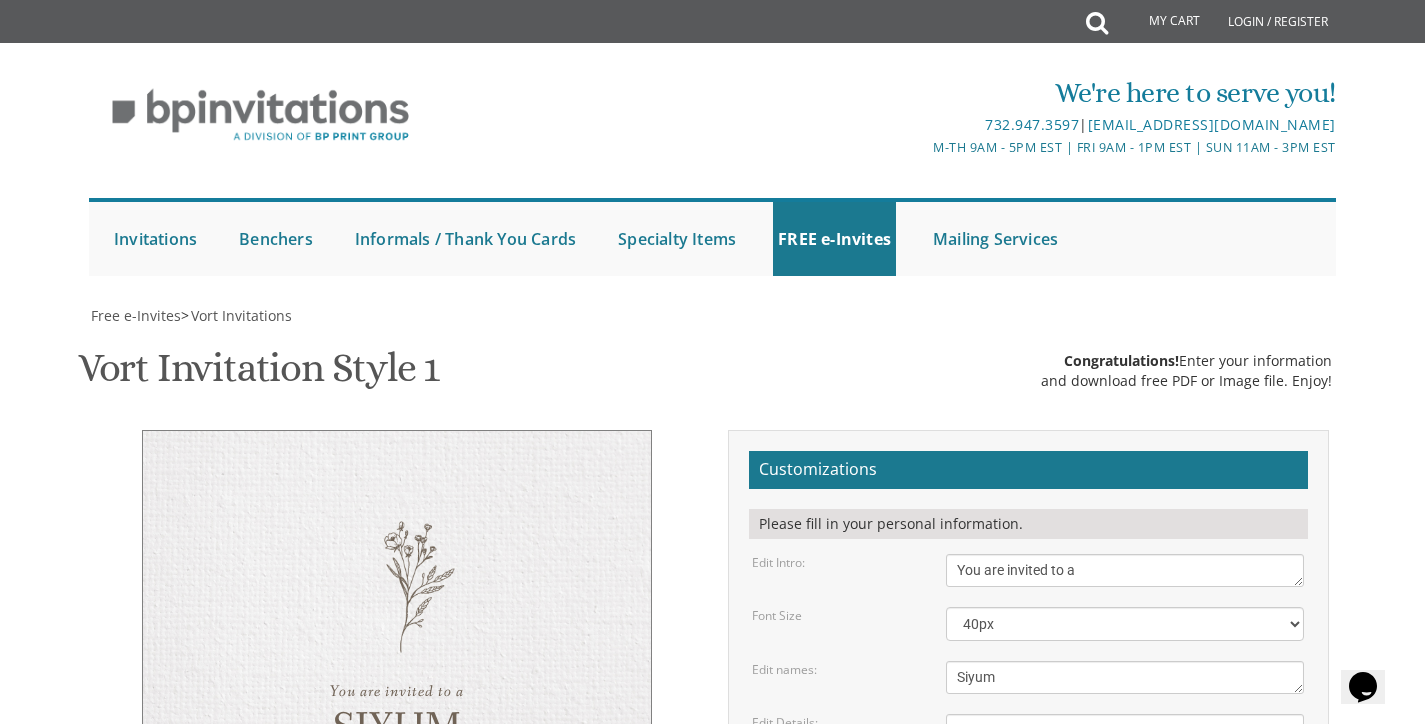 type on "Wed  |  July 2  |  ו' בתמוז
Mincha  |   7:30 pm
1601 Middlesex st, Toms River" 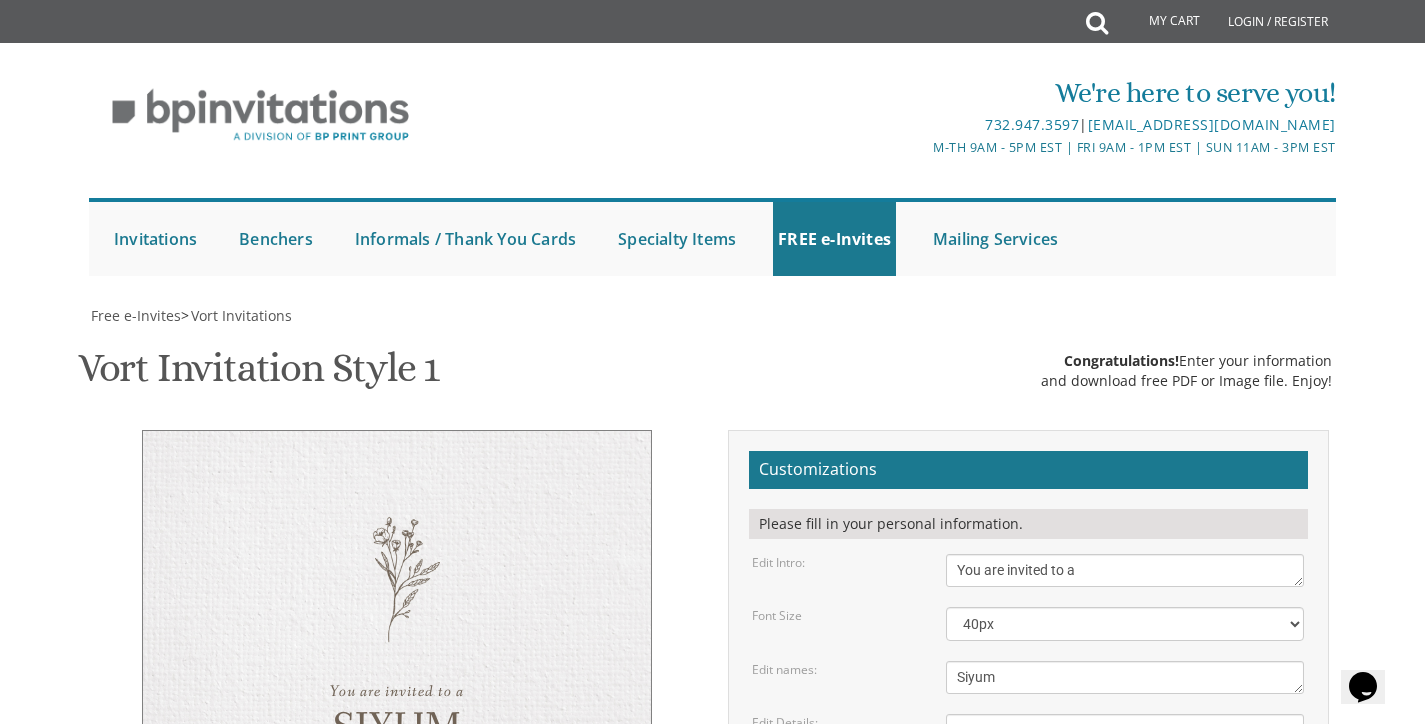 click on "Edit Parents:
Pinchos and Devorah gold
Chaim and Shana Schwartz" at bounding box center (1028, 836) 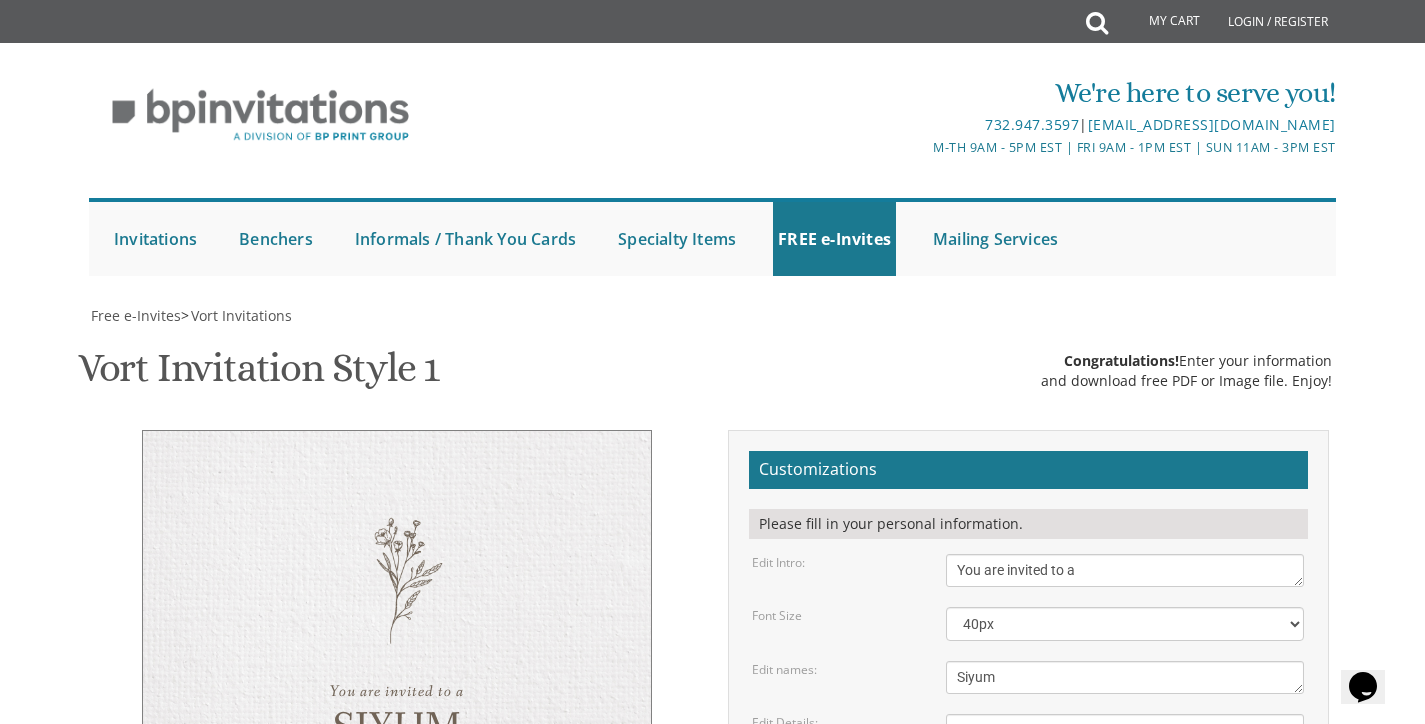 click on "Pinchos and Devorah gold
Chaim and Shana Schwartz" at bounding box center [1125, 836] 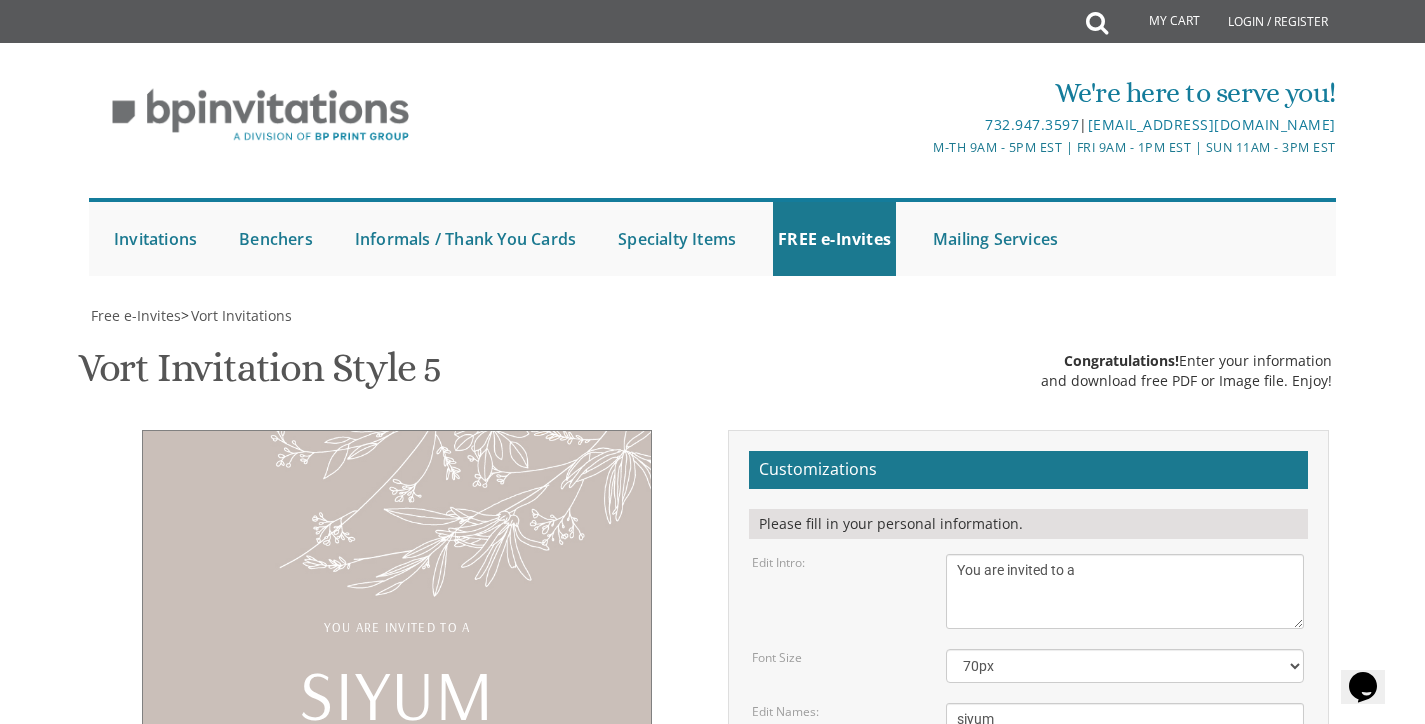 scroll, scrollTop: 265, scrollLeft: 0, axis: vertical 